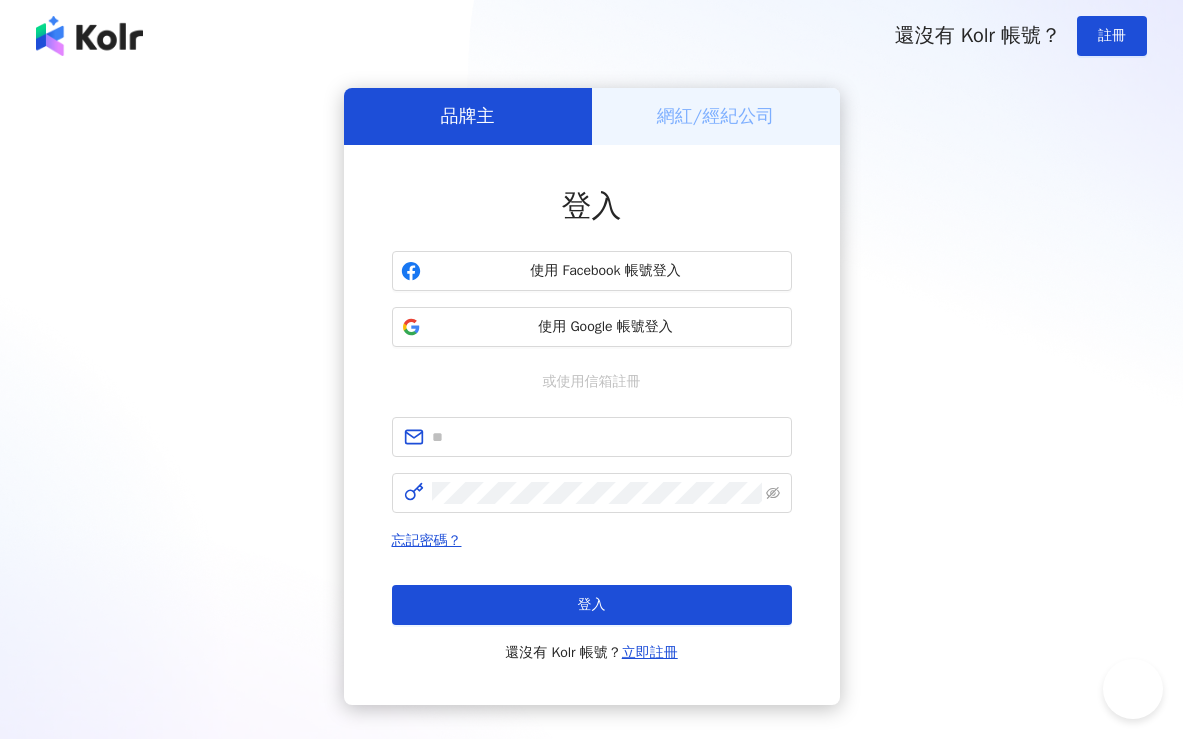 scroll, scrollTop: 0, scrollLeft: 0, axis: both 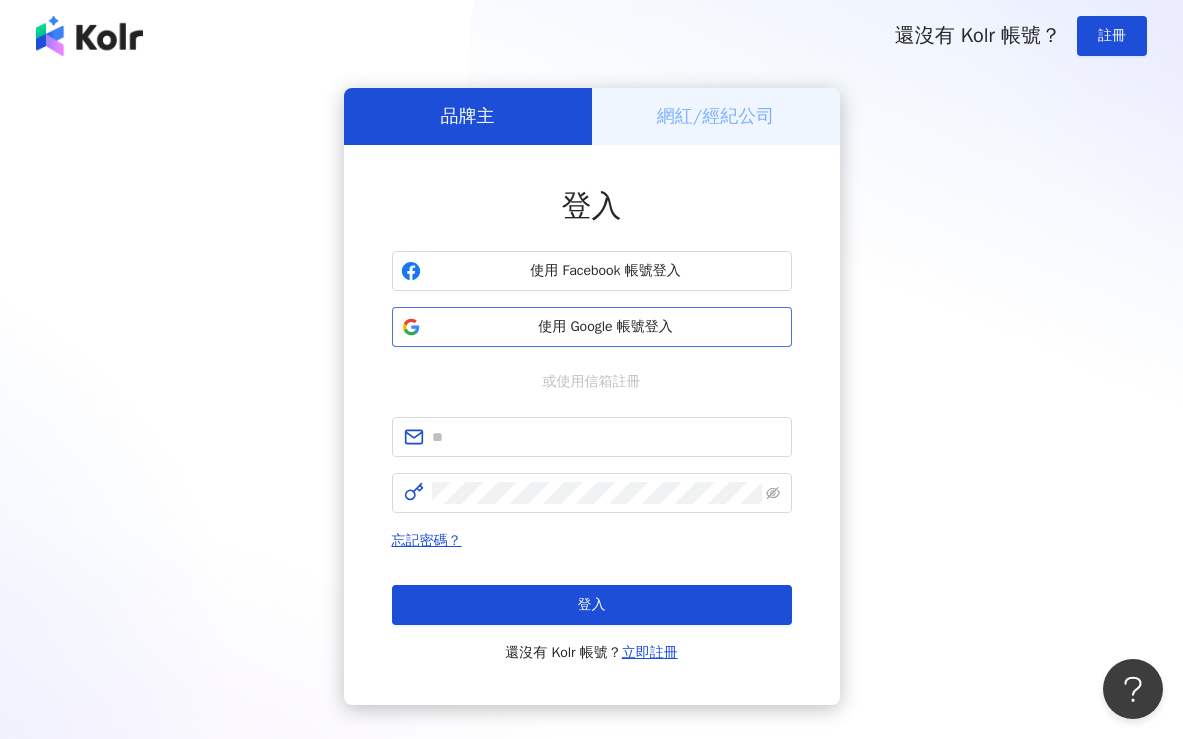 click on "使用 Google 帳號登入" at bounding box center [606, 327] 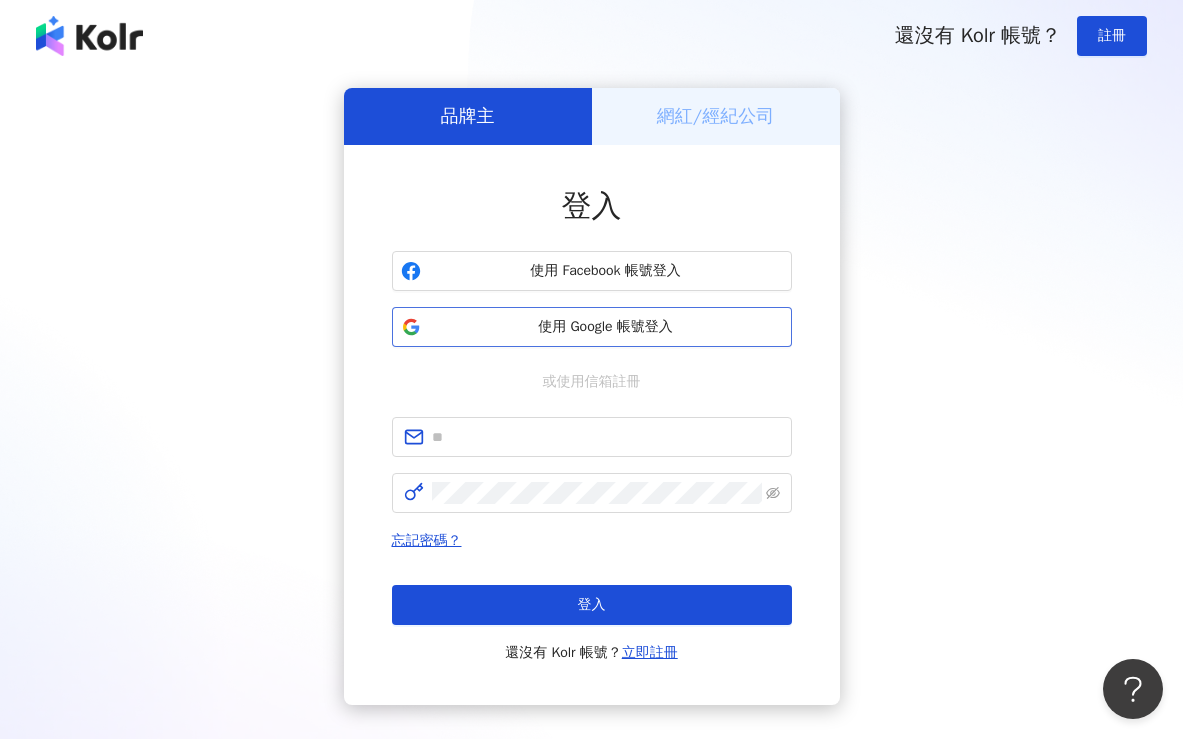 click on "使用 Google 帳號登入" at bounding box center [606, 327] 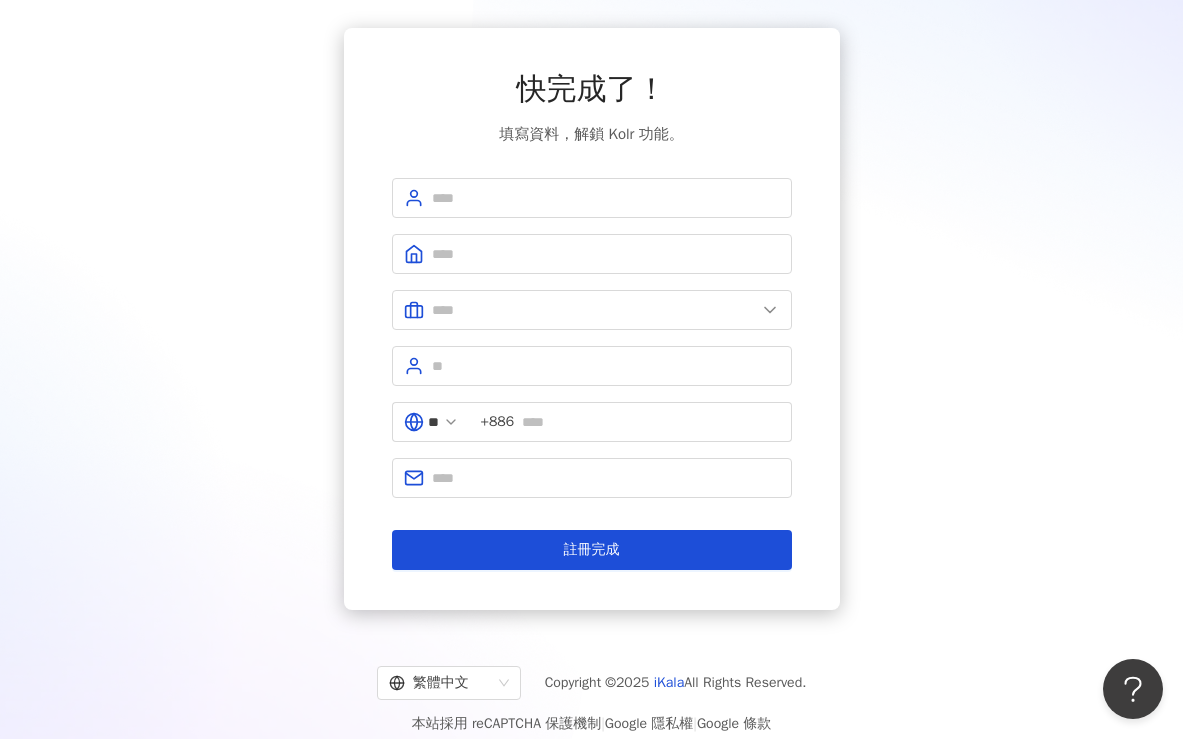 scroll, scrollTop: 92, scrollLeft: 0, axis: vertical 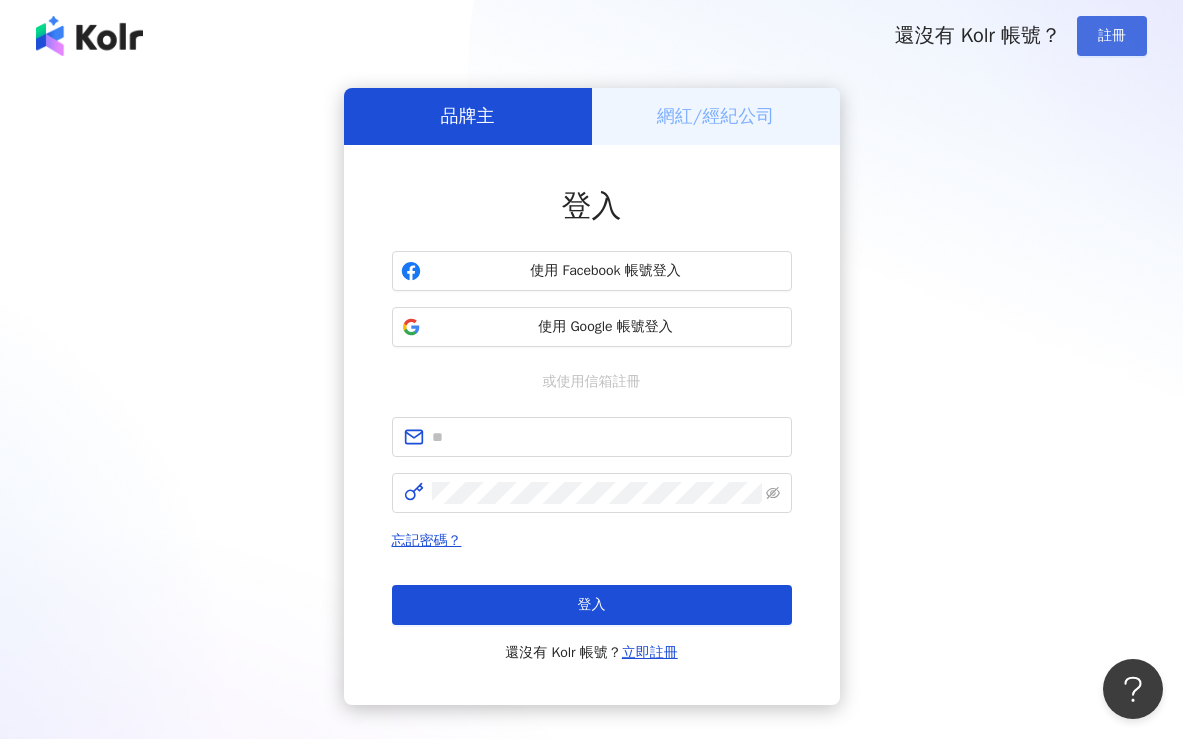 click on "註冊" at bounding box center (1112, 36) 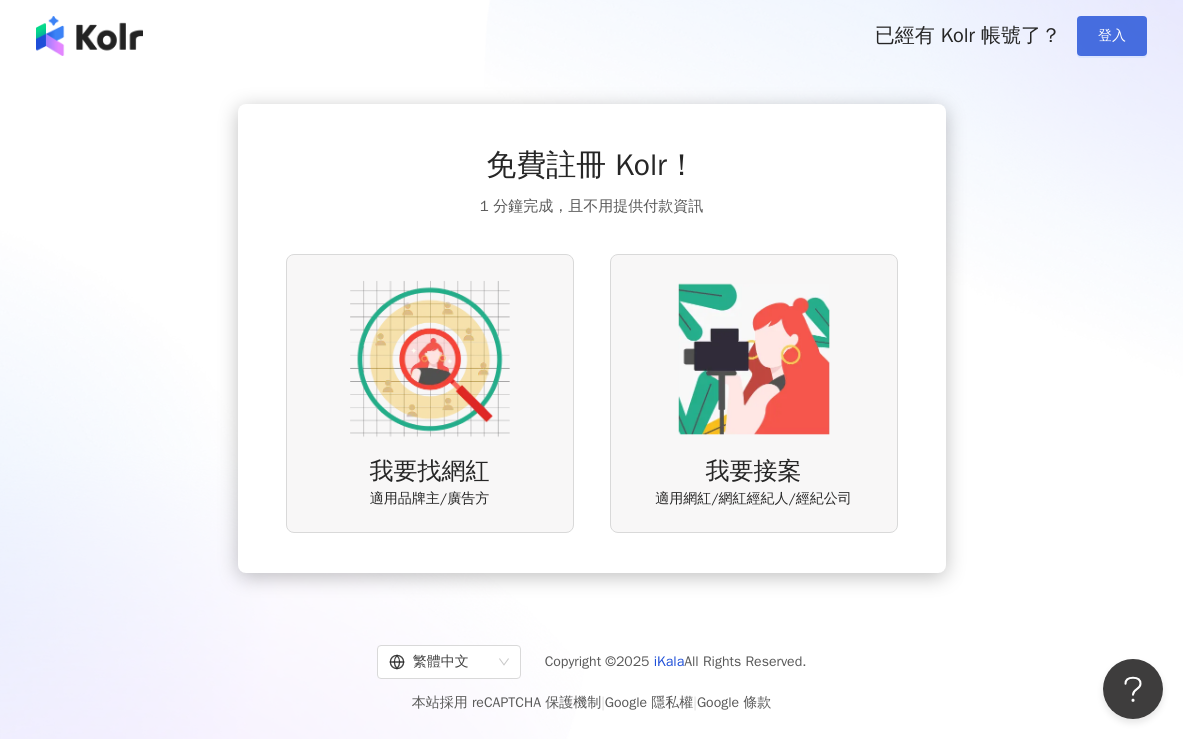 click on "登入" at bounding box center (1112, 36) 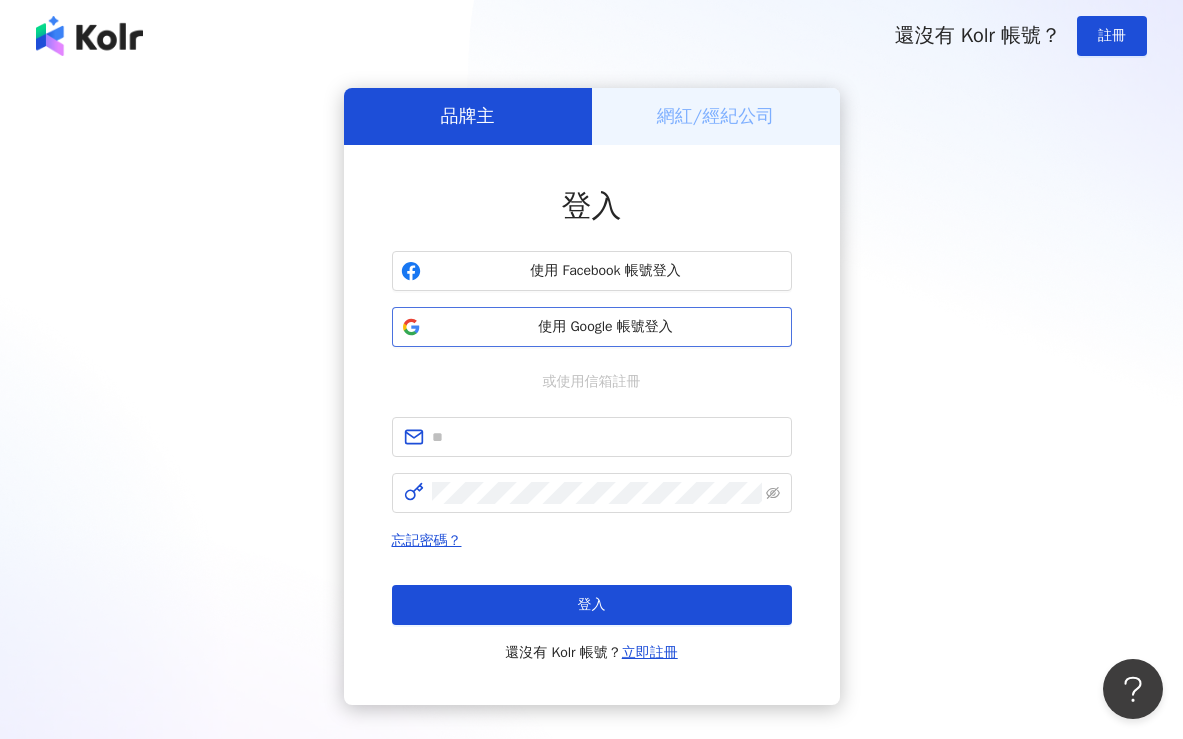 click on "使用 Google 帳號登入" at bounding box center (606, 327) 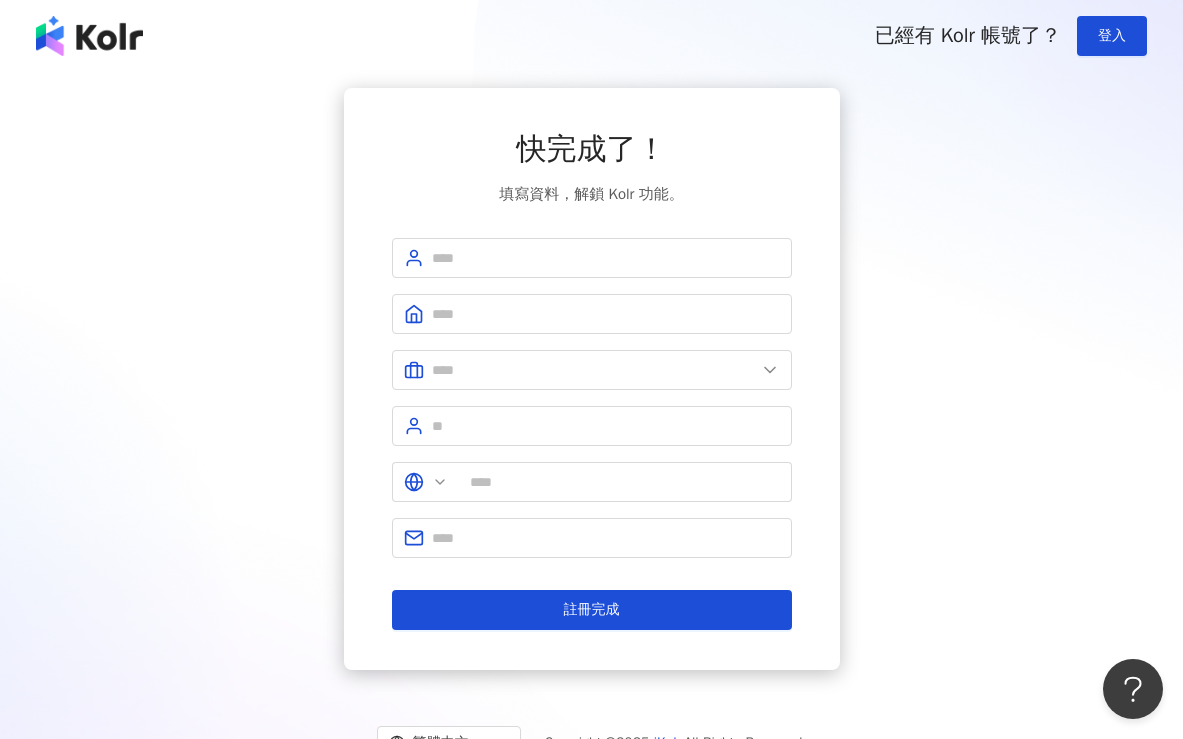 type on "**" 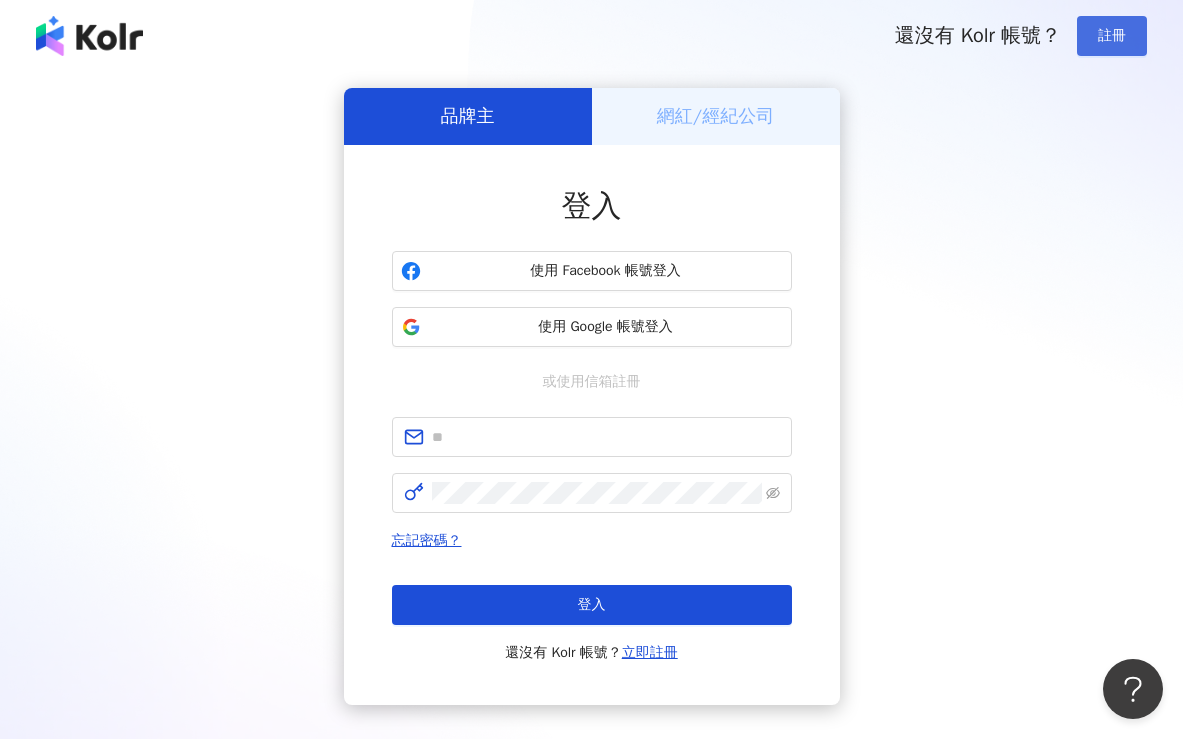 click on "註冊" at bounding box center [1112, 36] 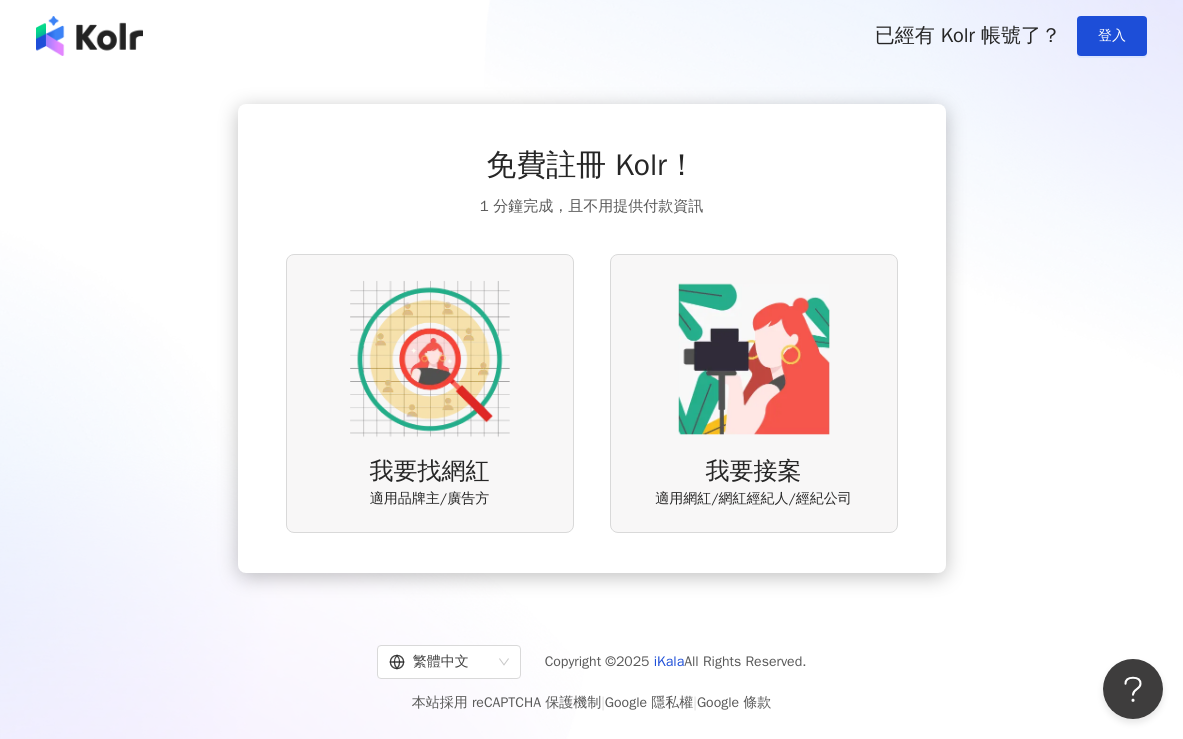 click on "我要找網紅 適用品牌主/廣告方" at bounding box center [430, 393] 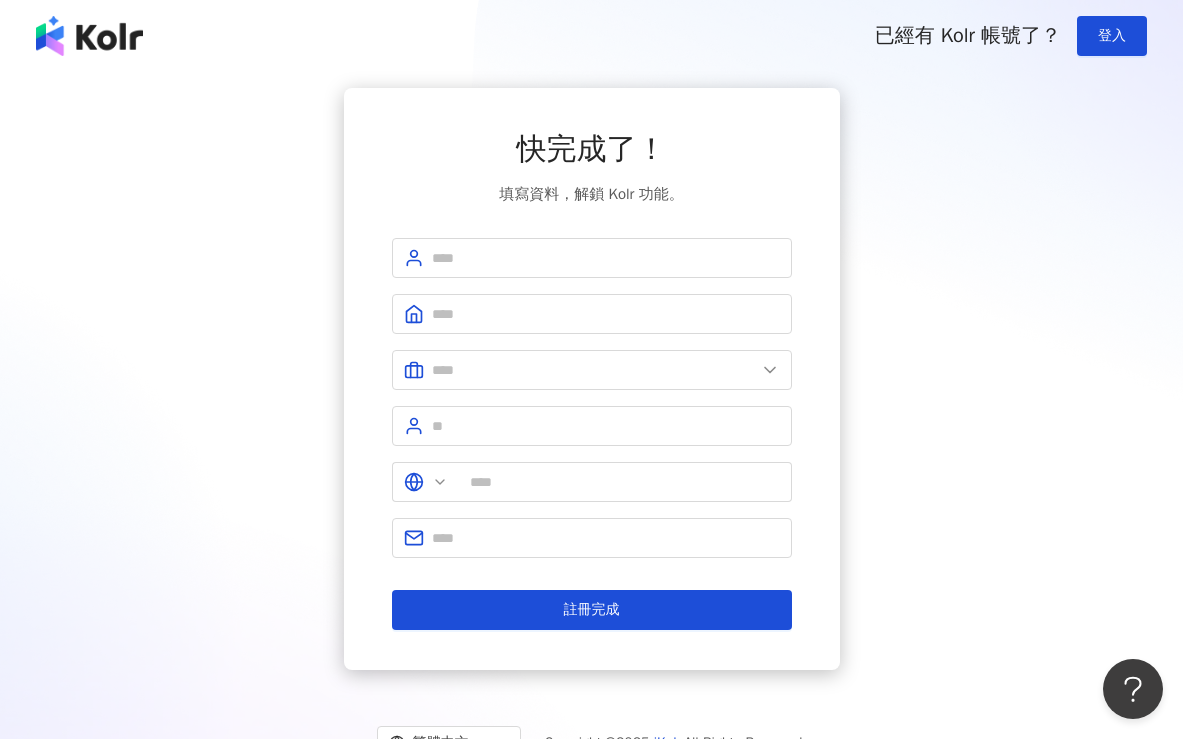 type on "**" 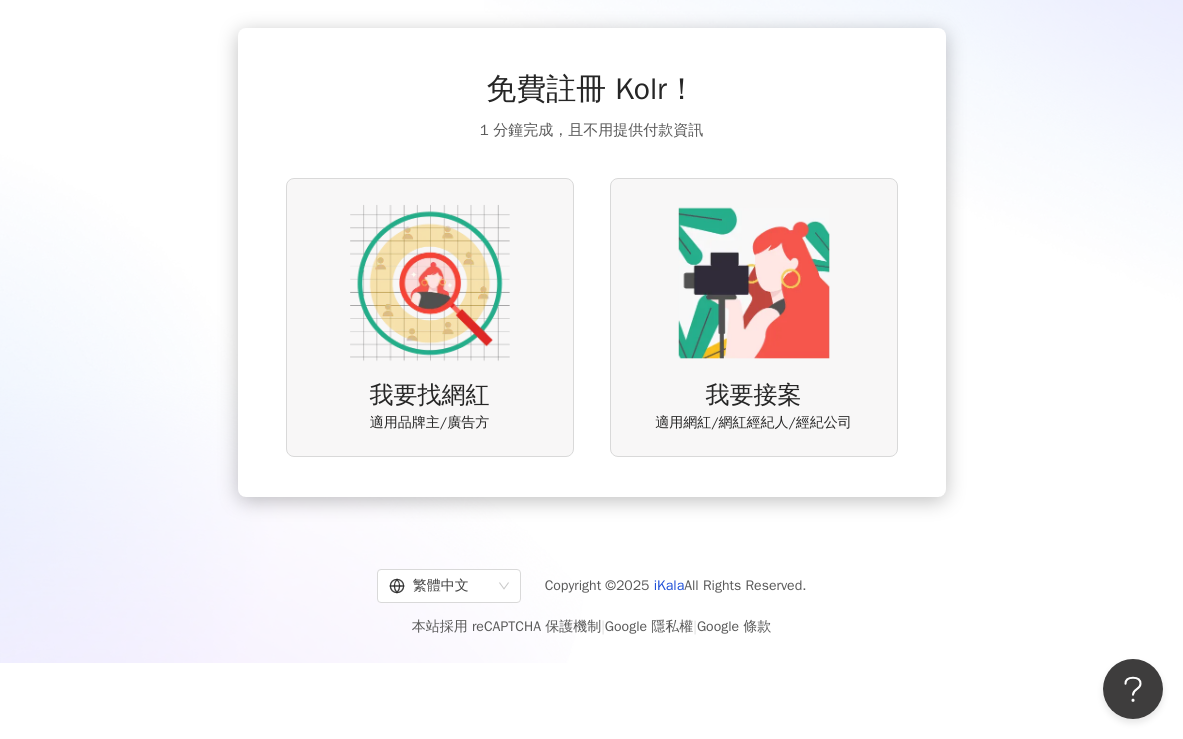 scroll, scrollTop: 92, scrollLeft: 0, axis: vertical 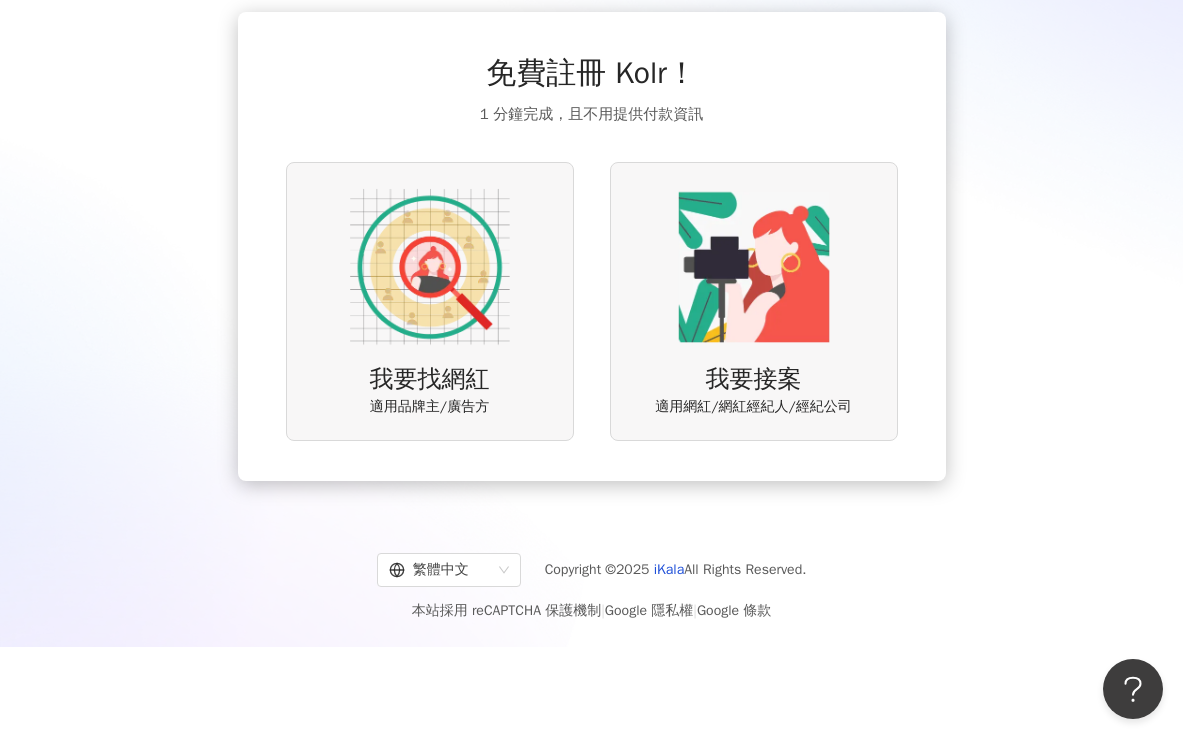 click at bounding box center [754, 267] 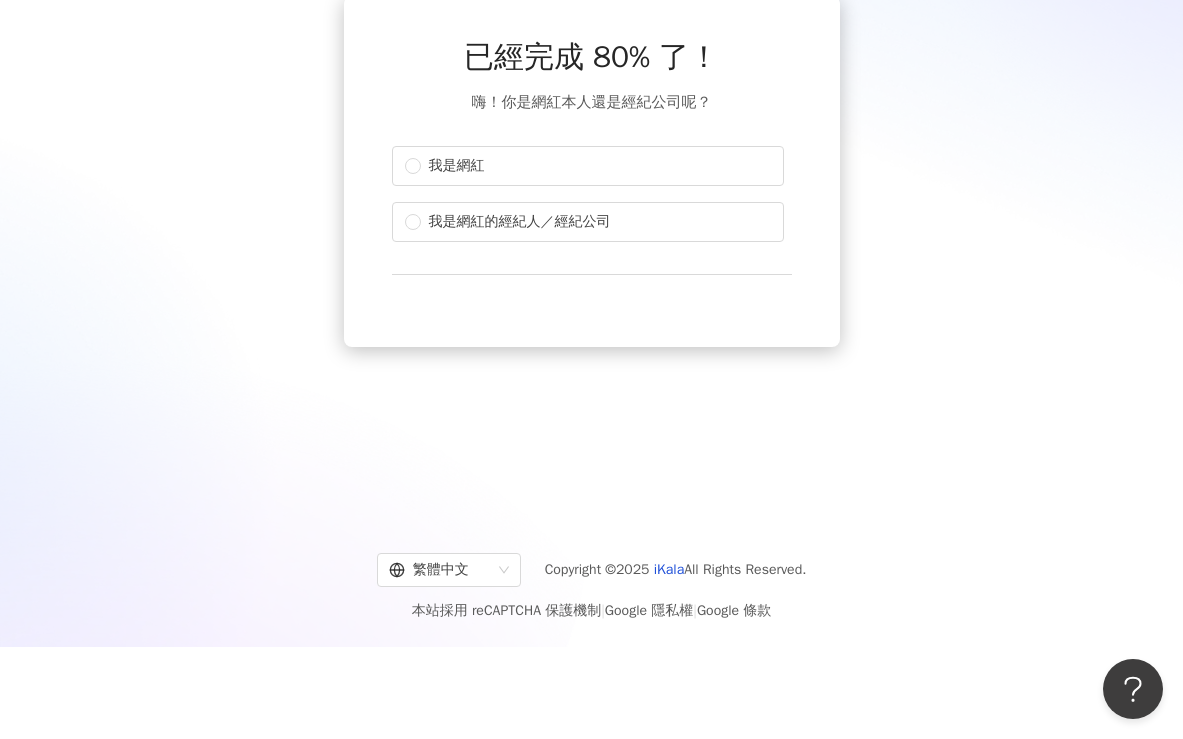 scroll, scrollTop: 0, scrollLeft: 0, axis: both 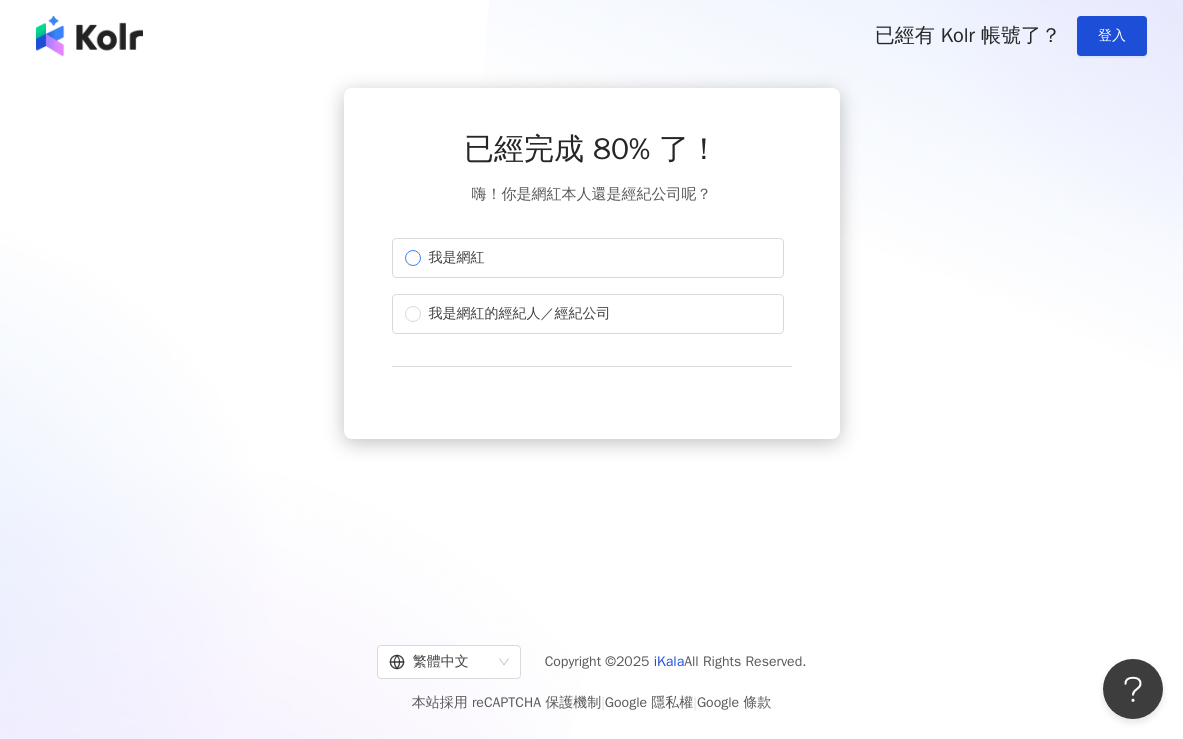 click on "我是網紅" at bounding box center (588, 258) 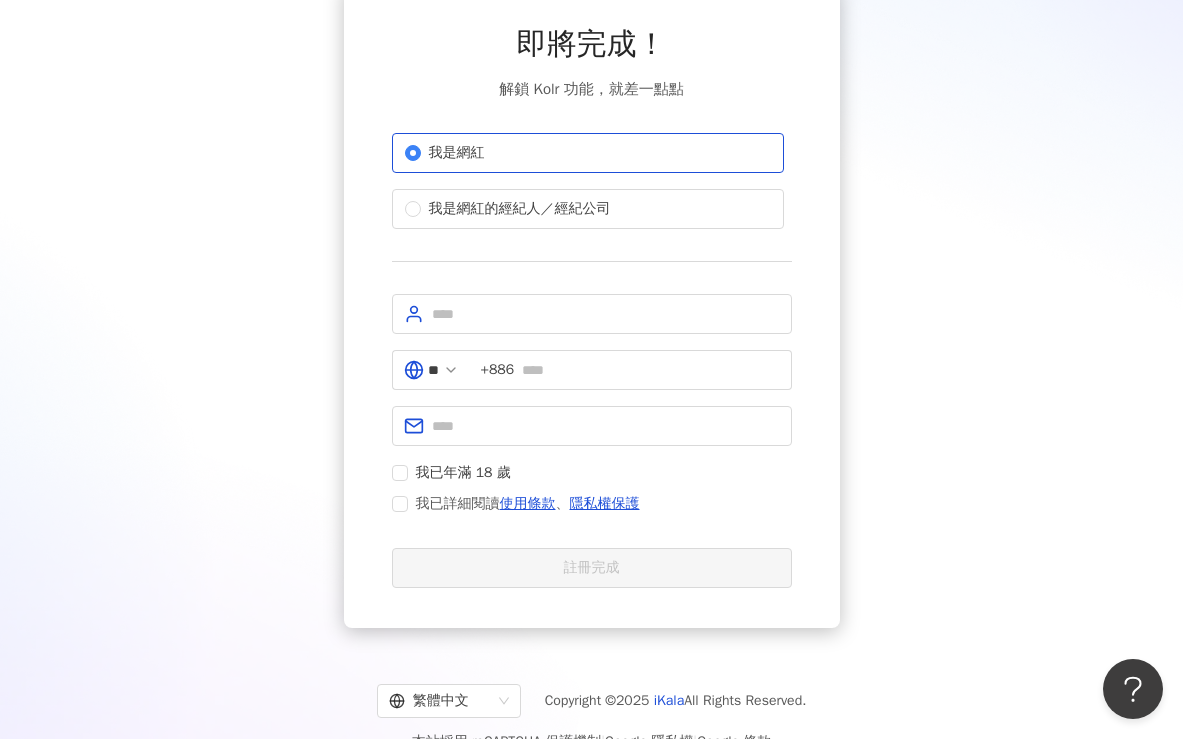 scroll, scrollTop: 104, scrollLeft: 0, axis: vertical 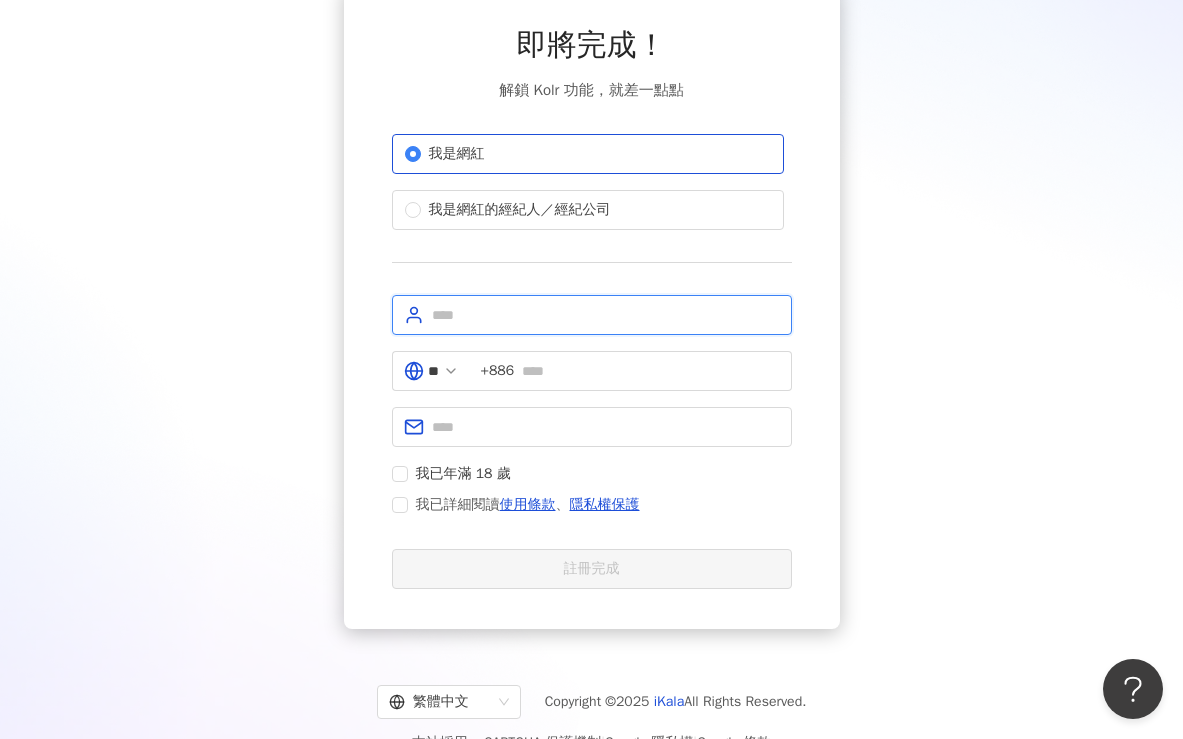 click at bounding box center (606, 315) 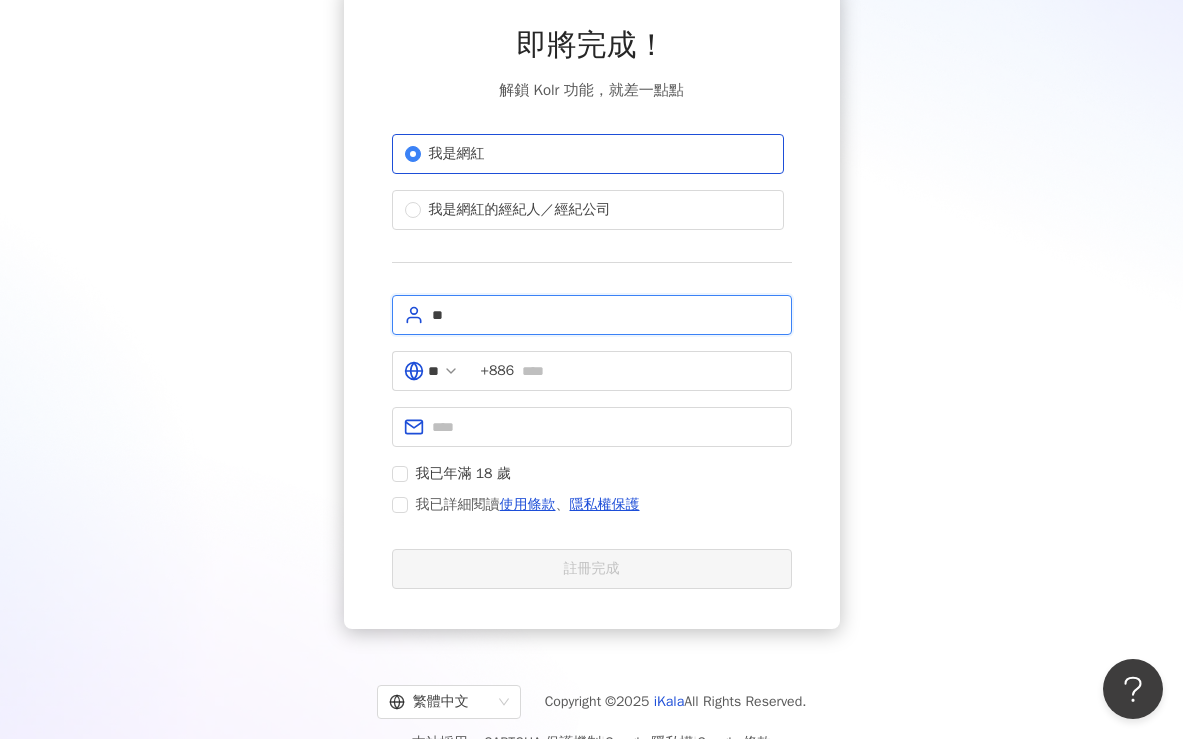 type on "*" 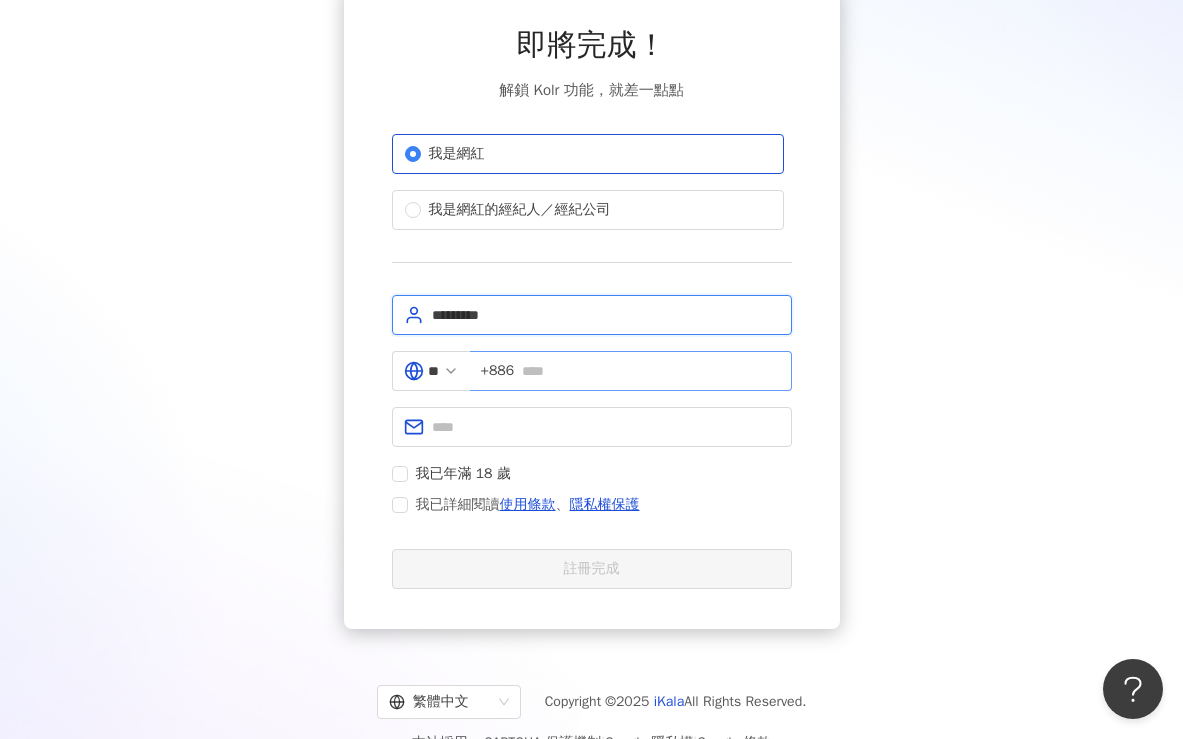 type on "*********" 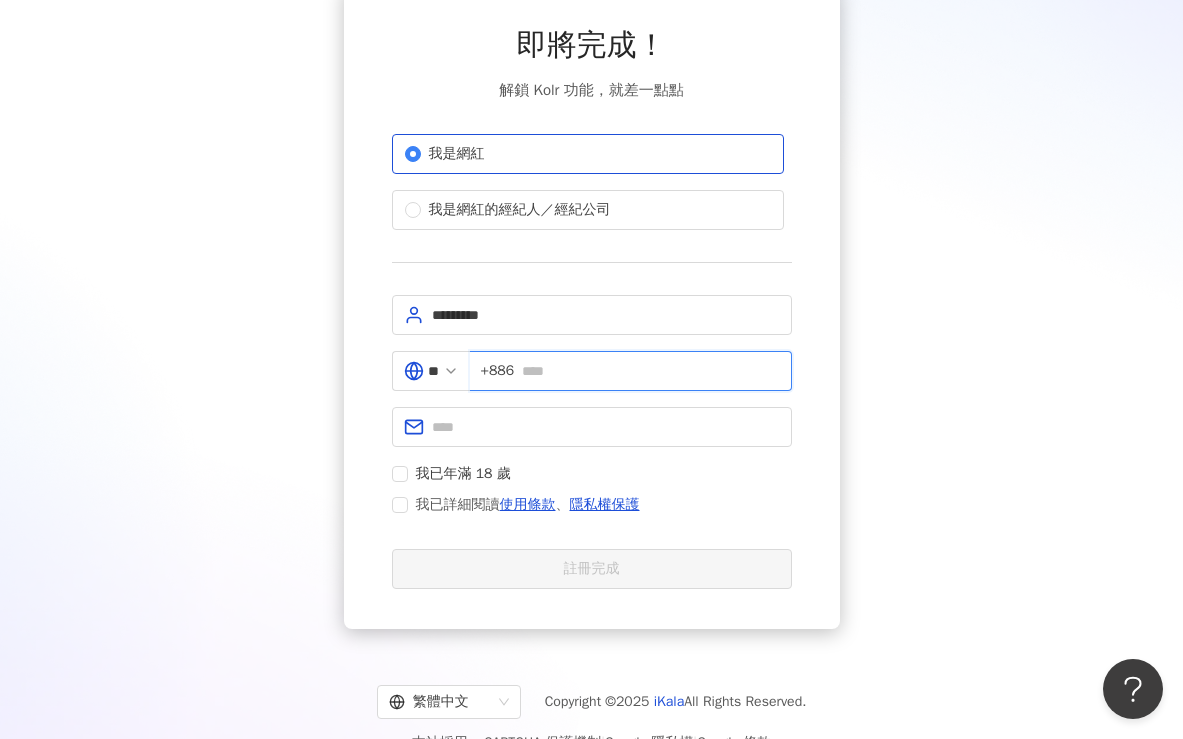 click at bounding box center (650, 371) 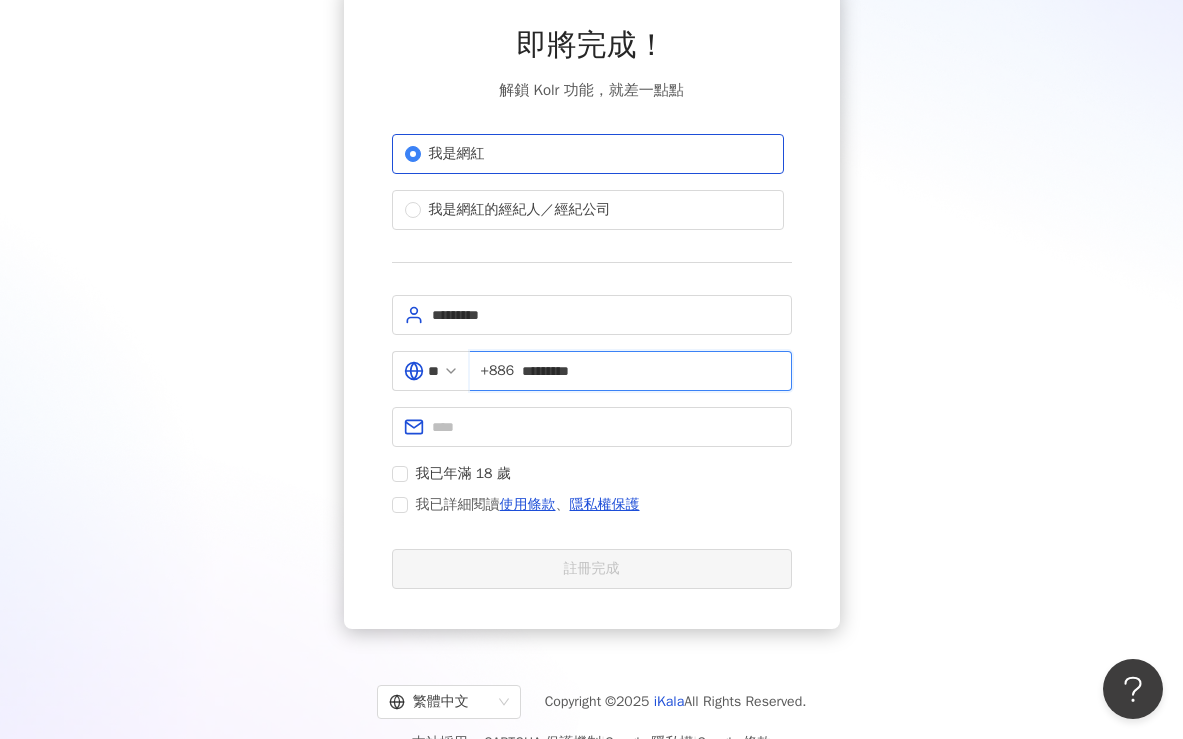 scroll, scrollTop: 144, scrollLeft: 0, axis: vertical 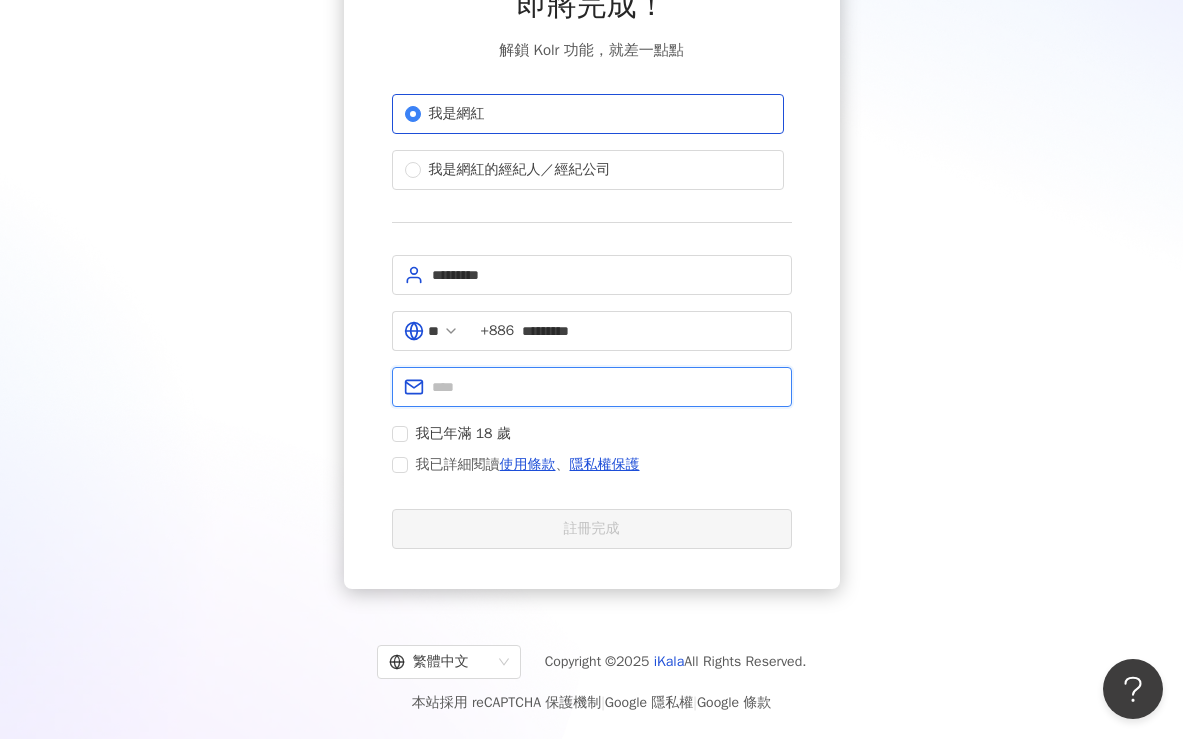 click at bounding box center [606, 387] 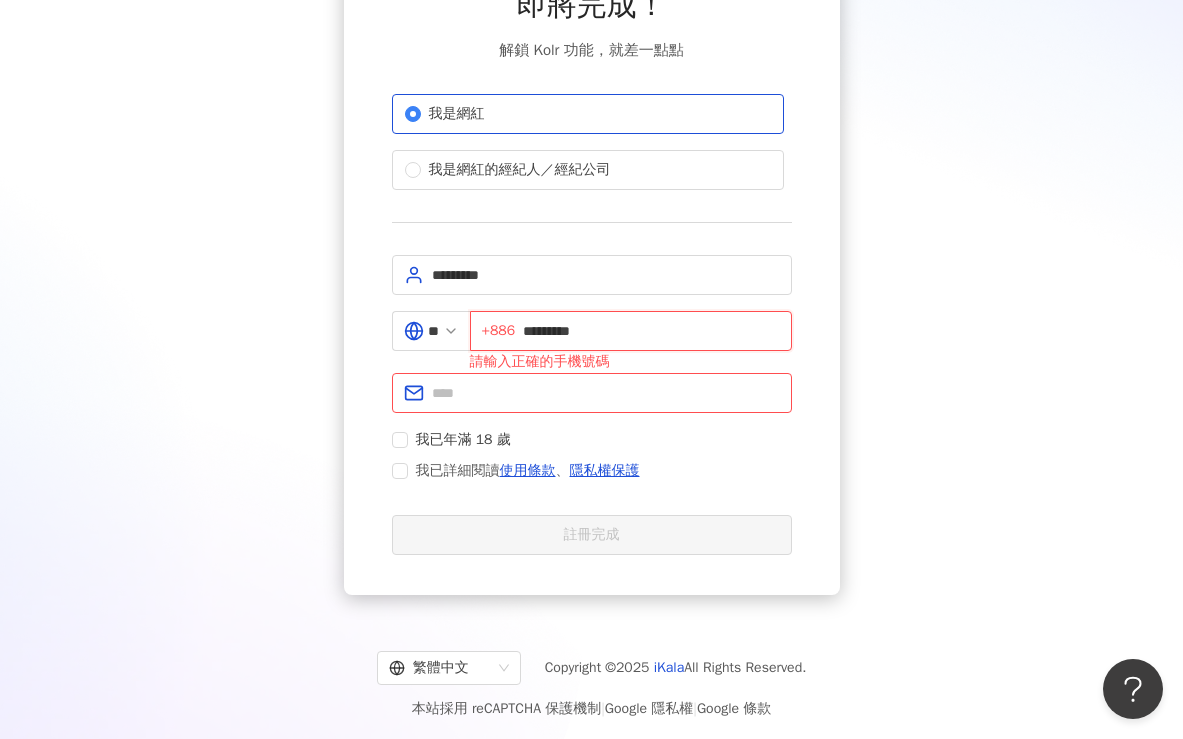 click on "*********" at bounding box center [651, 331] 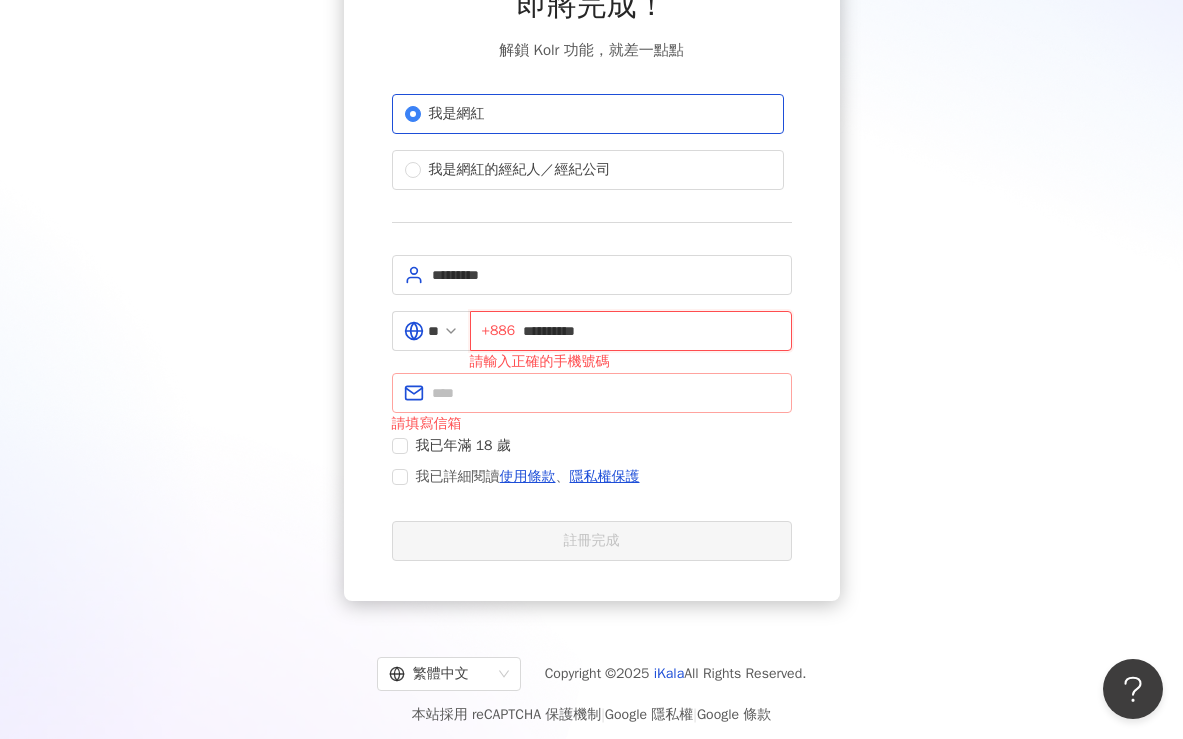 type on "**********" 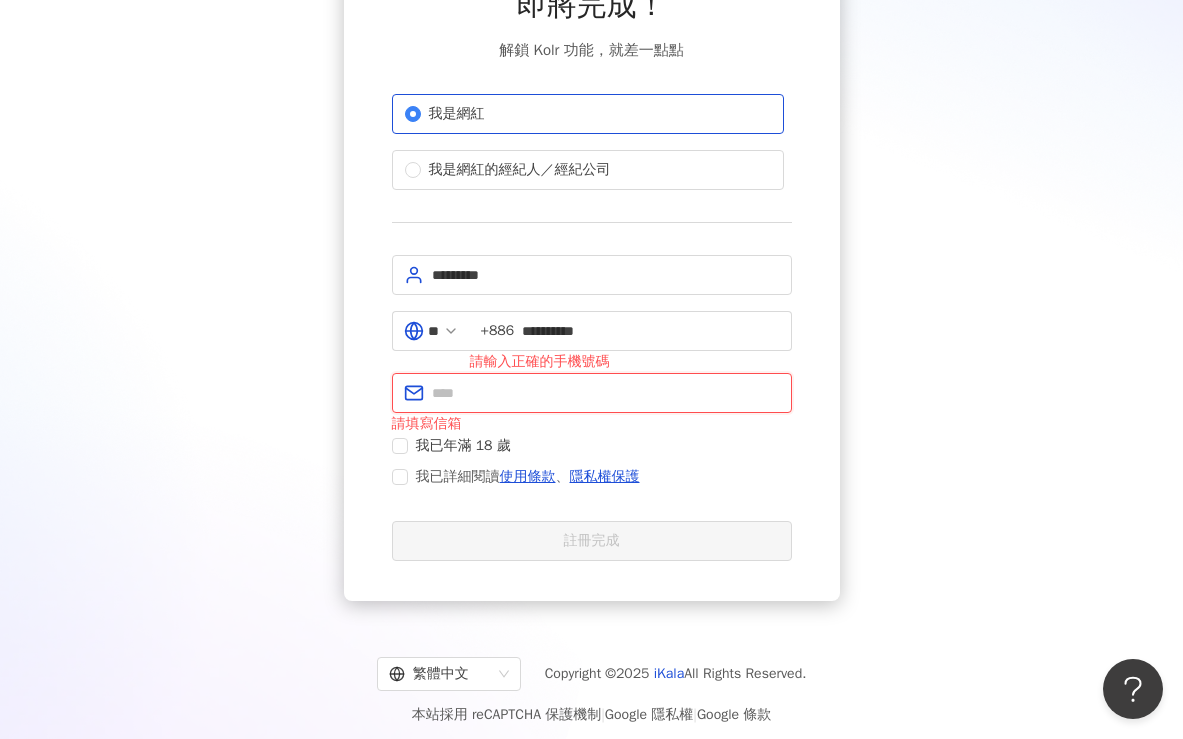 click at bounding box center (606, 393) 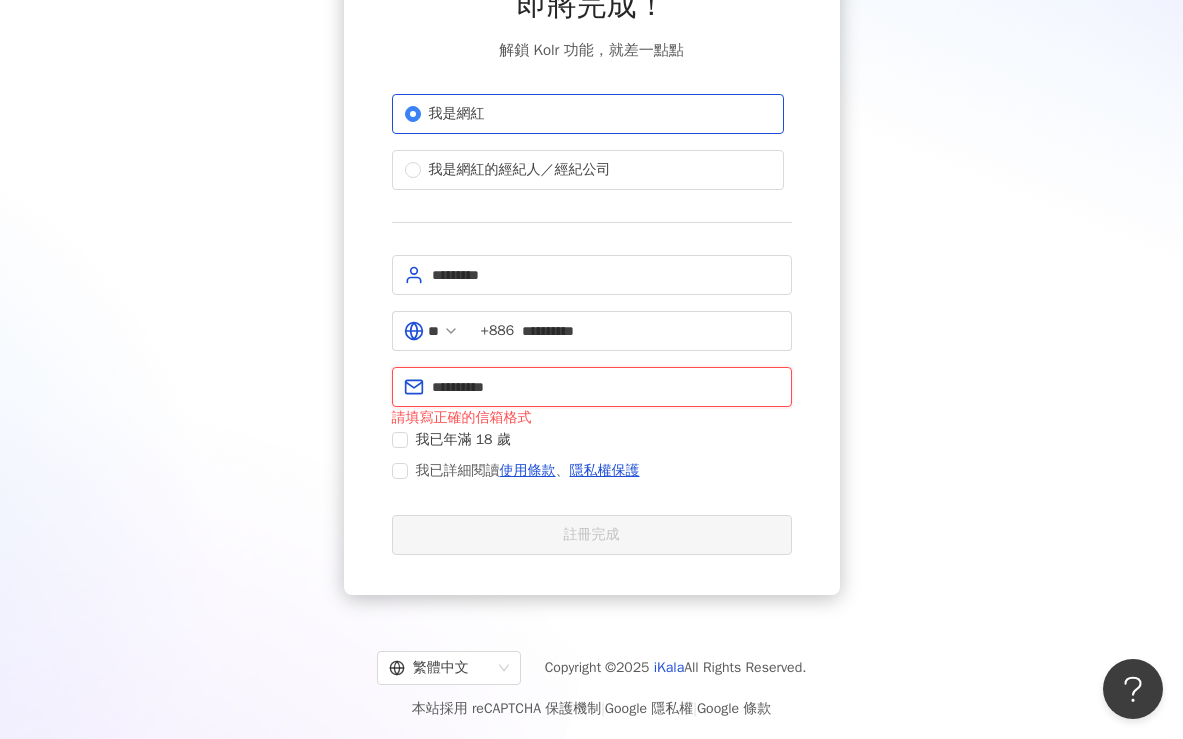 click on "**********" at bounding box center [606, 387] 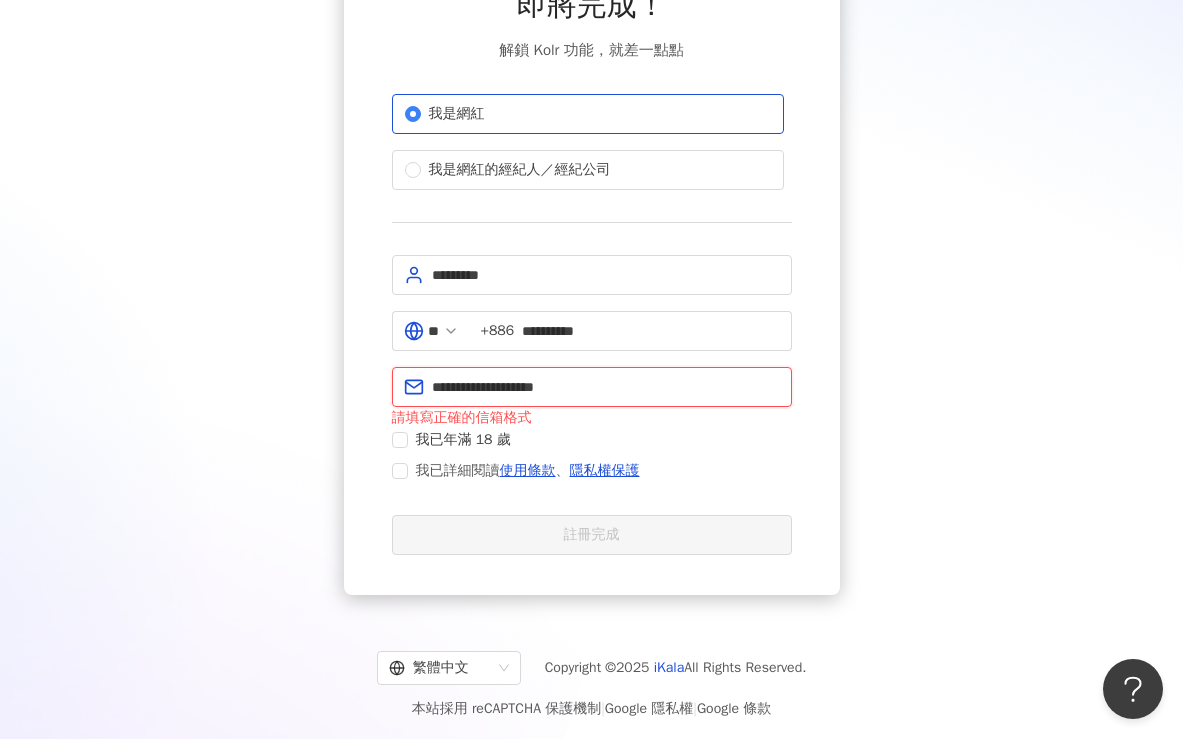 click on "**********" at bounding box center (606, 387) 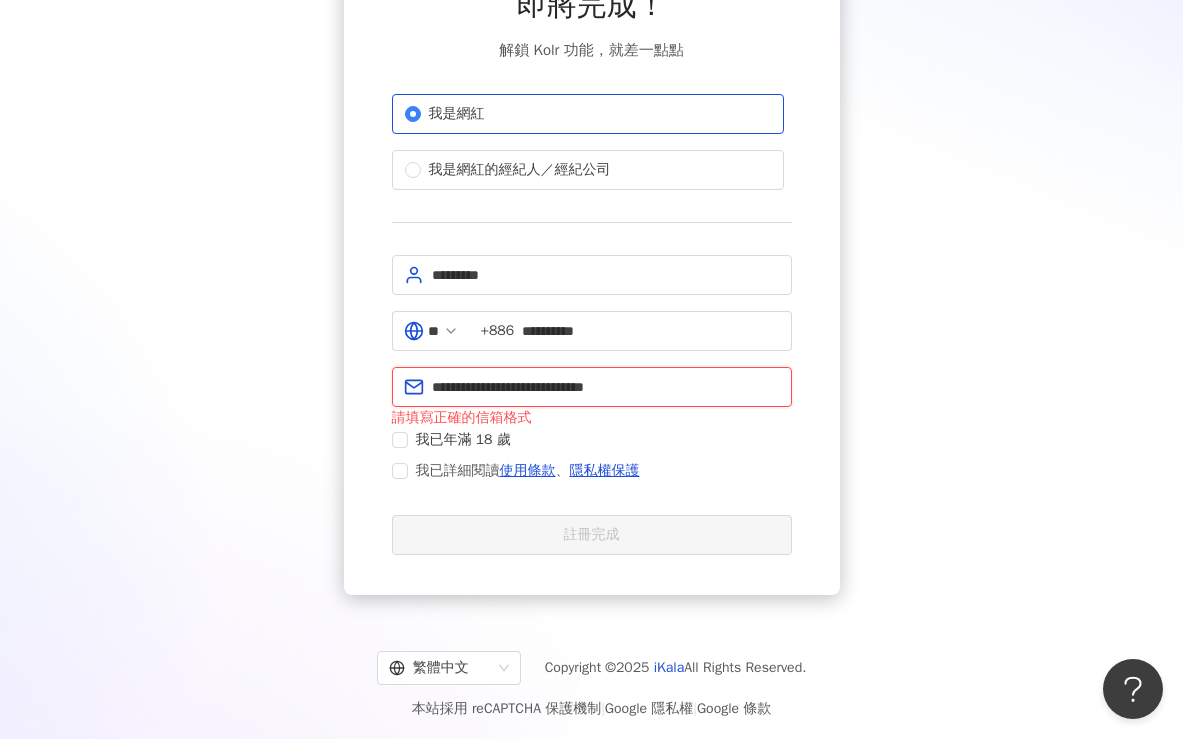 type on "**********" 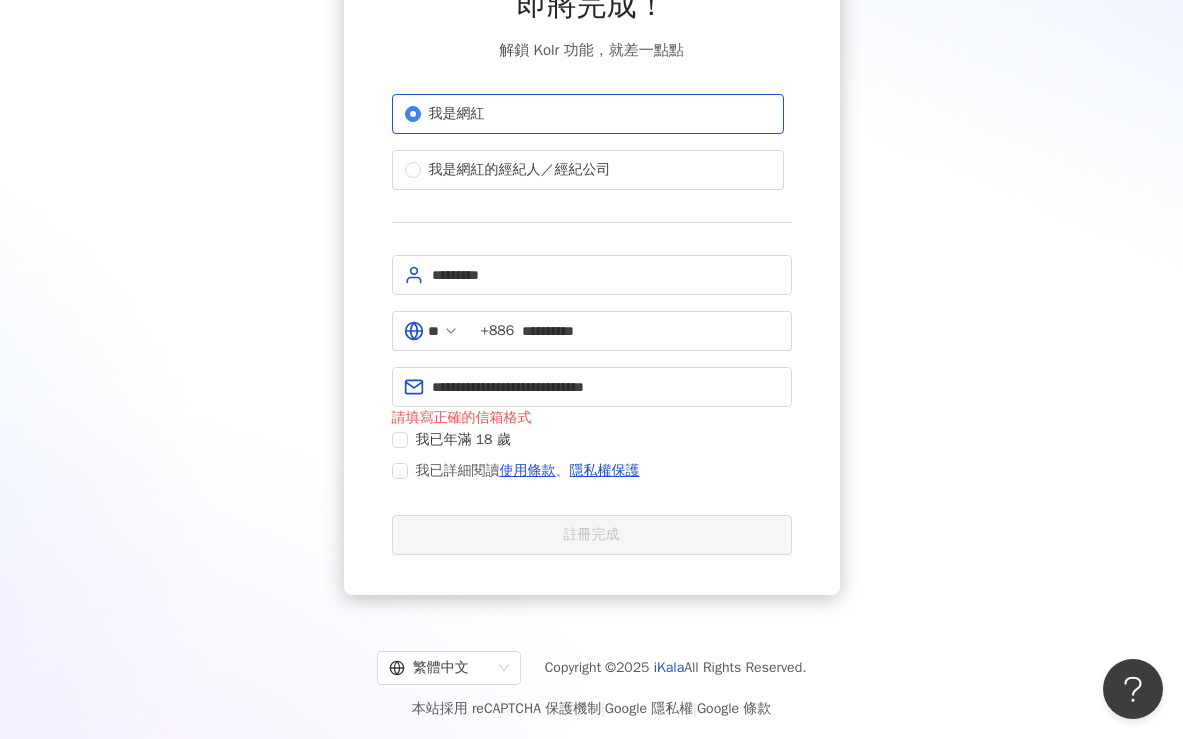 click on "即將完成！ 解鎖 Kolr 功能，就差一點點 我是網紅 我是網紅的經紀人／經紀公司 [PHONE] [EMAIL] 我已年滿 18 歲 我已詳細閱讀 使用條款 、 隱私權保護 註冊完成" at bounding box center [591, 269] 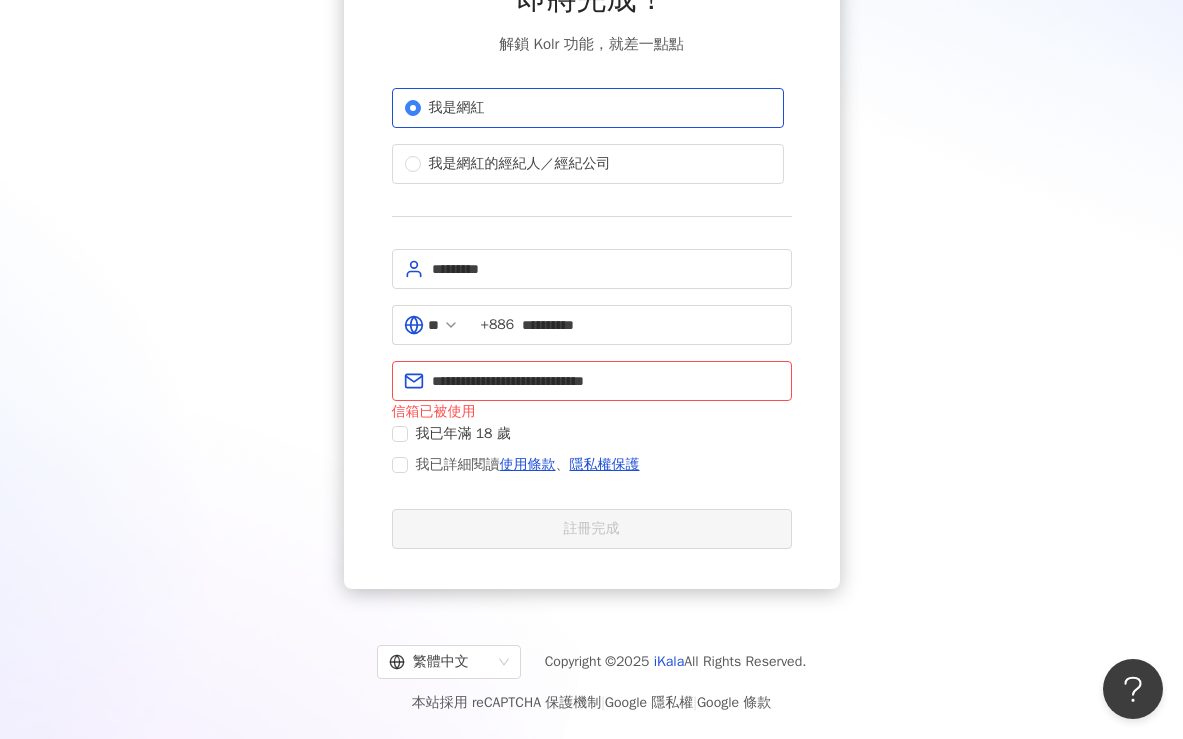 scroll, scrollTop: 0, scrollLeft: 0, axis: both 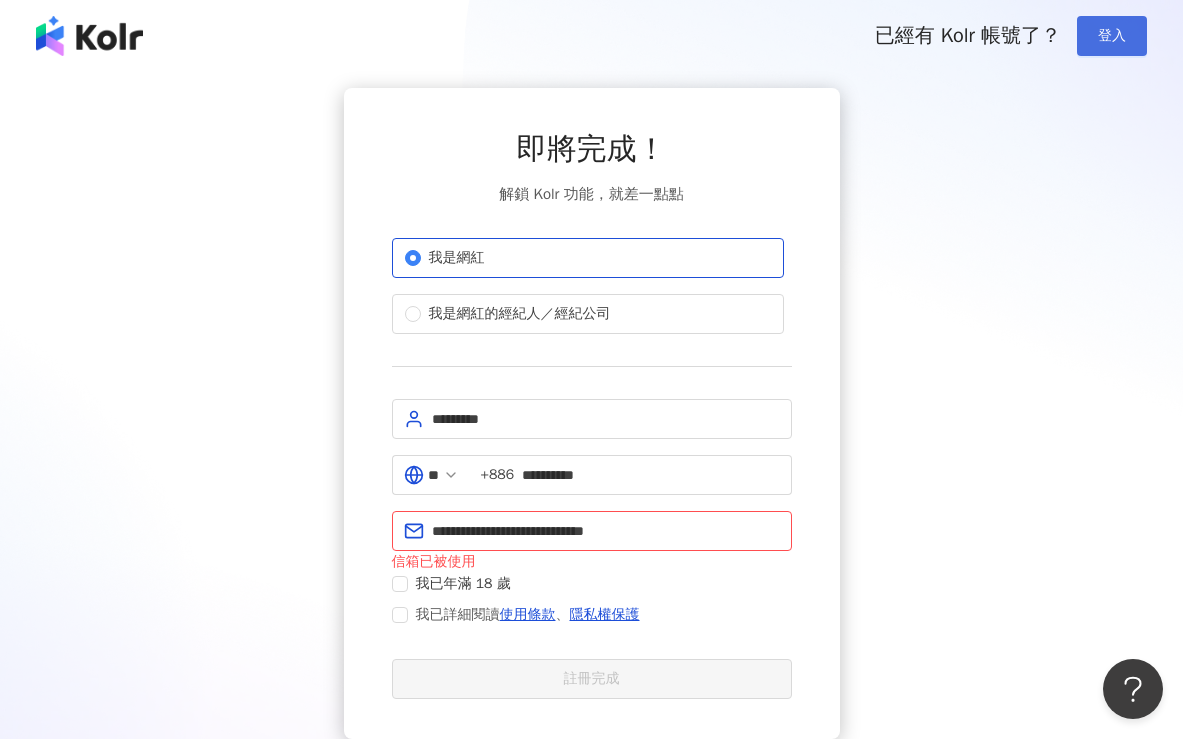 click on "登入" at bounding box center (1112, 36) 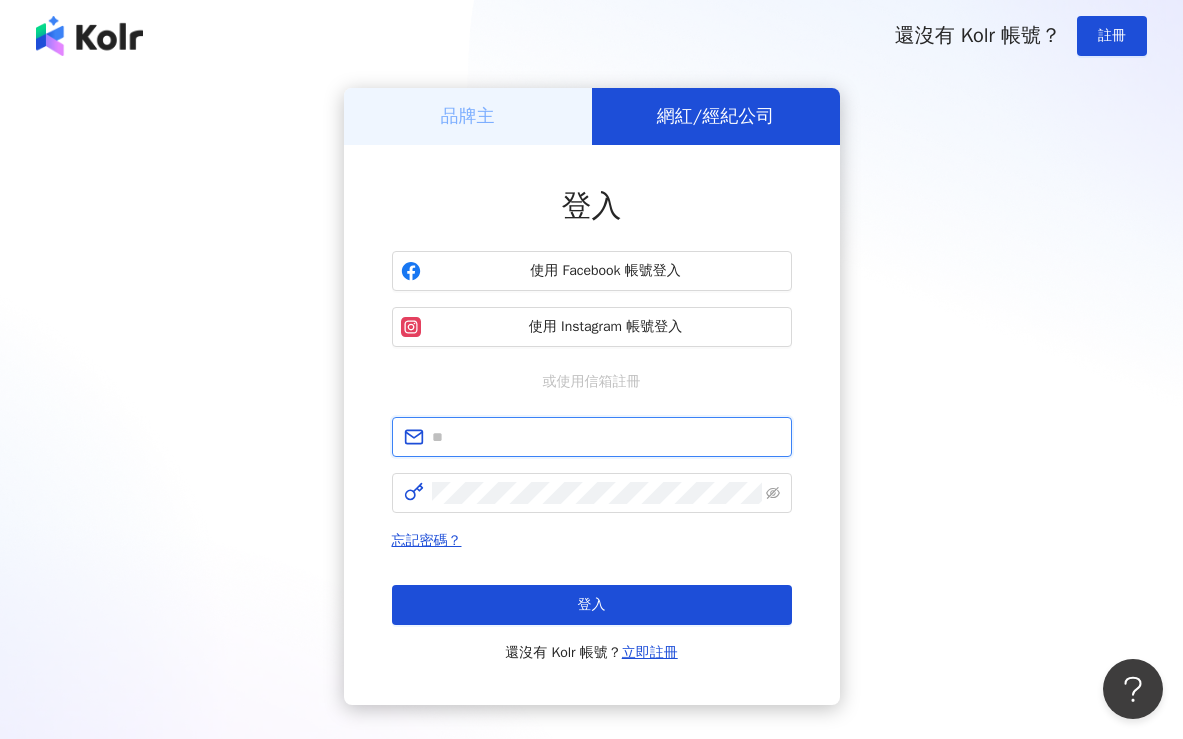 click at bounding box center [606, 437] 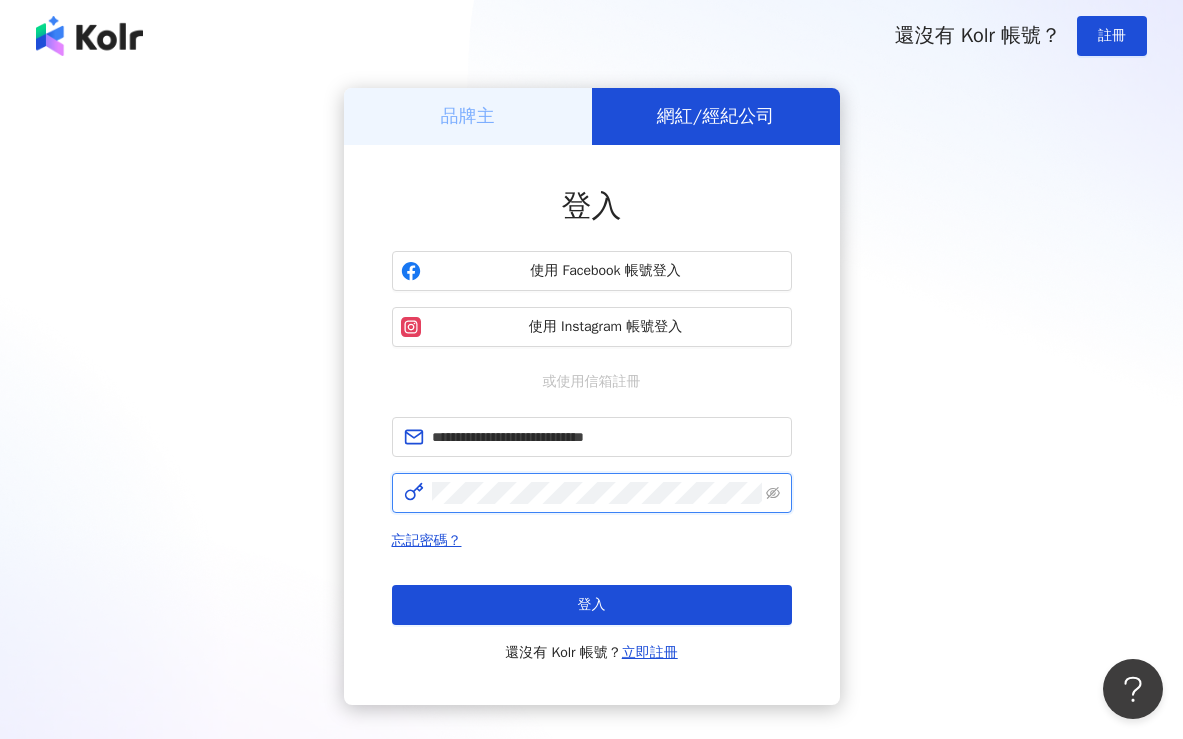 scroll, scrollTop: 116, scrollLeft: 0, axis: vertical 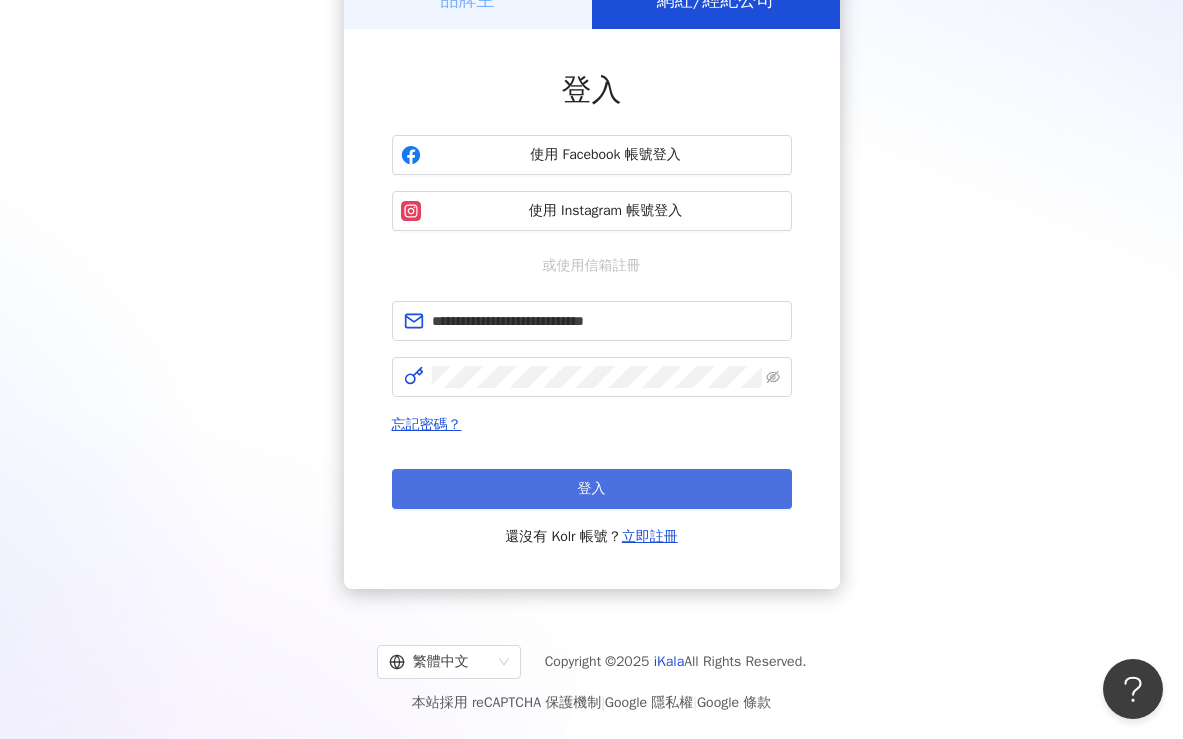 click on "登入" at bounding box center (592, 489) 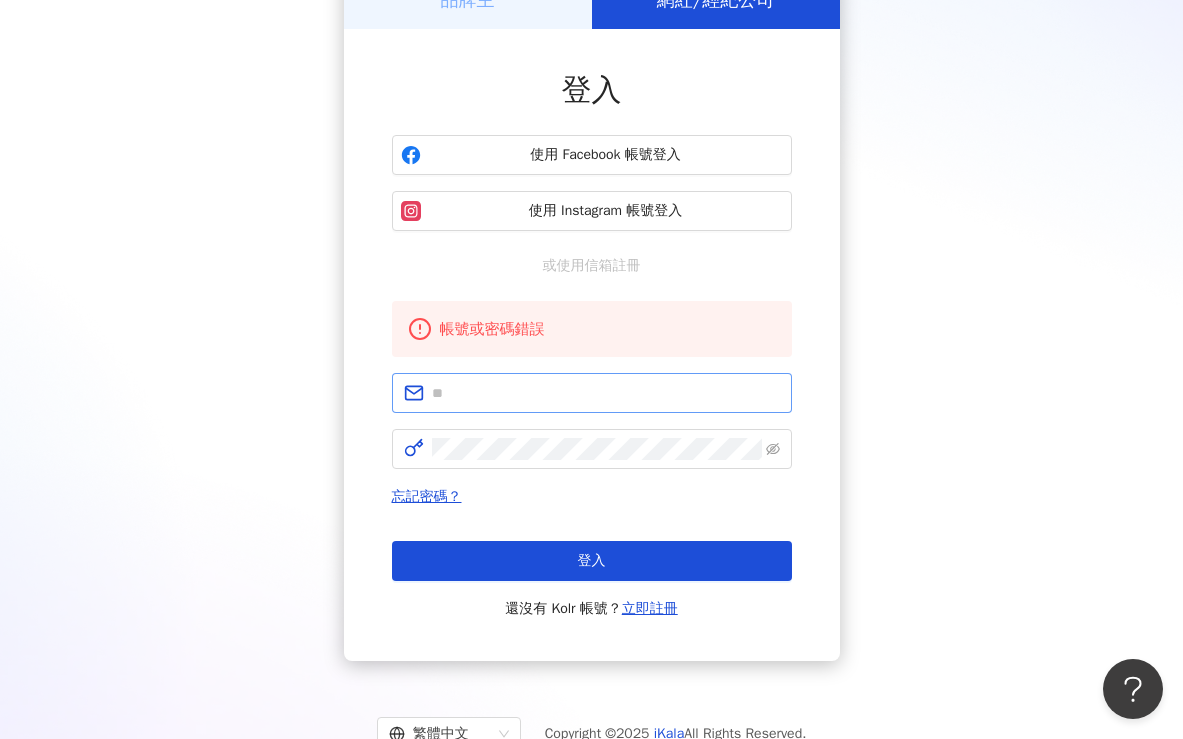 click at bounding box center (592, 393) 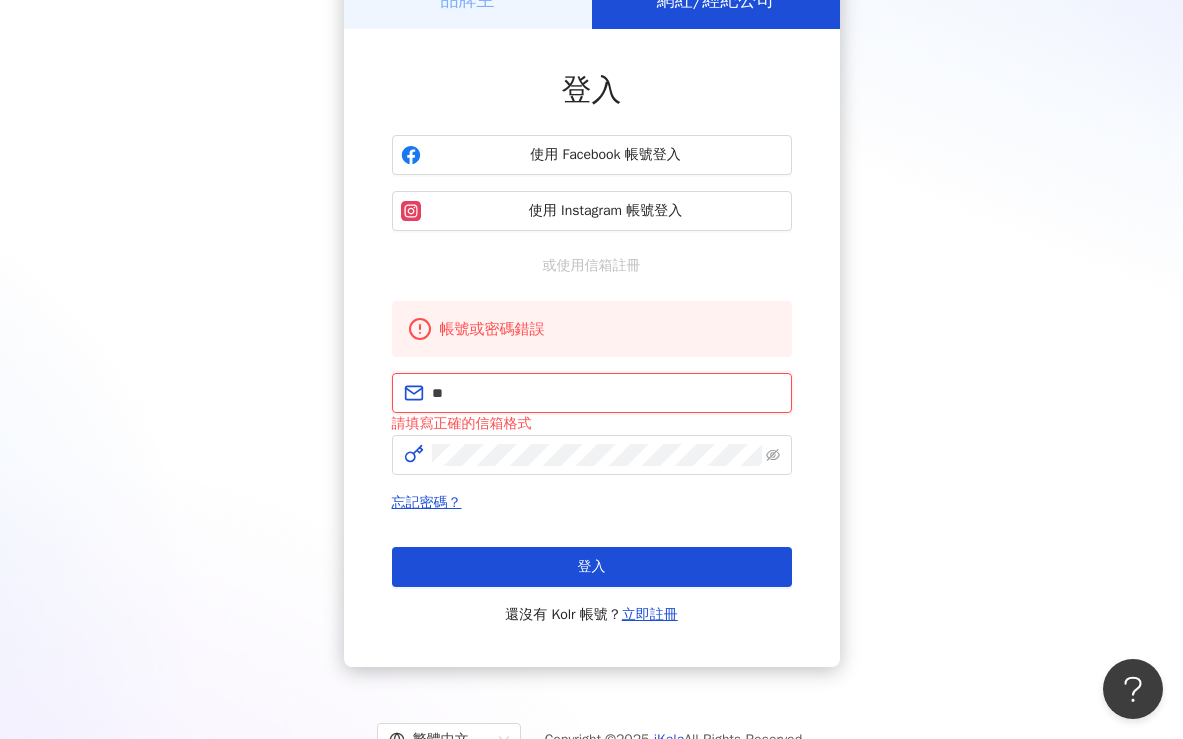 type on "**********" 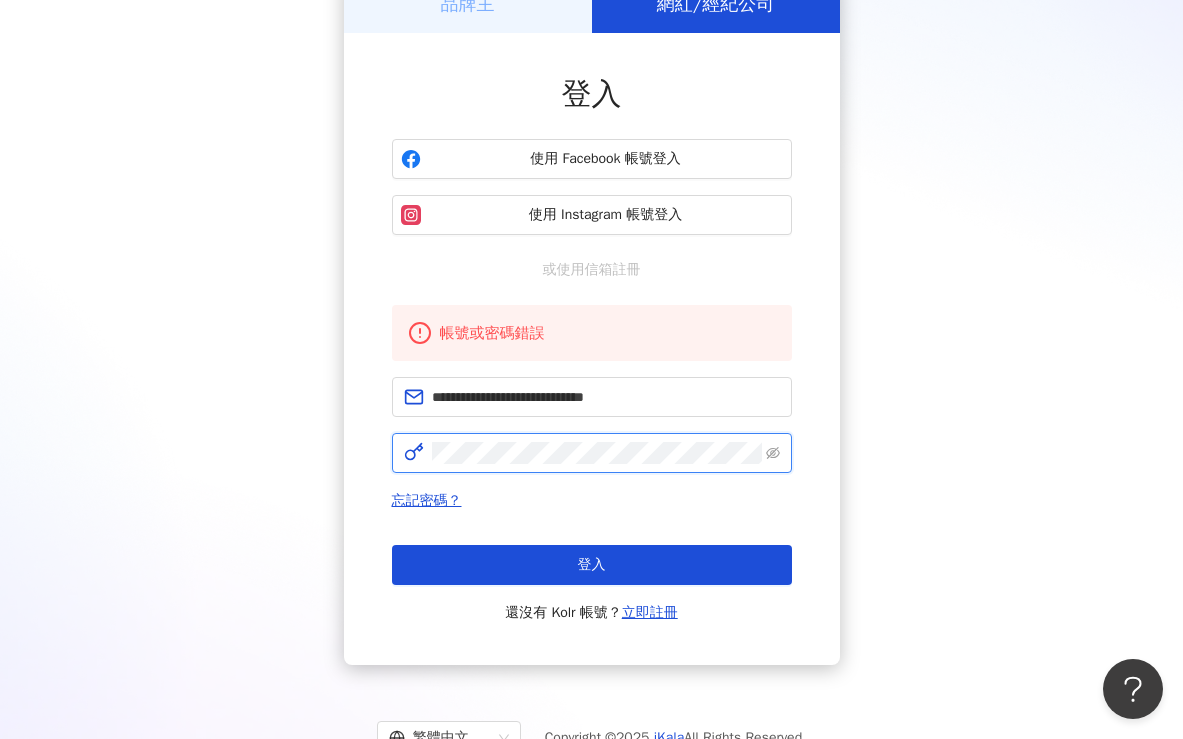 scroll, scrollTop: 116, scrollLeft: 0, axis: vertical 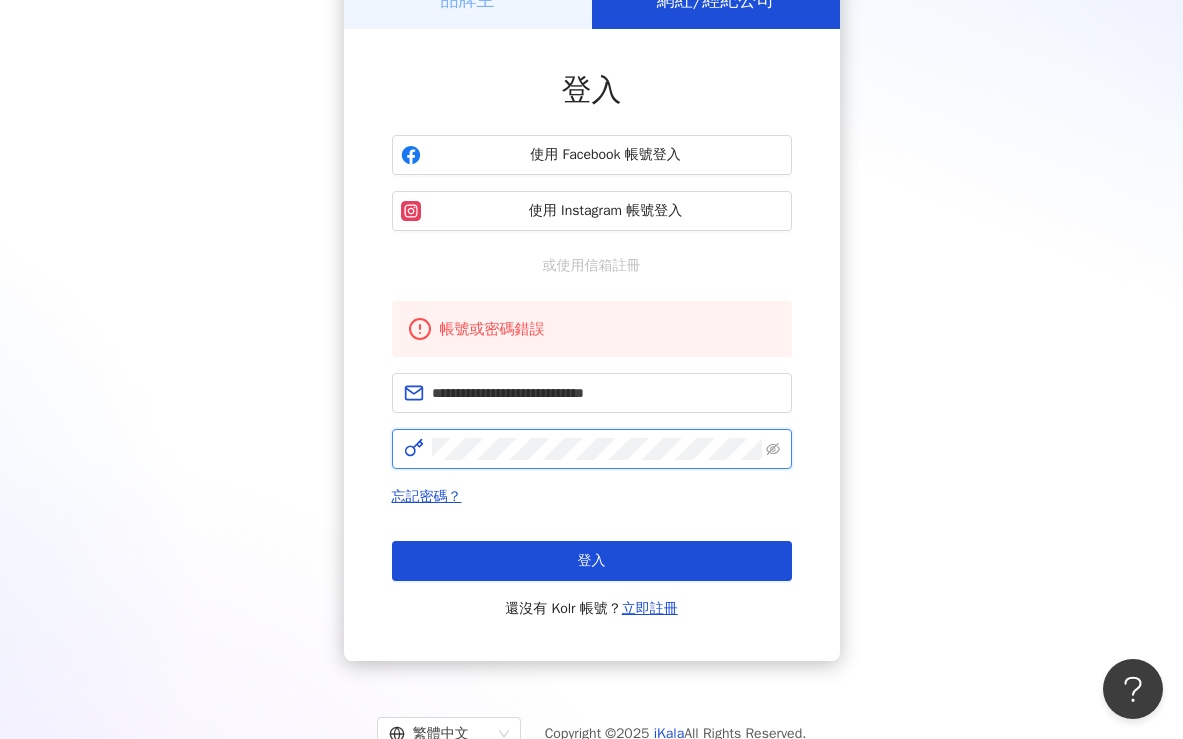 click at bounding box center (592, 449) 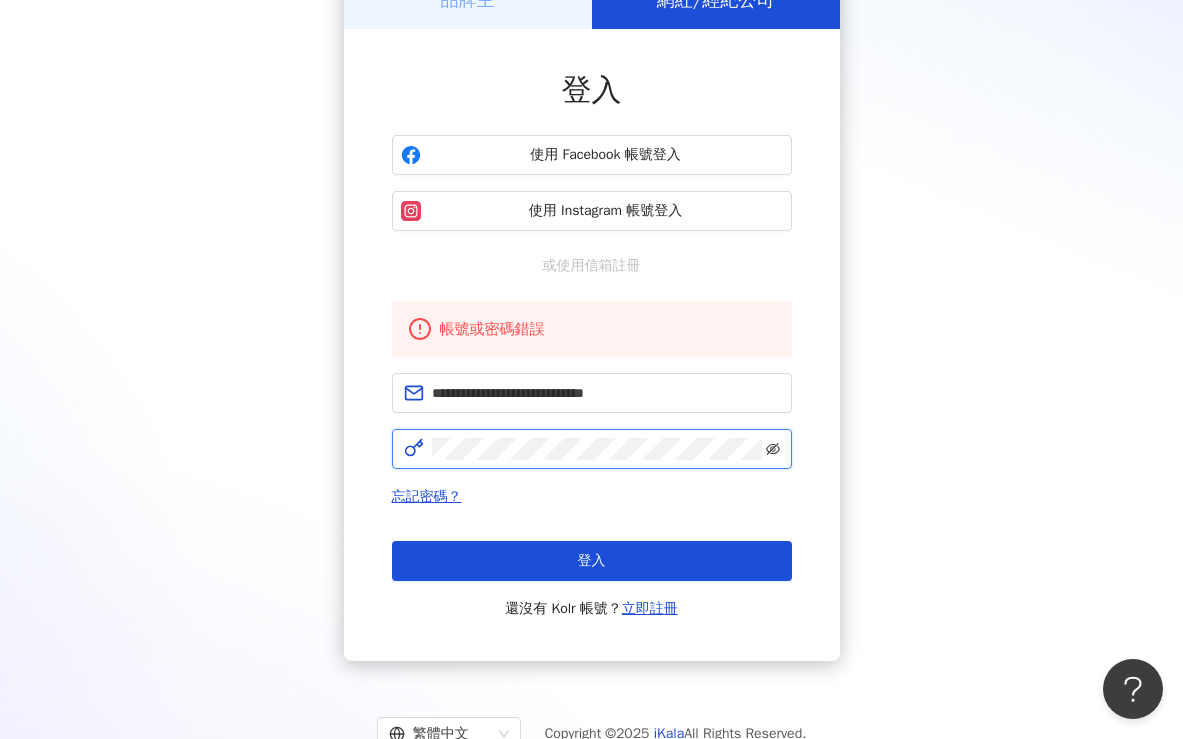 click 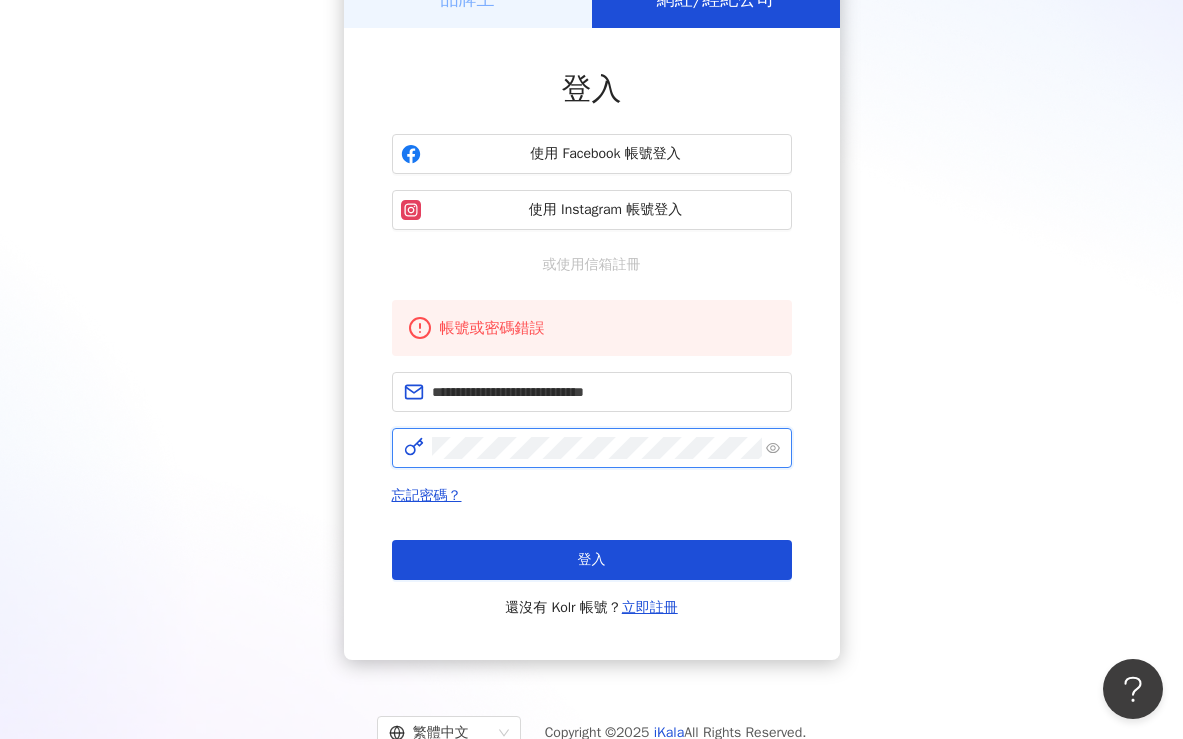 scroll, scrollTop: 121, scrollLeft: 0, axis: vertical 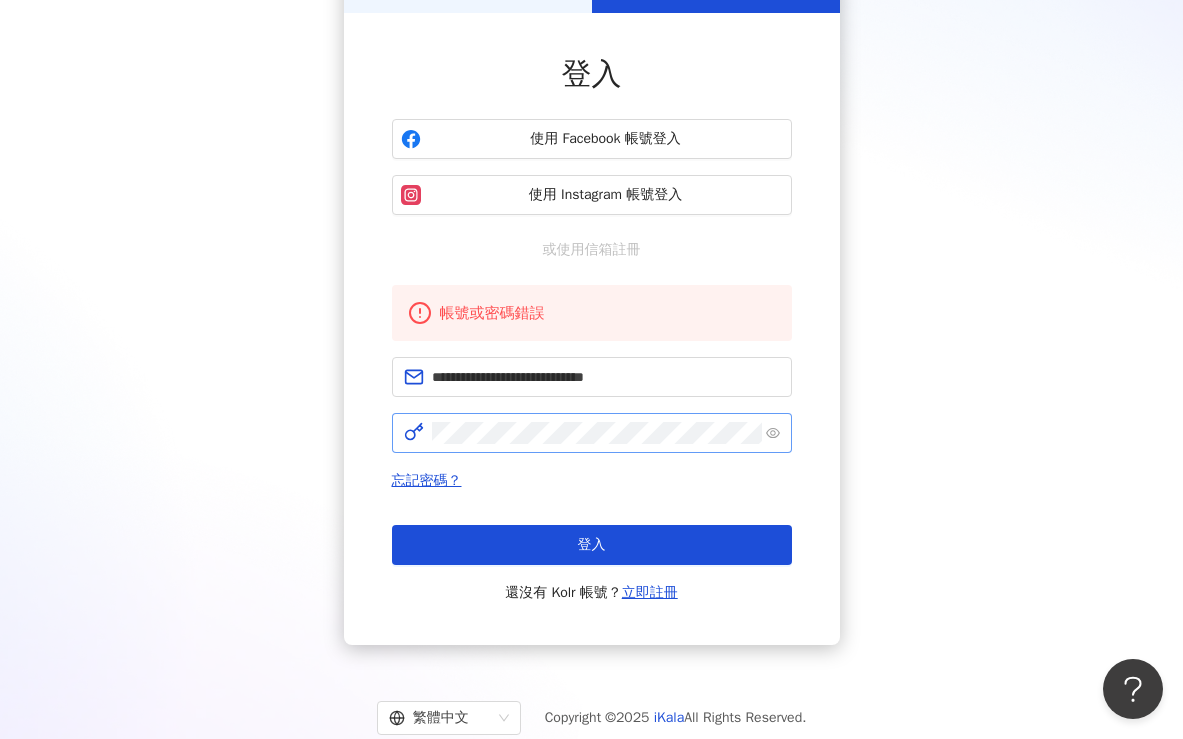 click on "品牌主 網紅/經紀公司 登入 使用 Facebook 帳號登入 使用 Instagram 帳號登入 或使用信箱註冊 帳號或密碼錯誤 [EMAIL] 忘記密碼？ 登入 還沒有 Kolr 帳號？ 立即註冊" at bounding box center [591, 300] 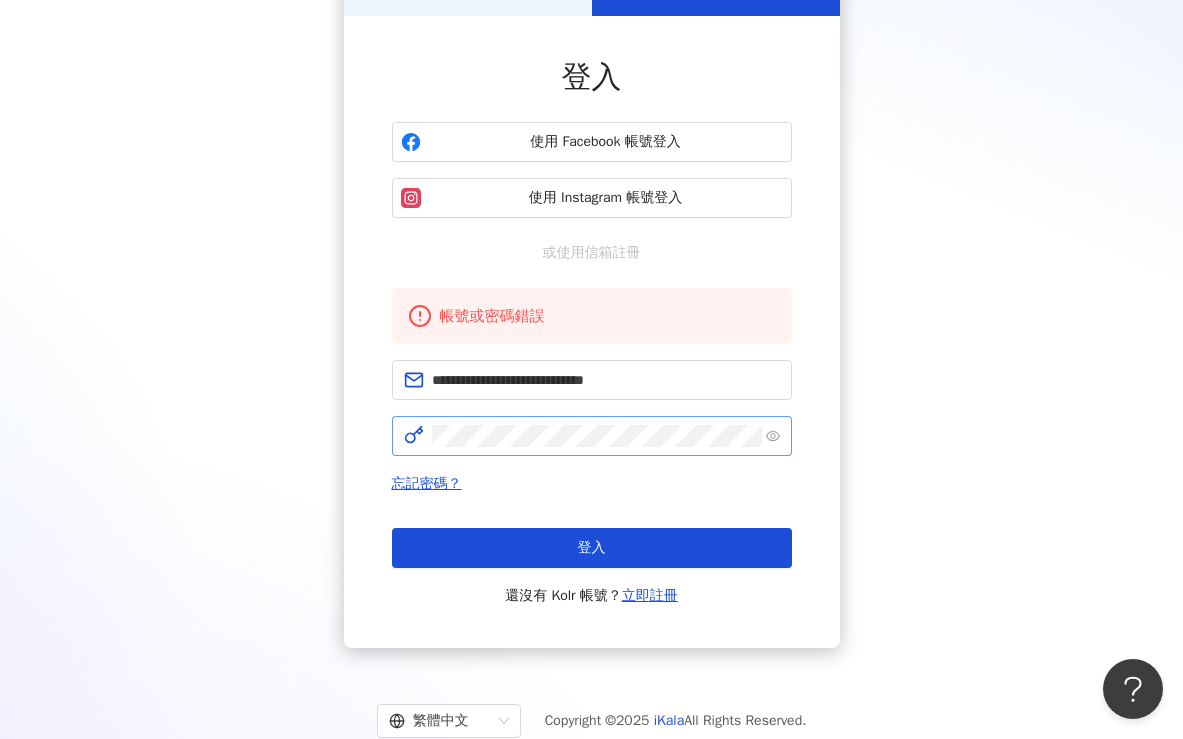 scroll, scrollTop: 188, scrollLeft: 0, axis: vertical 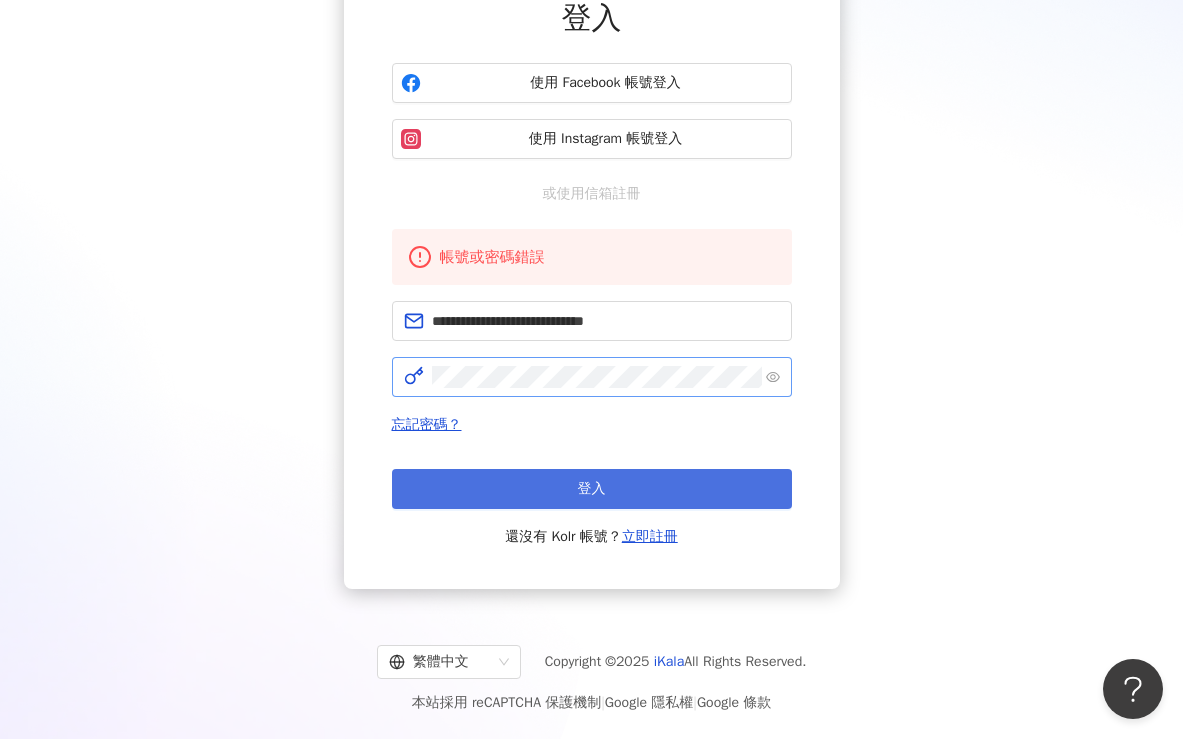 click on "登入" at bounding box center [592, 489] 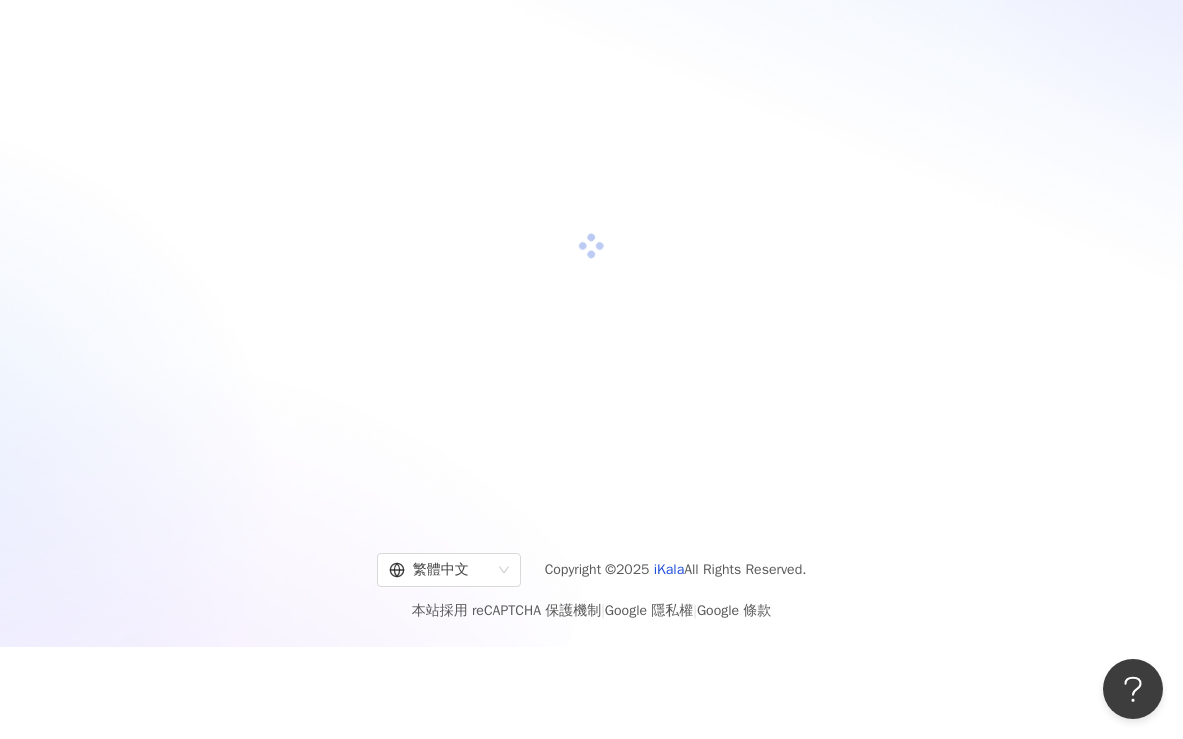 scroll, scrollTop: 188, scrollLeft: 0, axis: vertical 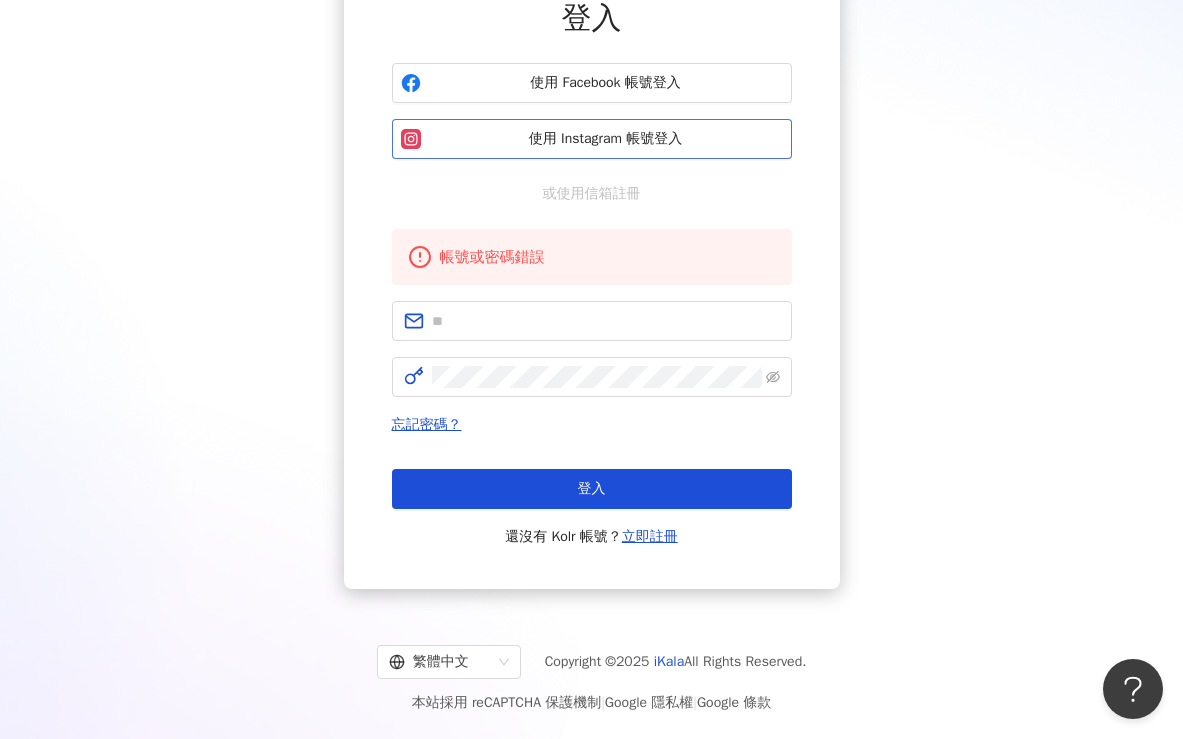 click on "使用 Instagram 帳號登入" at bounding box center (606, 139) 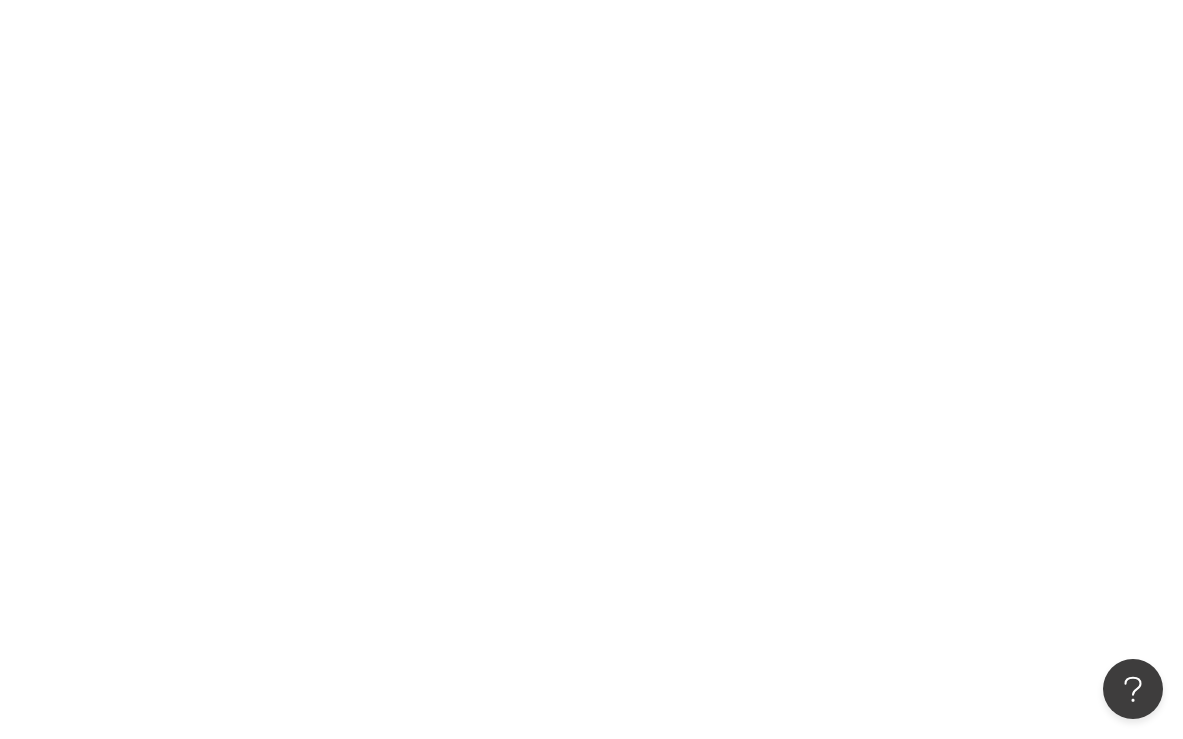 scroll, scrollTop: 0, scrollLeft: 0, axis: both 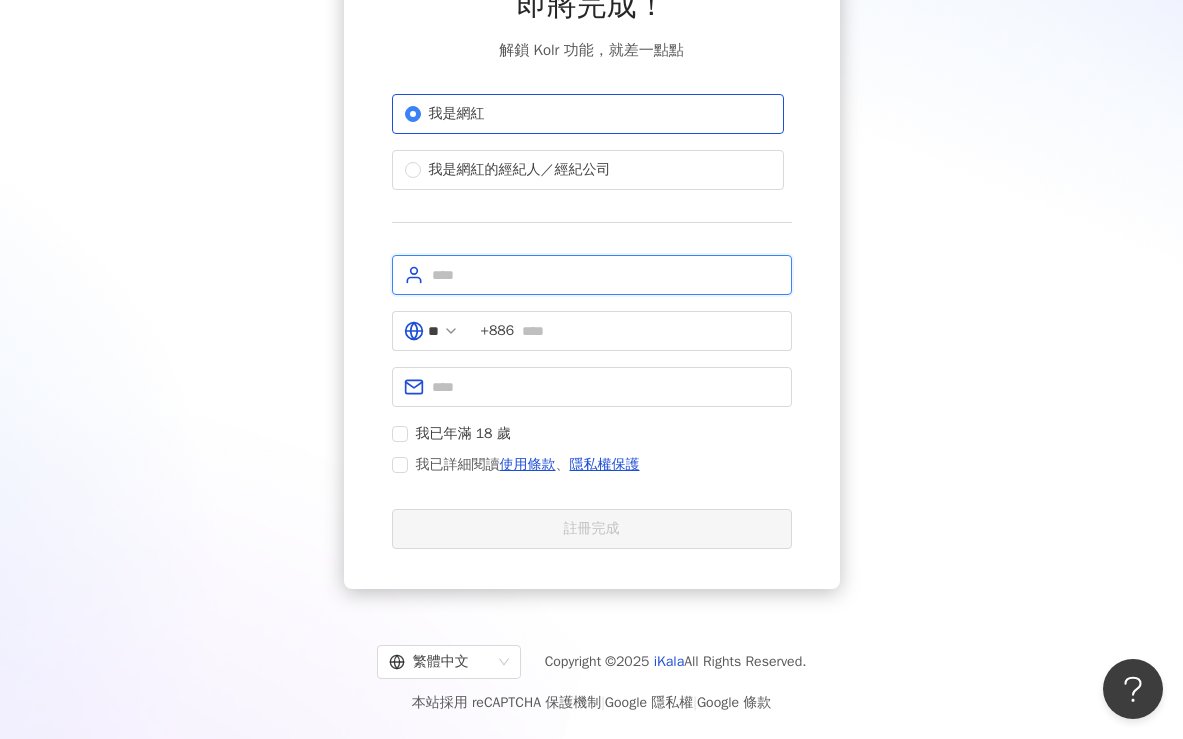 click at bounding box center [606, 275] 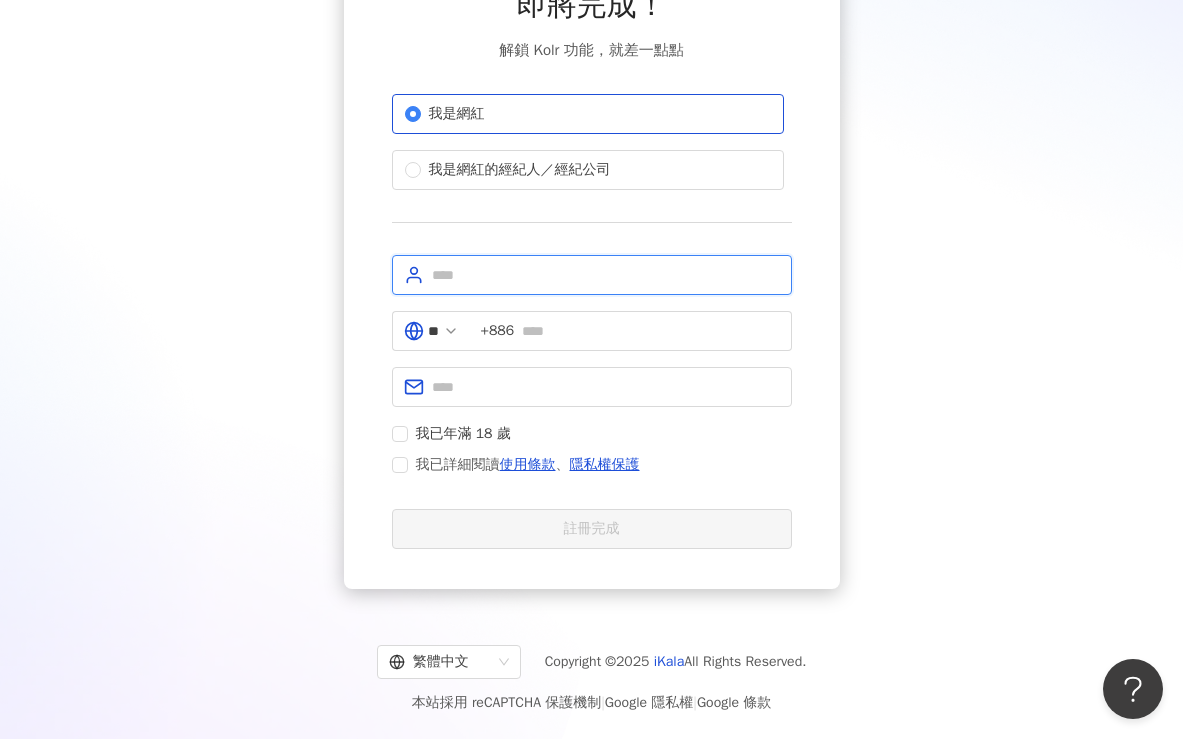 type on "*********" 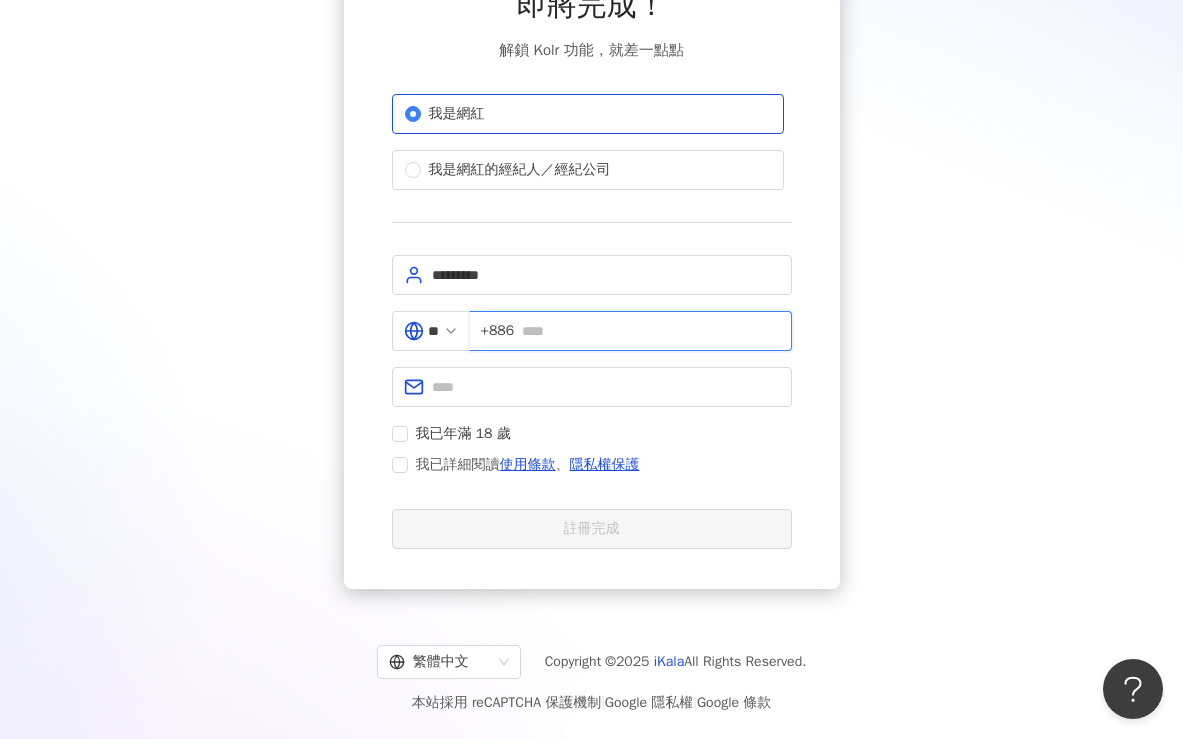 click at bounding box center [650, 331] 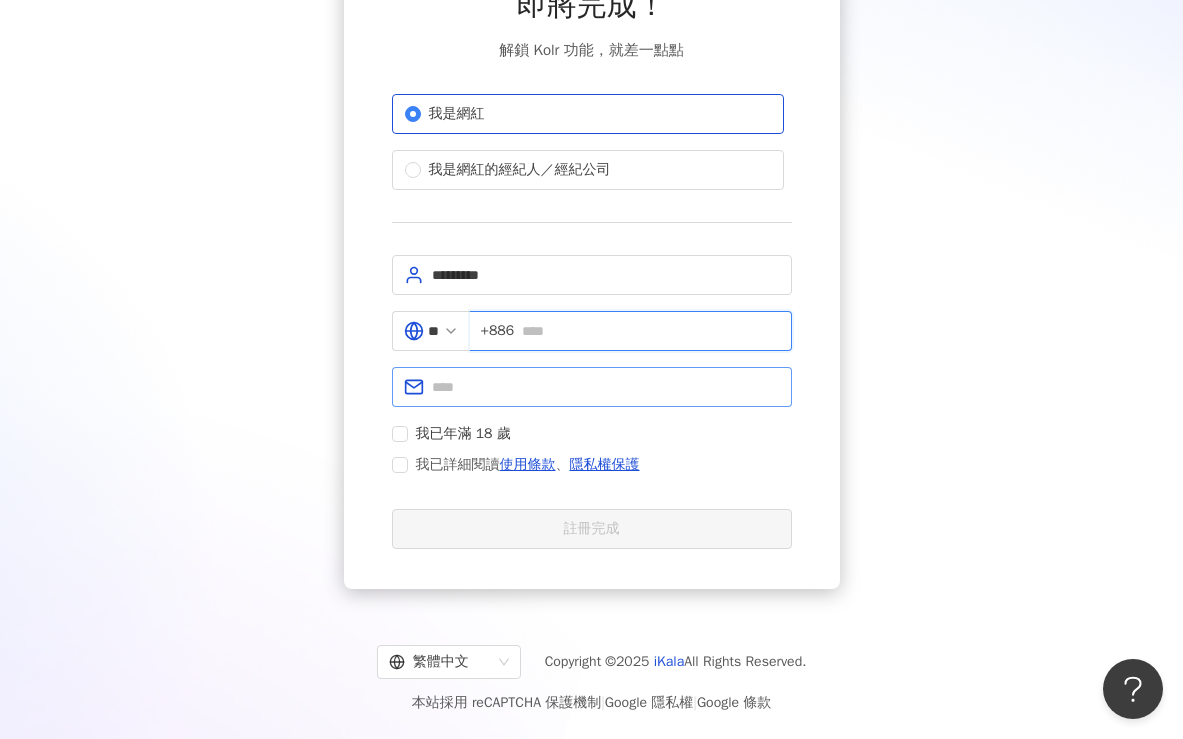 type on "**********" 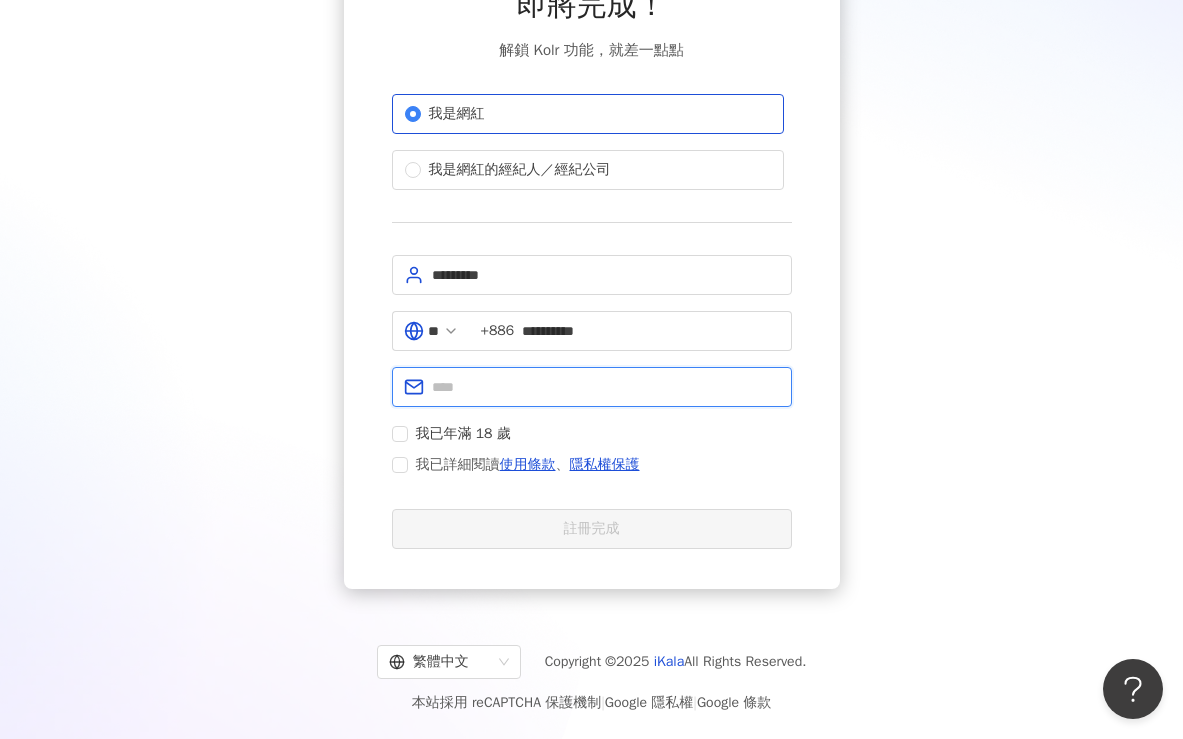 click at bounding box center (606, 387) 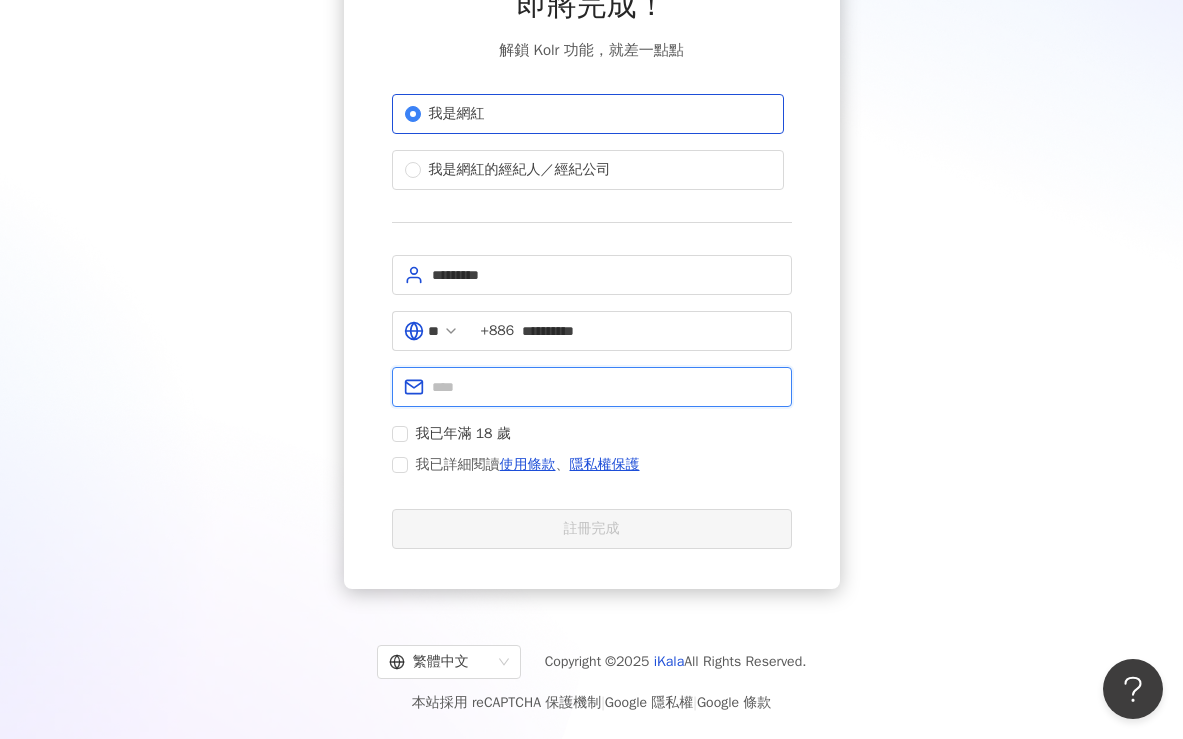 type on "**********" 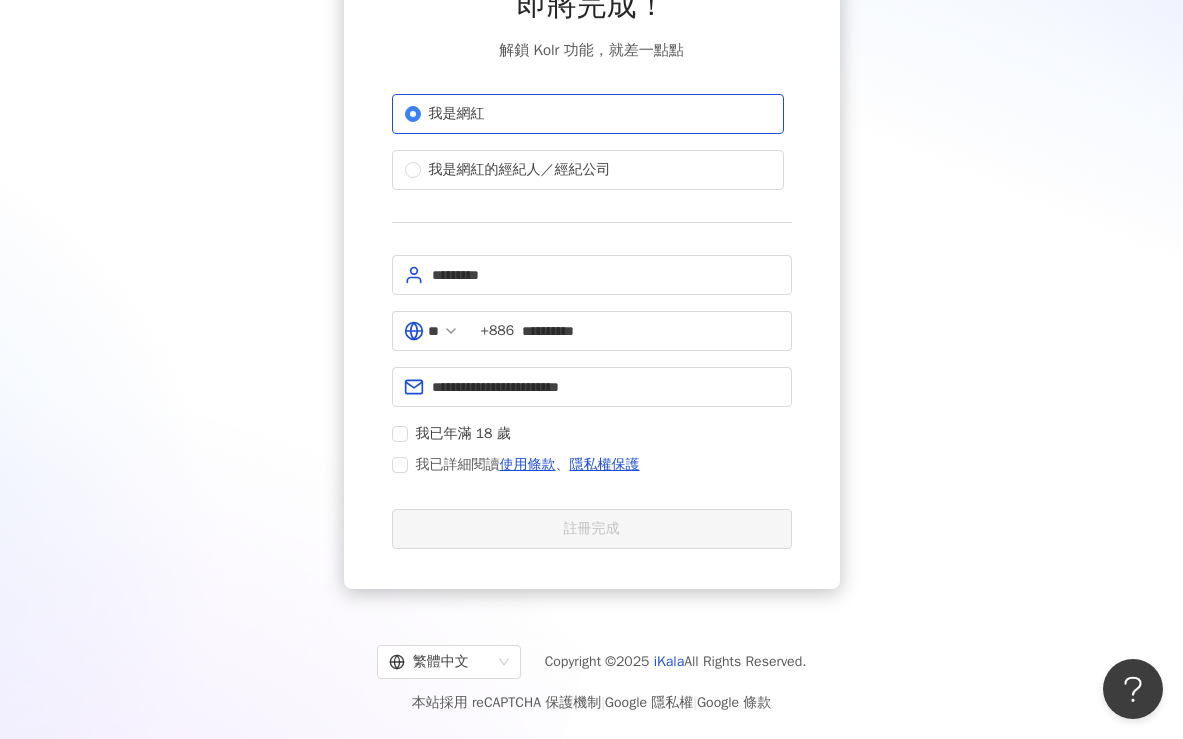 click on "即將完成！ 解鎖 Kolr 功能，就差一點點 我是網紅 我是網紅的經紀人／經紀公司 [PHONE] 我已年滿 18 歲 我已詳細閱讀 使用條款 、 隱私權保護 註冊完成" at bounding box center (591, 266) 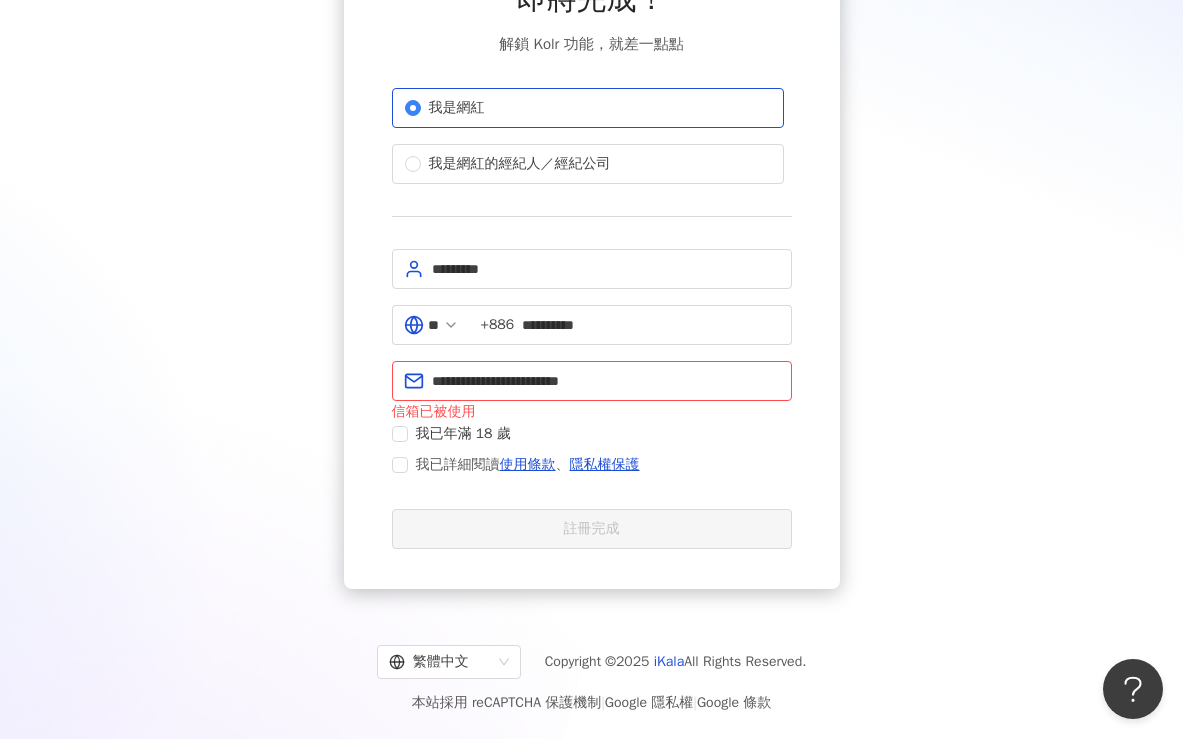 scroll, scrollTop: 0, scrollLeft: 0, axis: both 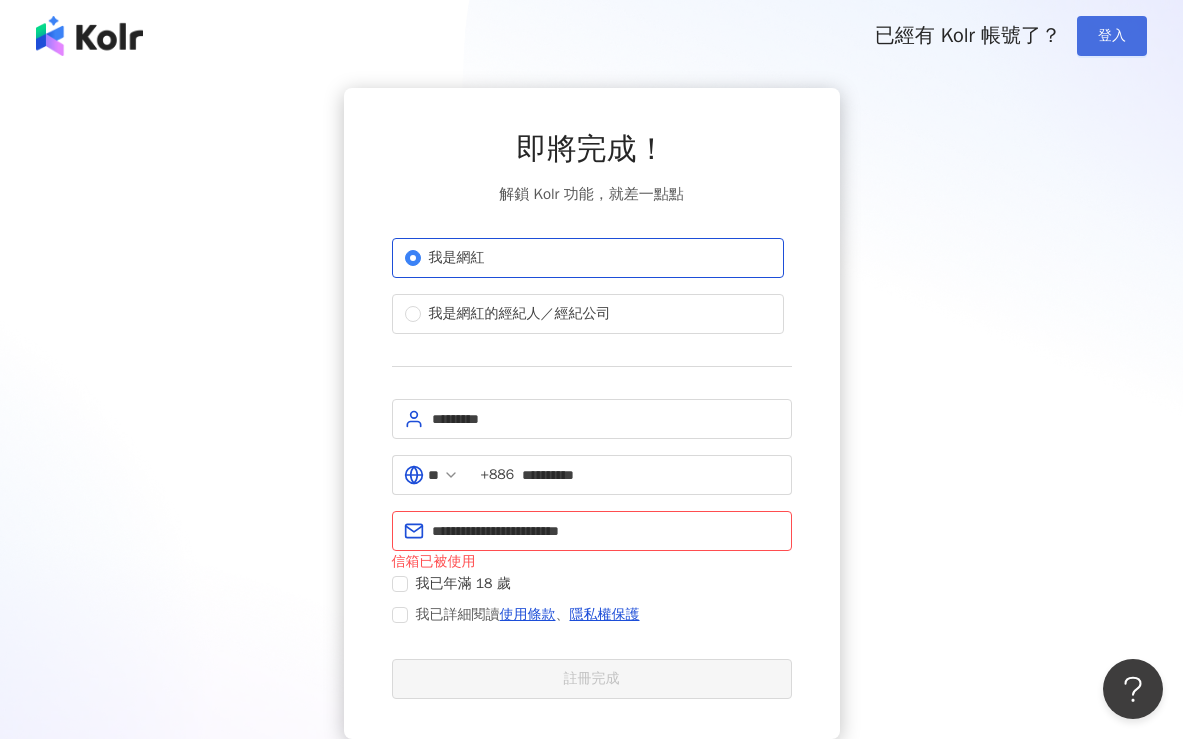 click on "登入" at bounding box center (1112, 36) 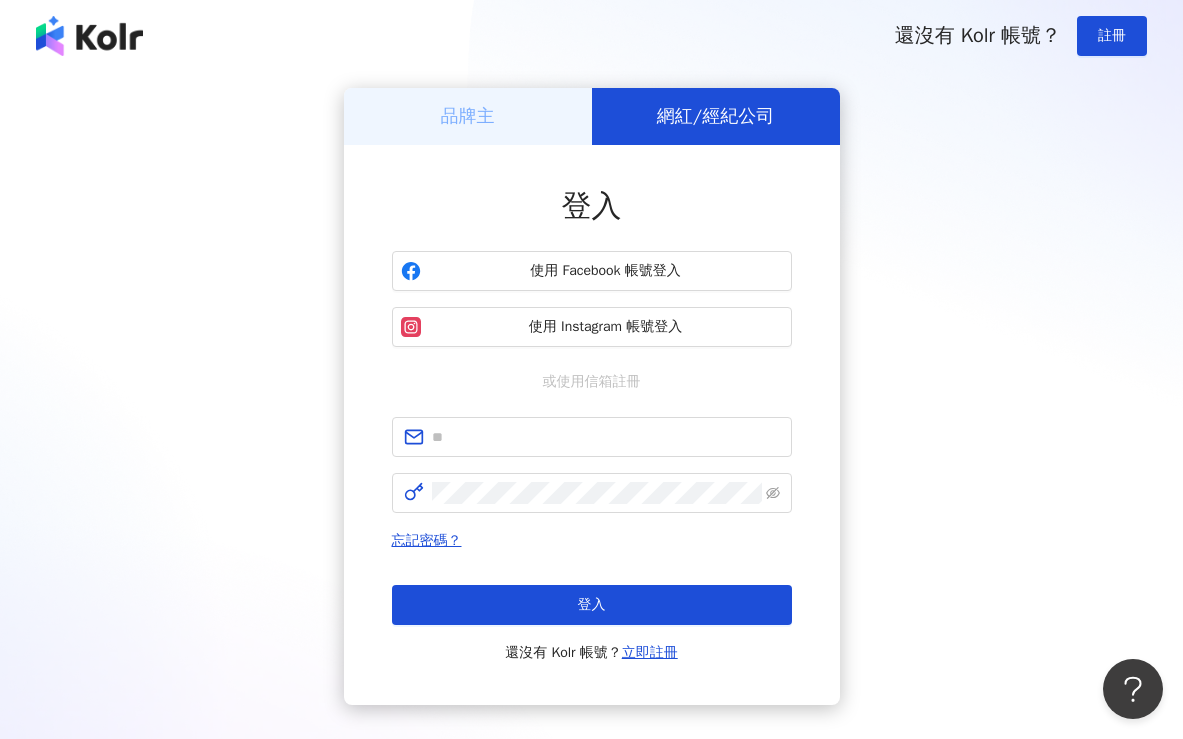 drag, startPoint x: 1006, startPoint y: 382, endPoint x: 982, endPoint y: 381, distance: 24.020824 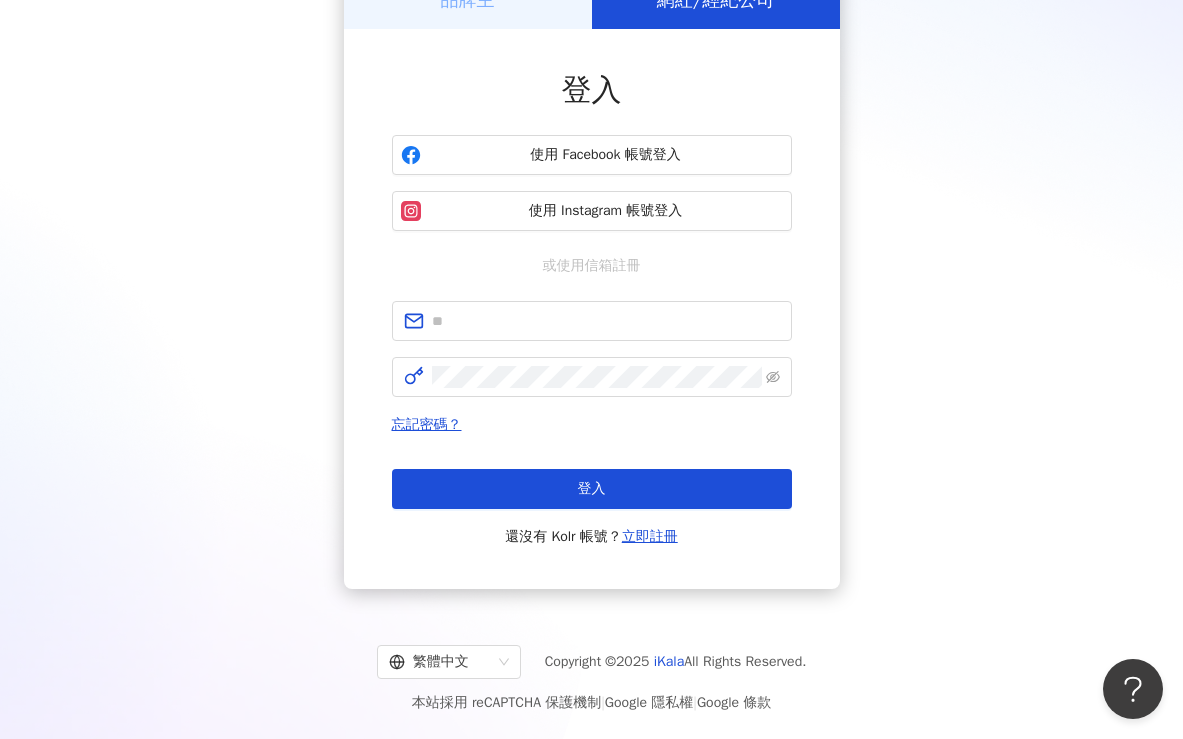 click on "品牌主" at bounding box center (468, 0) 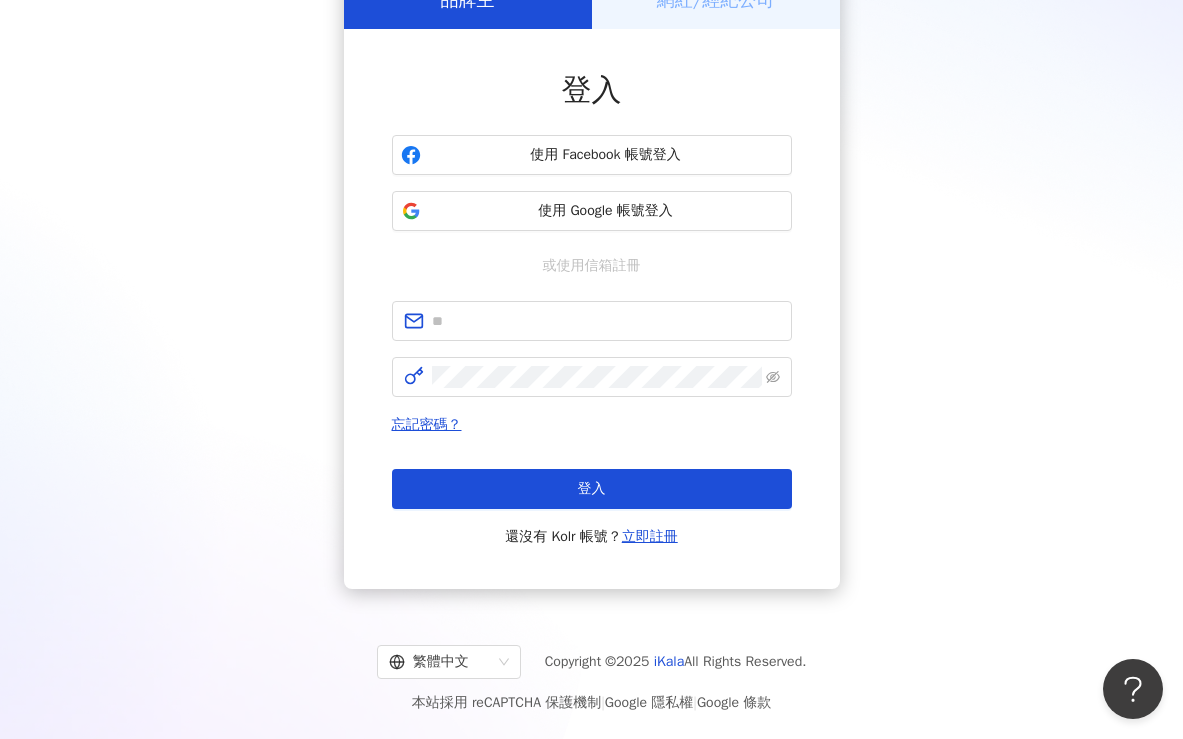 scroll, scrollTop: 0, scrollLeft: 0, axis: both 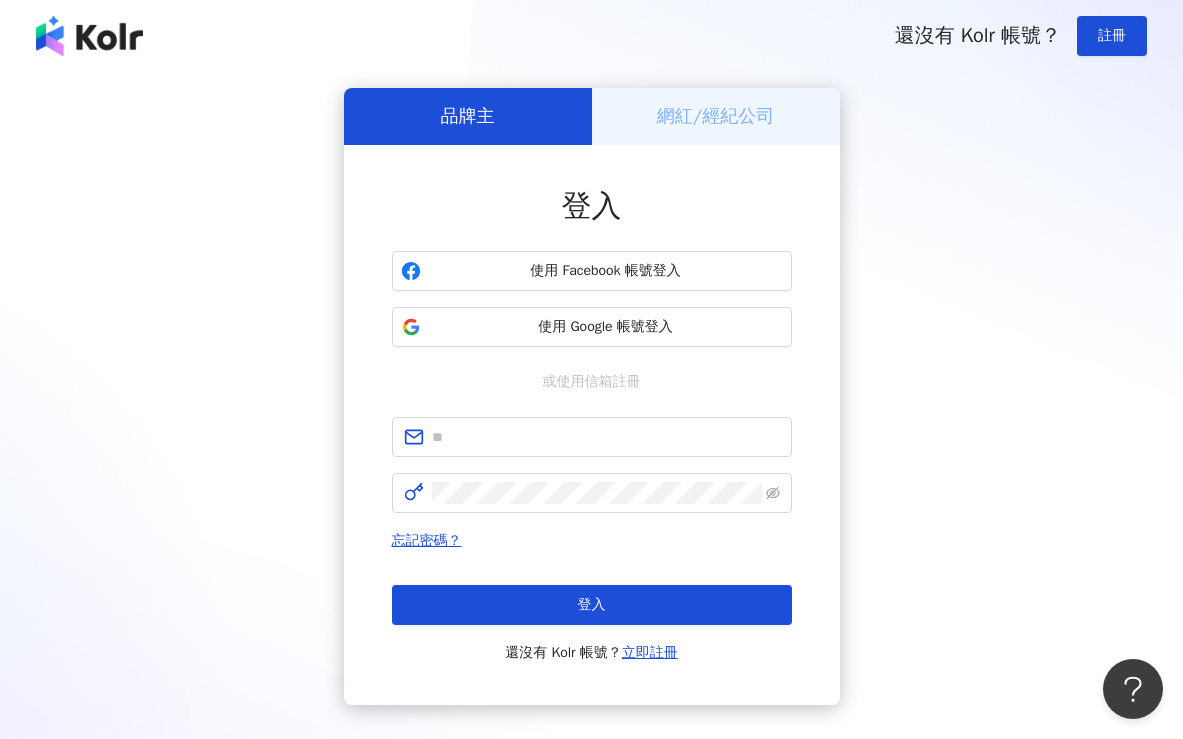 click on "網紅/經紀公司" at bounding box center (715, 116) 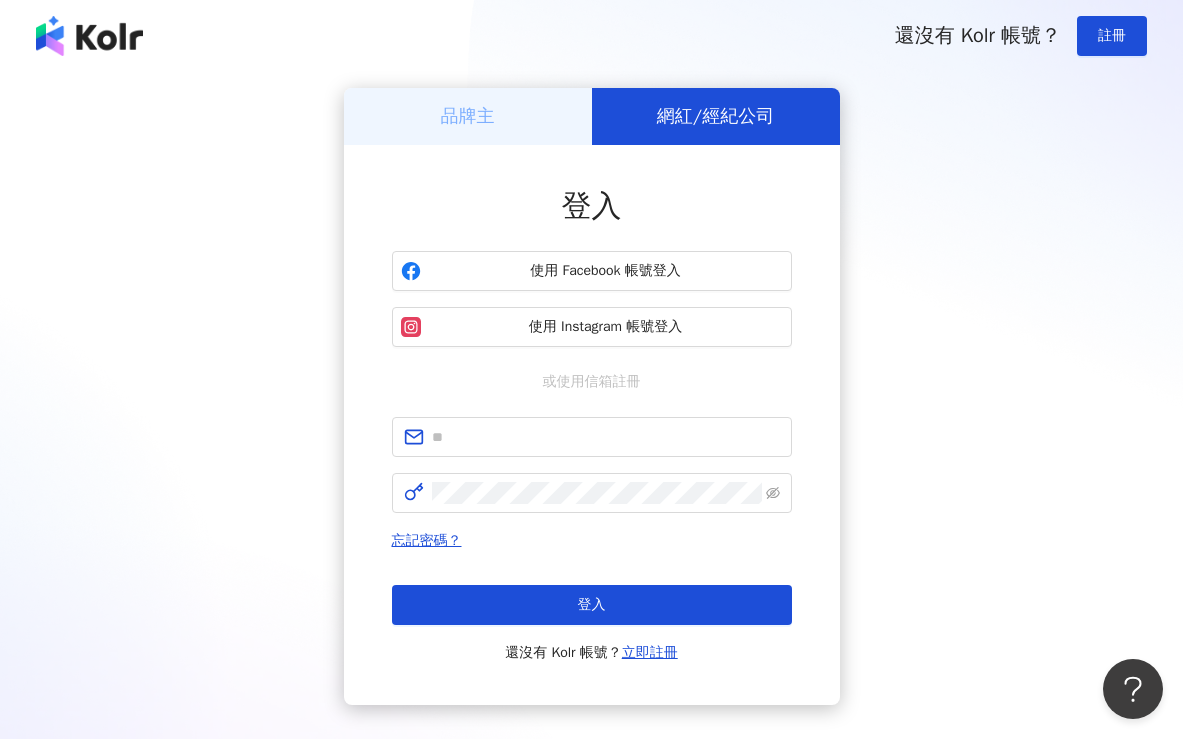 click on "品牌主" at bounding box center [468, 116] 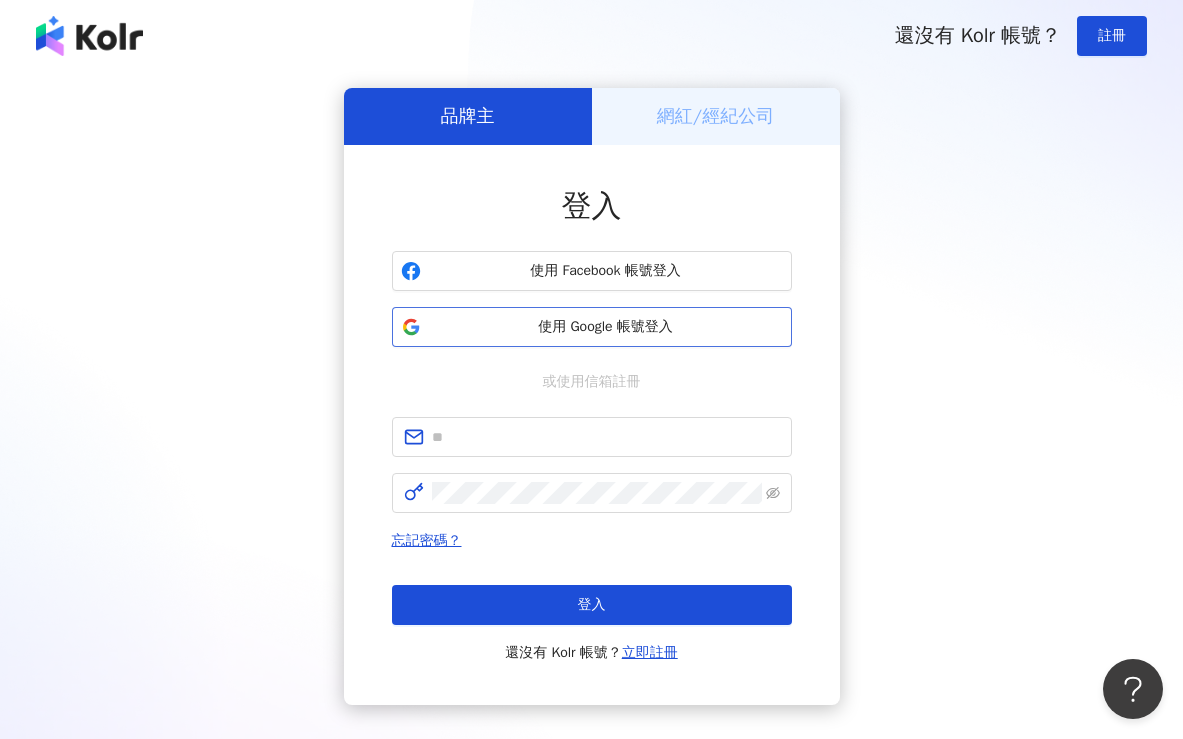 click on "使用 Google 帳號登入" at bounding box center [606, 327] 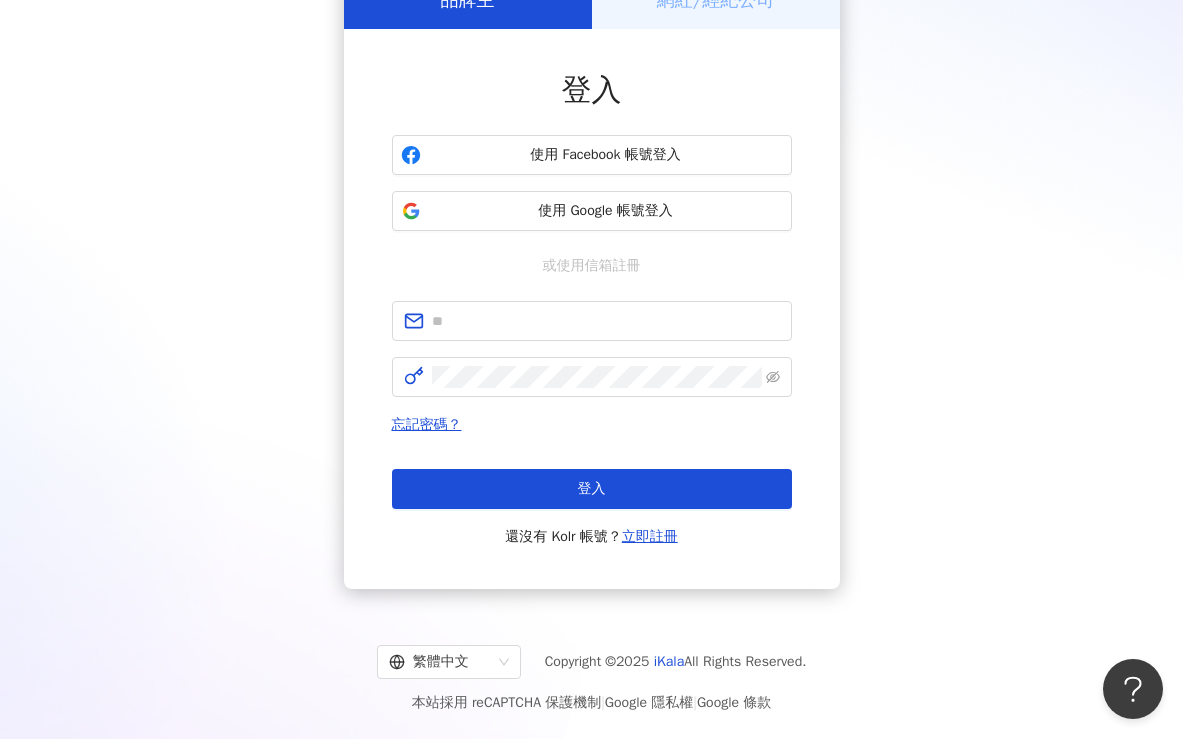 scroll, scrollTop: 116, scrollLeft: 0, axis: vertical 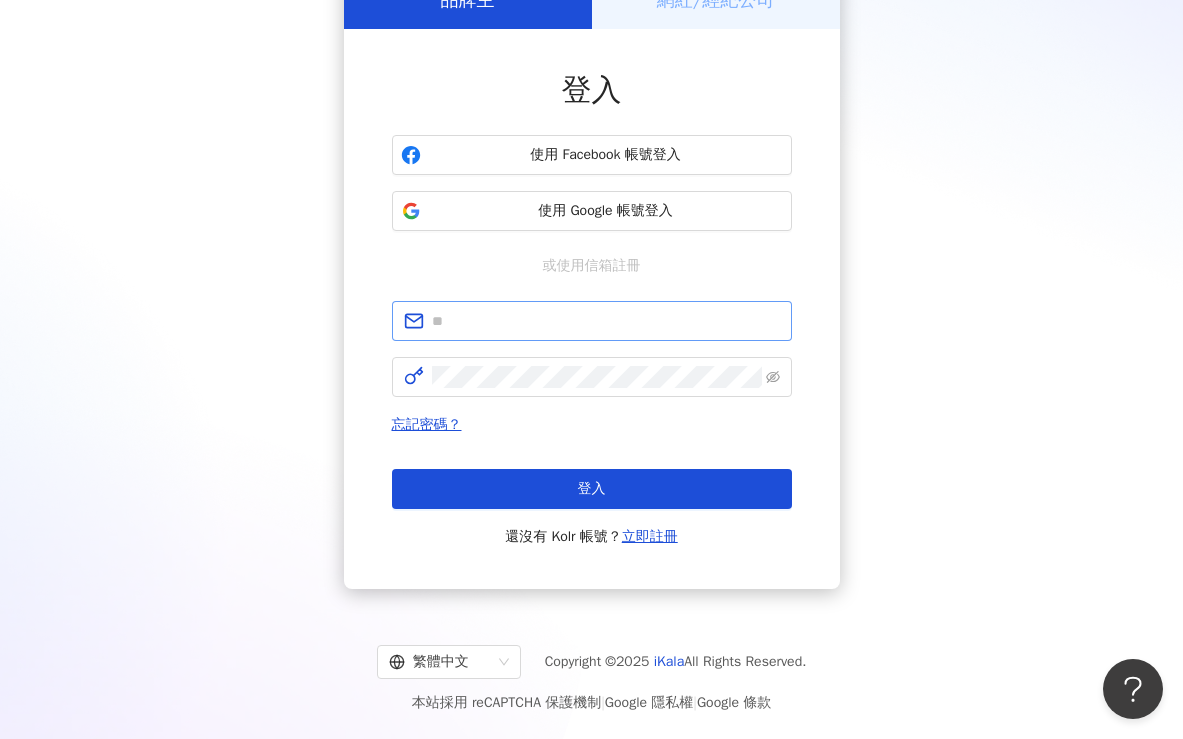 click at bounding box center [592, 321] 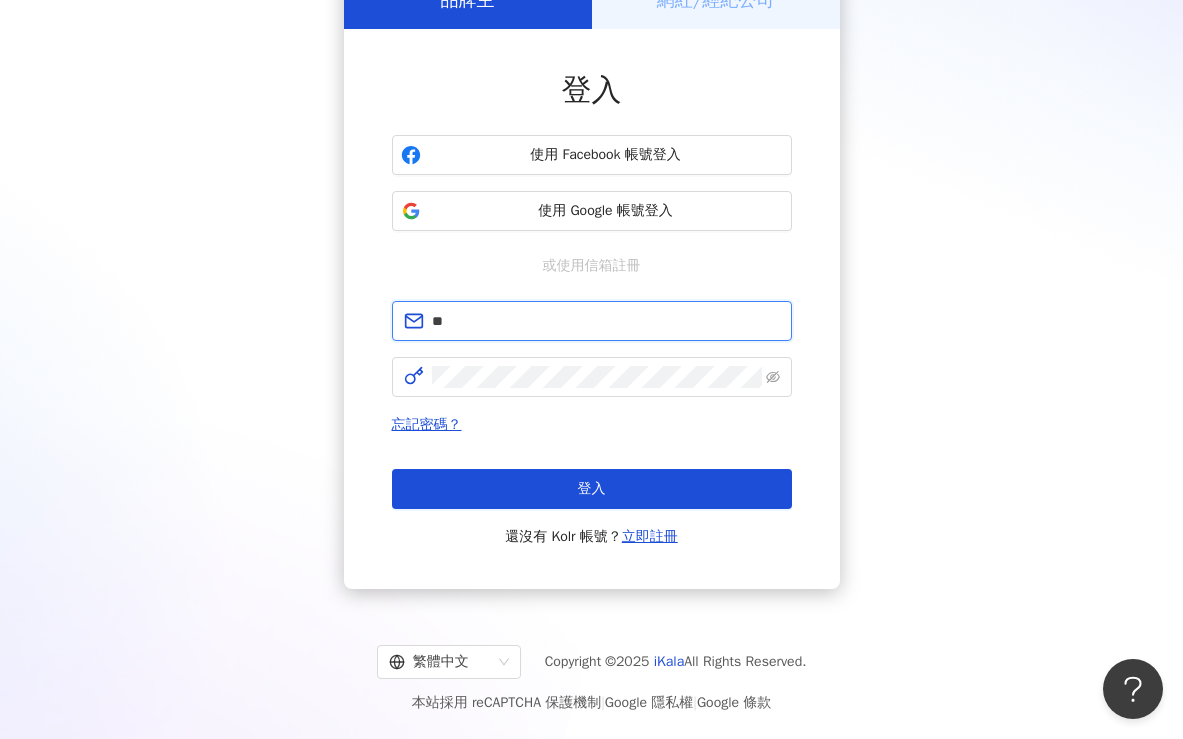 type on "*" 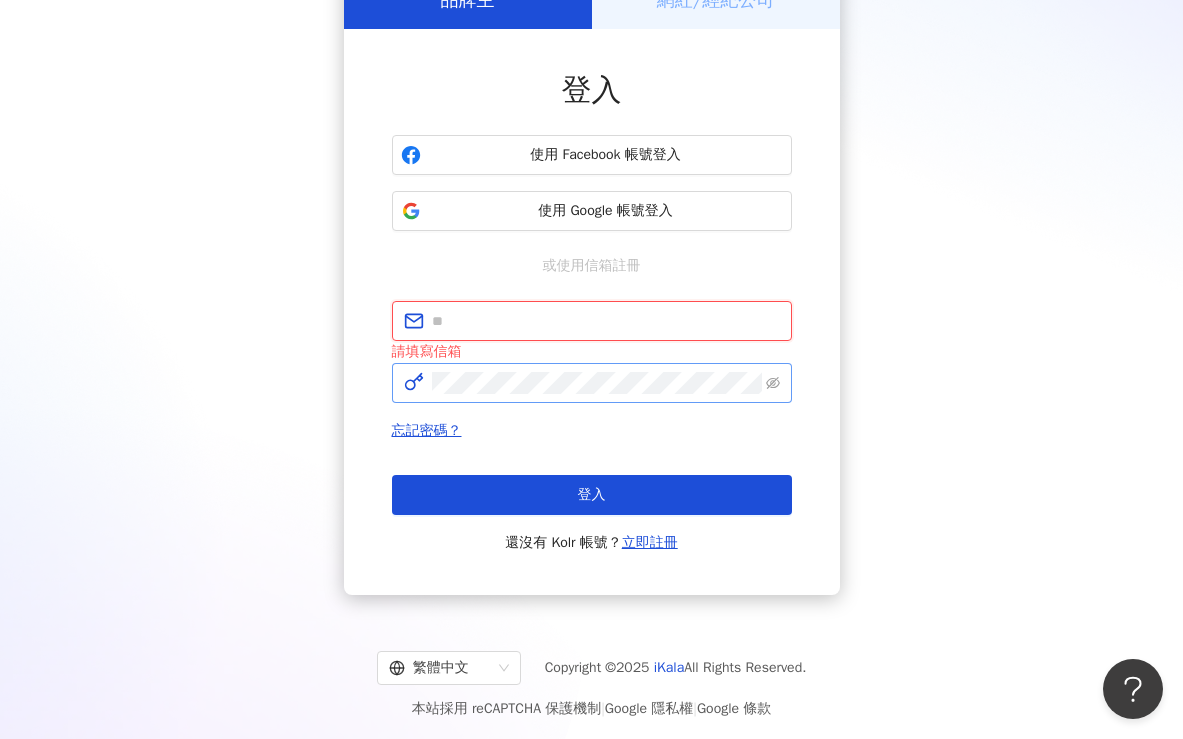 type on "**********" 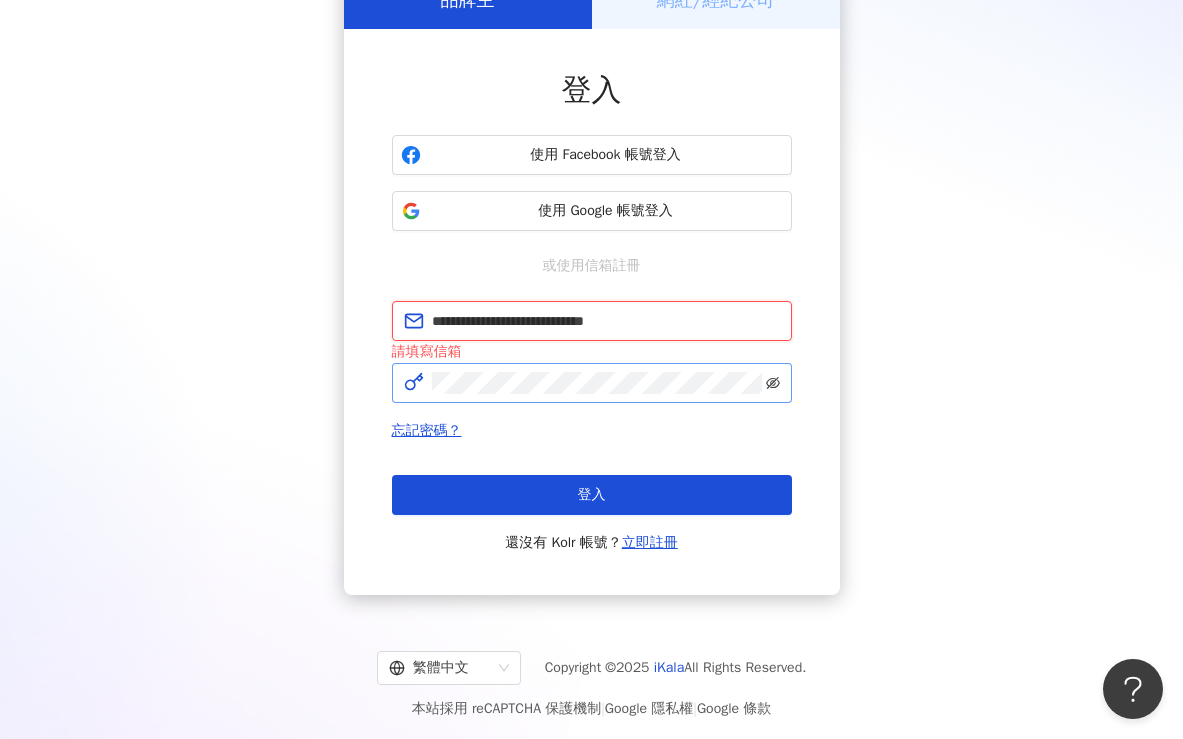 click 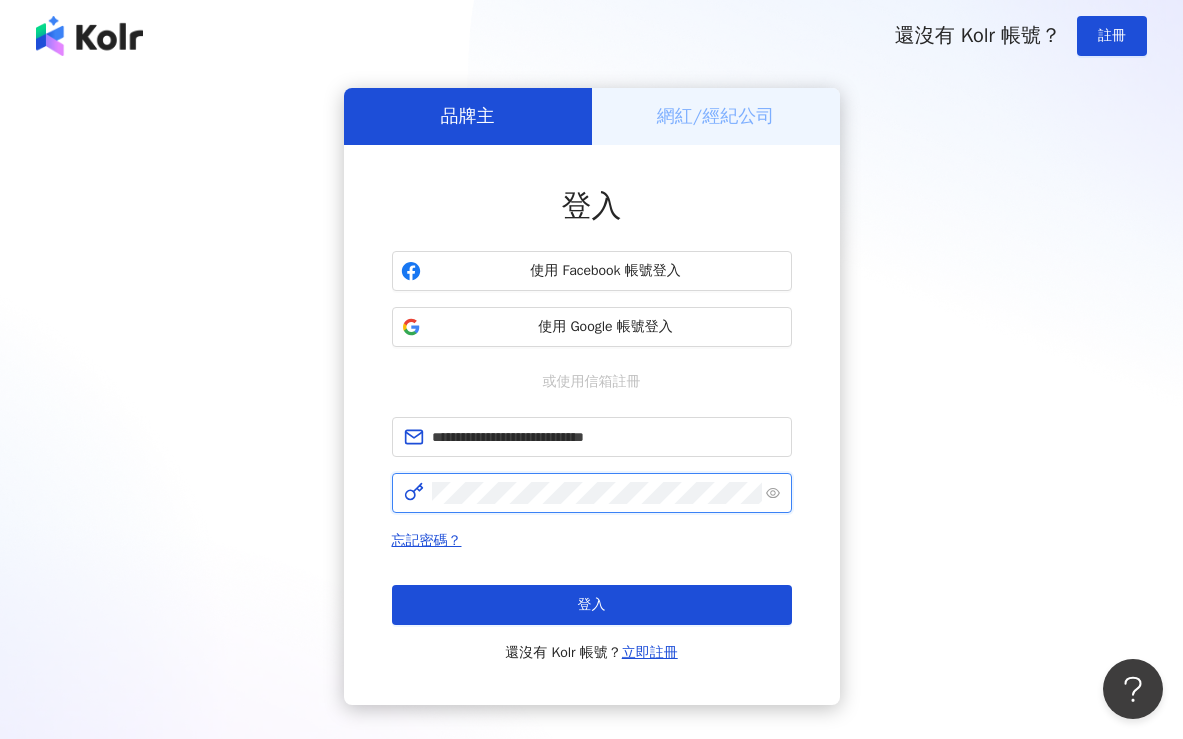 scroll, scrollTop: 4, scrollLeft: 0, axis: vertical 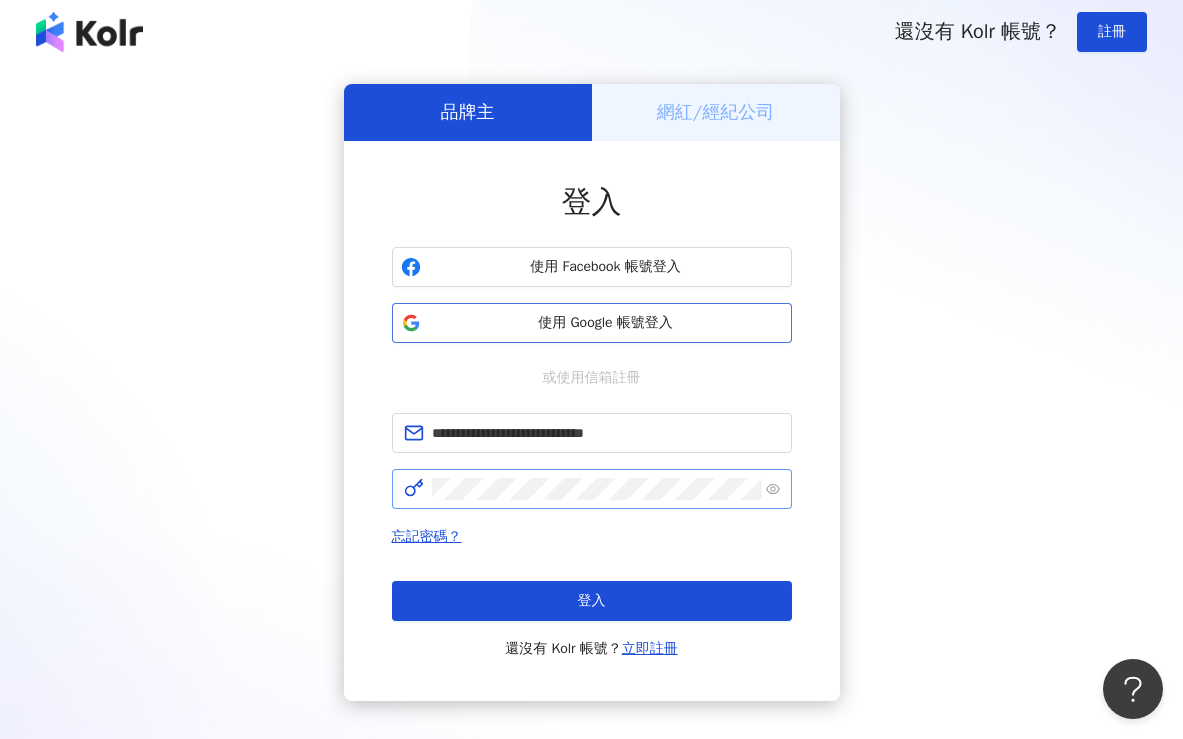 click on "使用 Google 帳號登入" at bounding box center [606, 323] 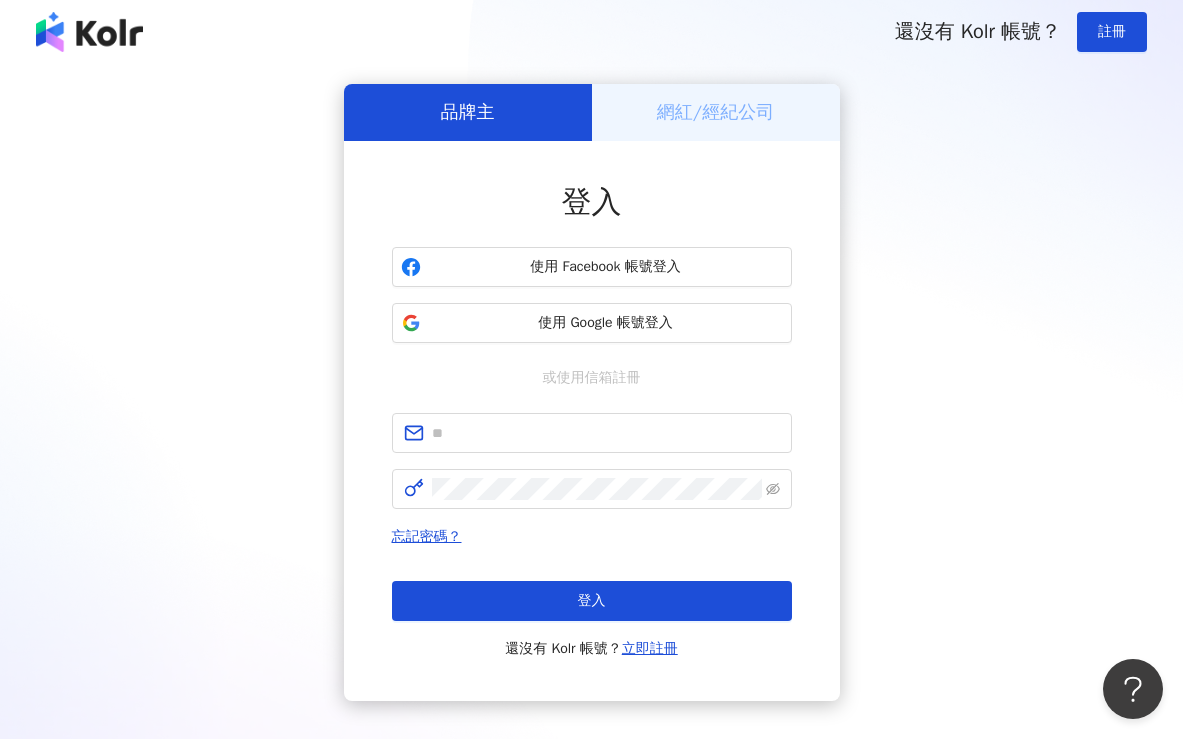 scroll, scrollTop: 0, scrollLeft: 0, axis: both 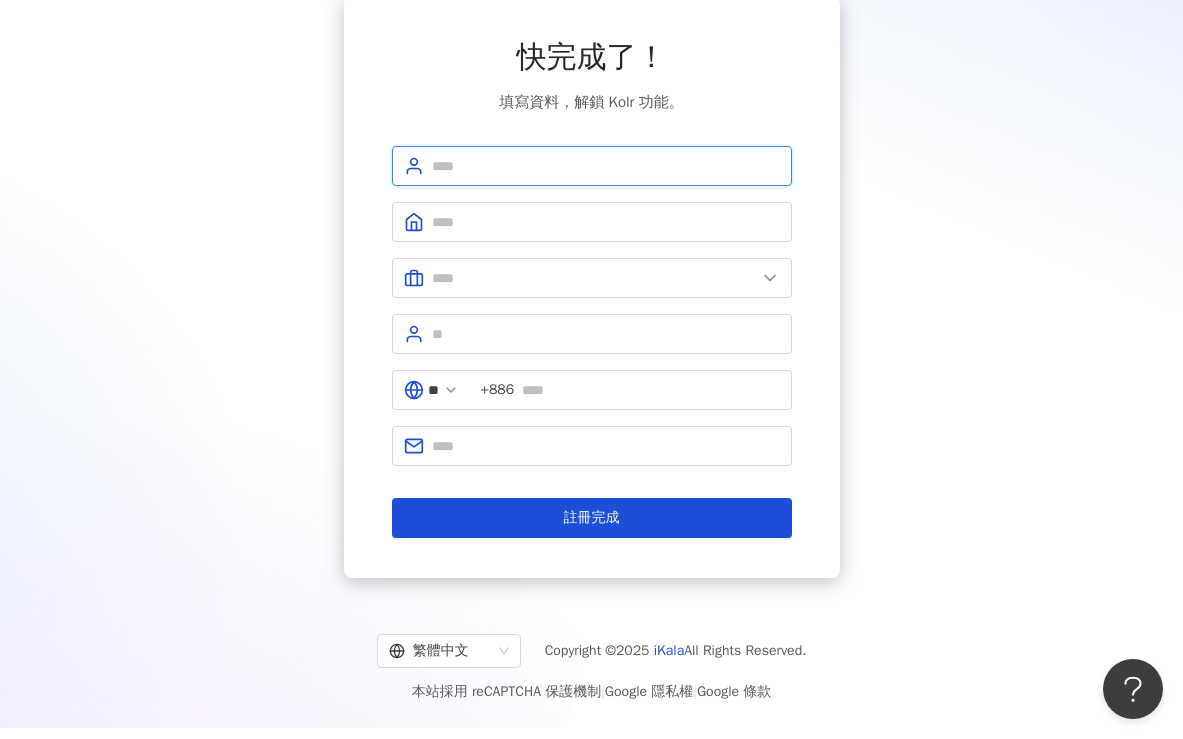 click at bounding box center [606, 166] 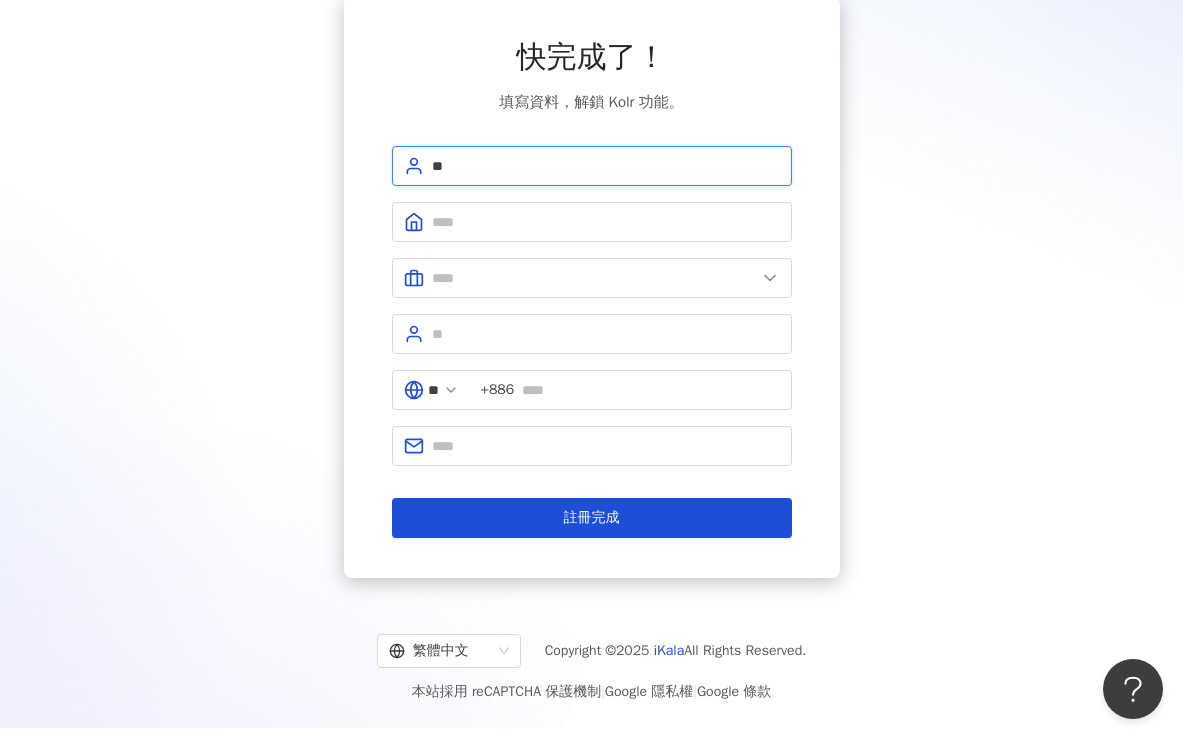type on "*" 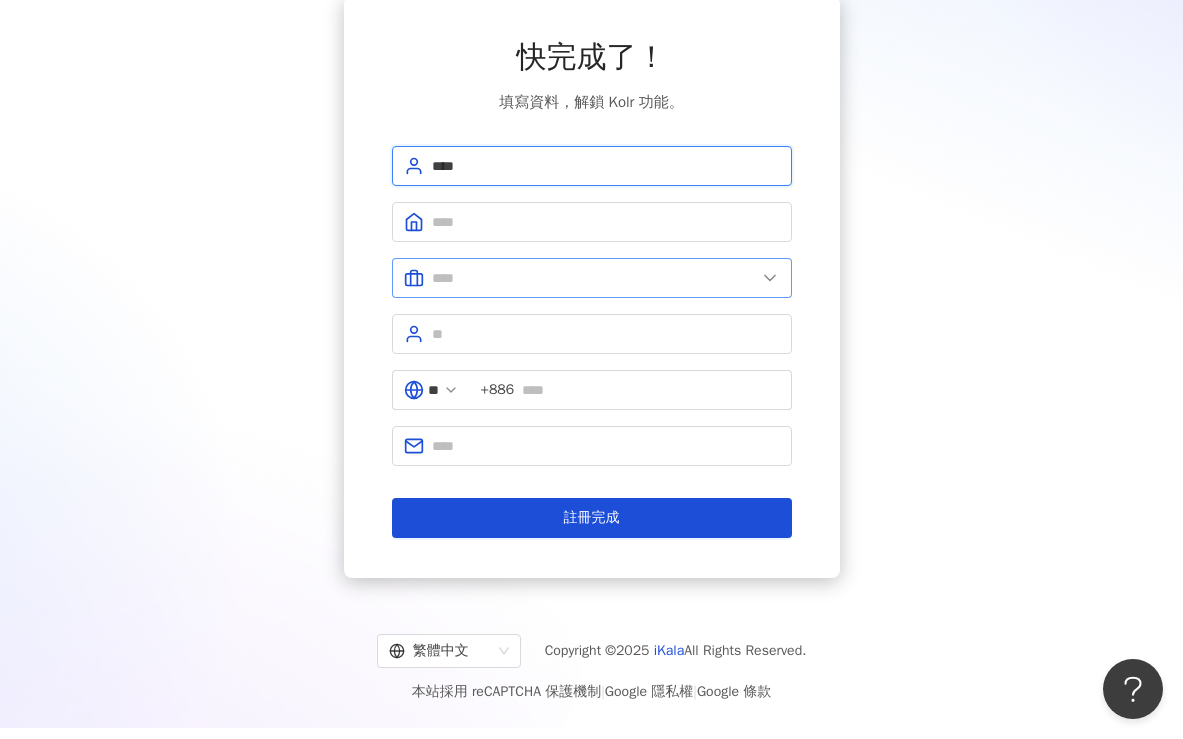 type on "****" 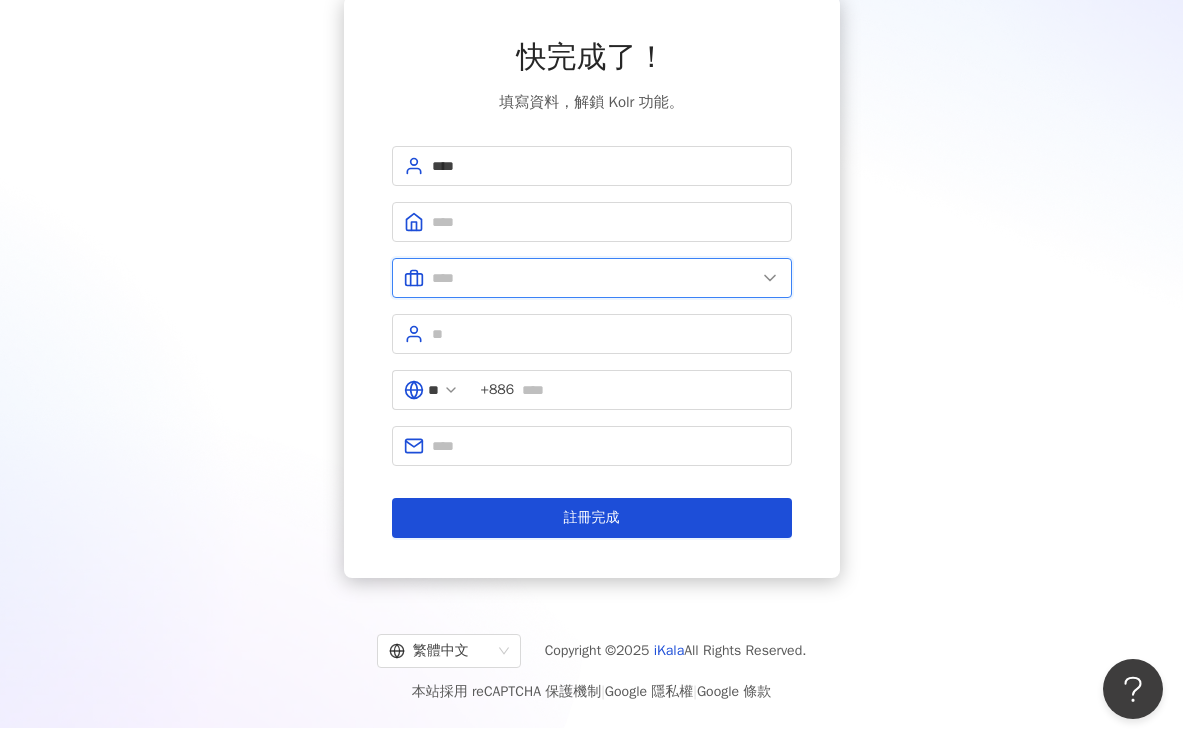click at bounding box center [594, 278] 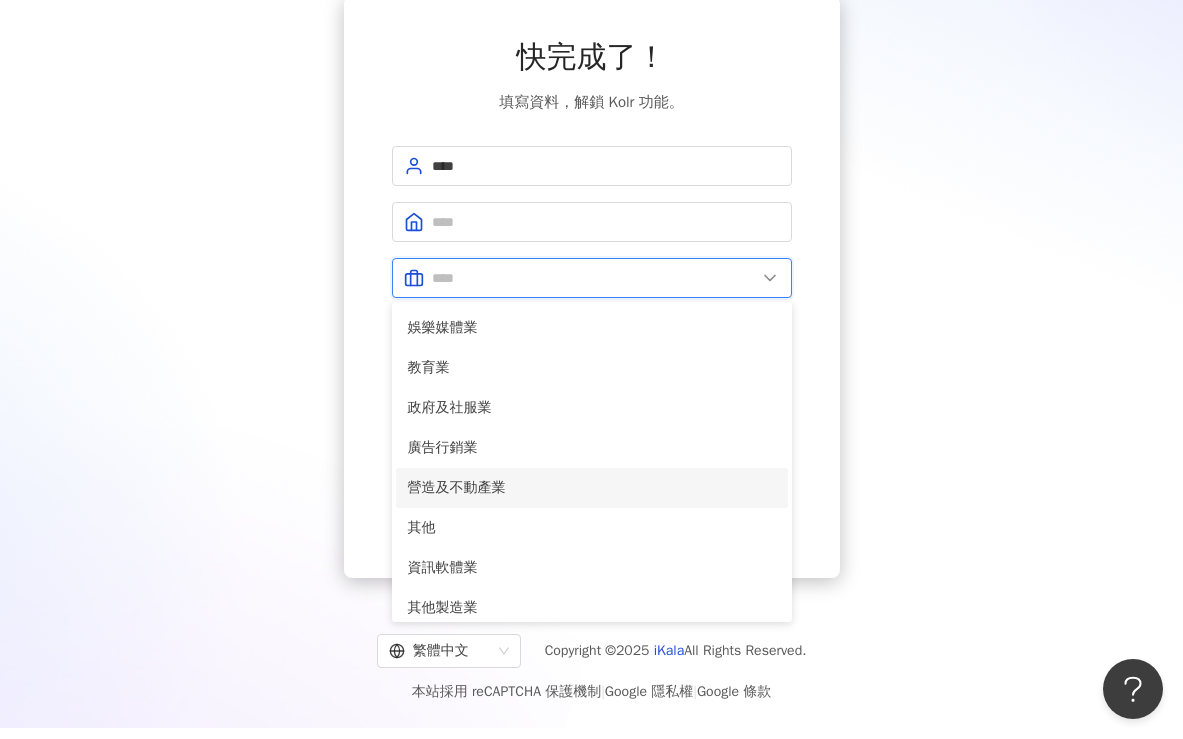 scroll, scrollTop: 0, scrollLeft: 0, axis: both 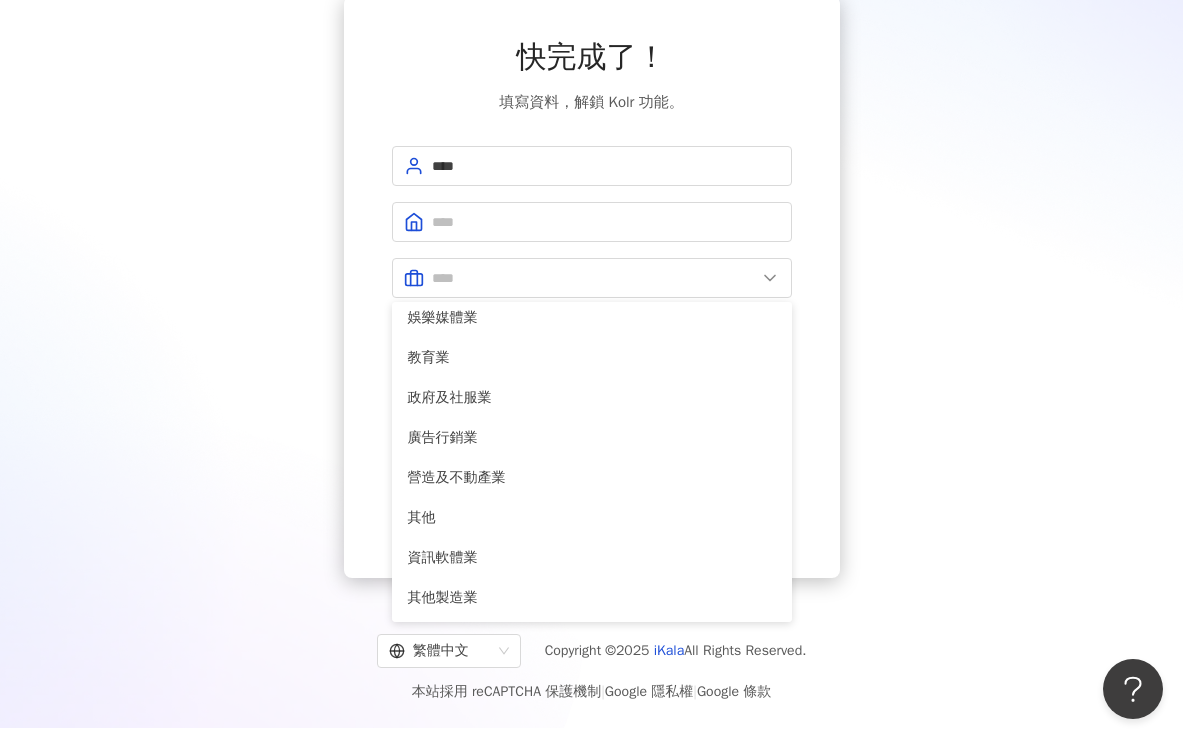 click on "快完成了！ 填寫資料，解鎖 Kolr 功能。 [PHONE] 註冊完成" at bounding box center (591, 287) 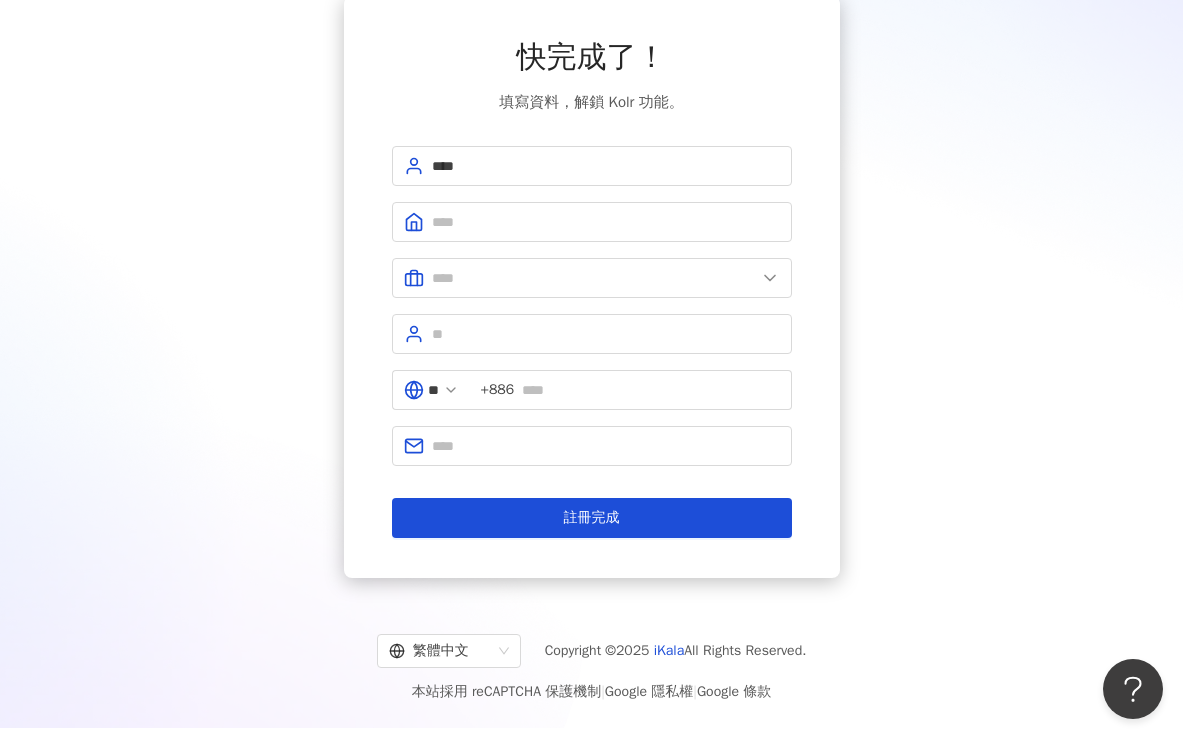 scroll, scrollTop: 0, scrollLeft: 0, axis: both 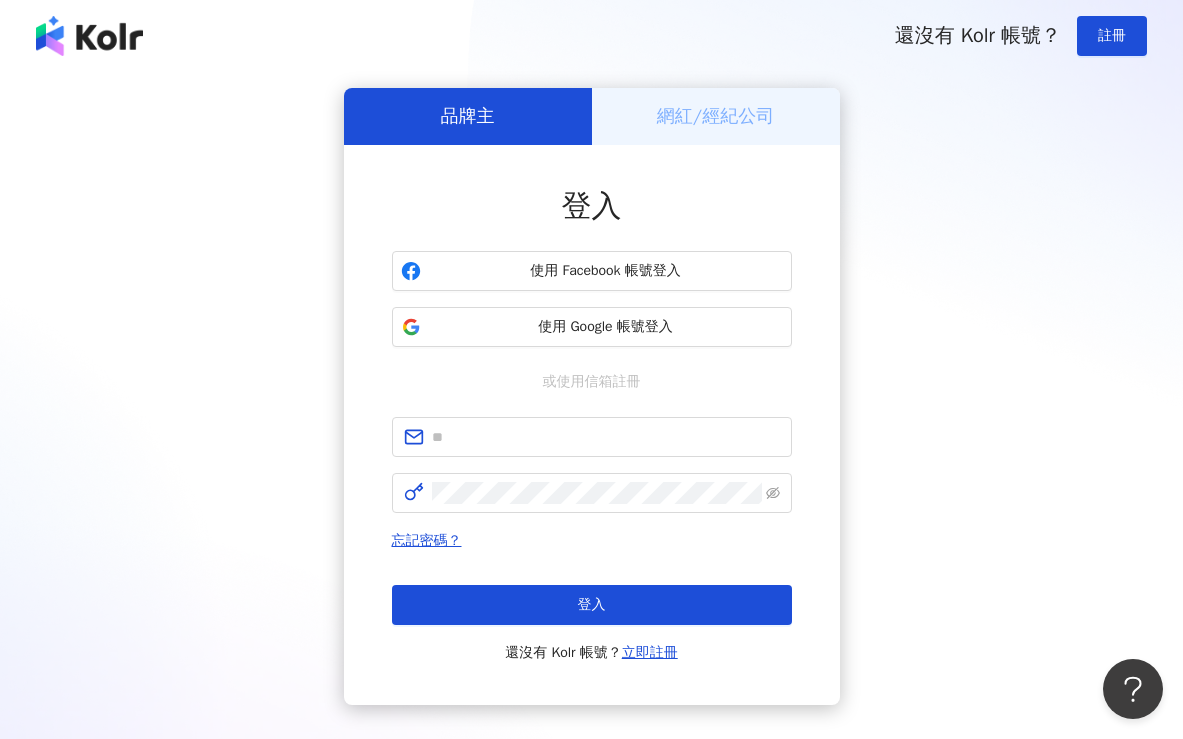 click on "網紅/經紀公司" at bounding box center [715, 116] 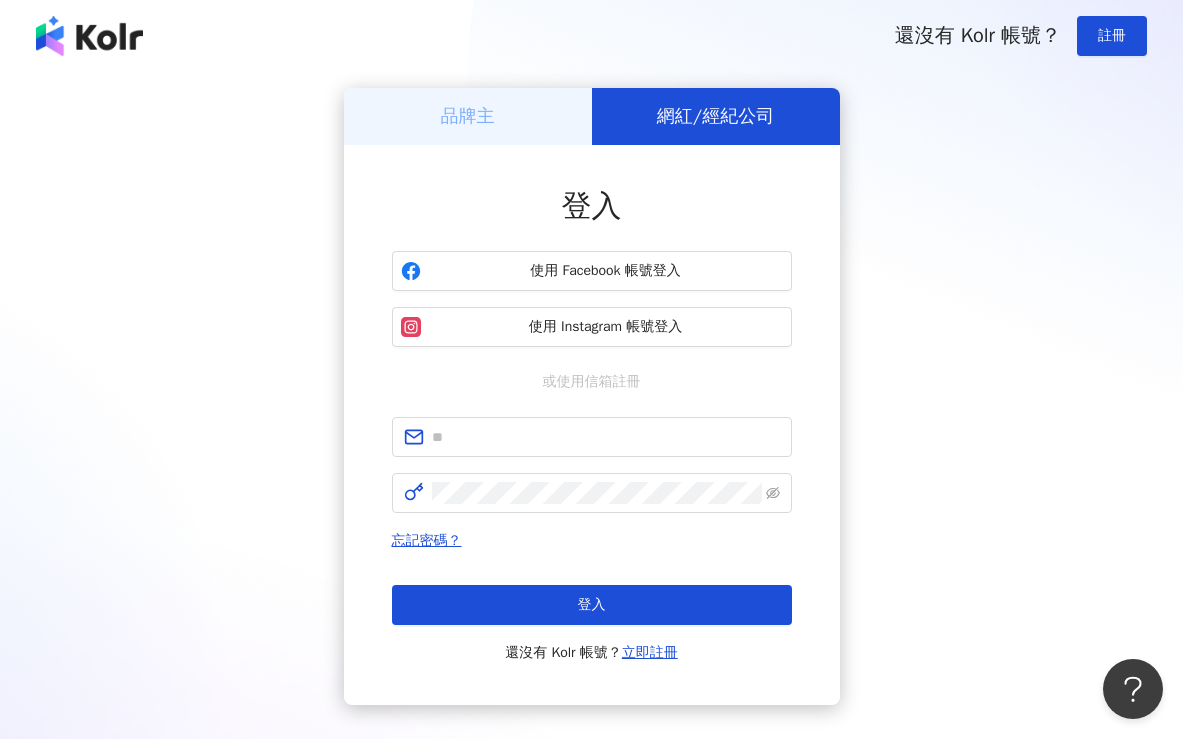 click on "網紅/經紀公司" at bounding box center [715, 116] 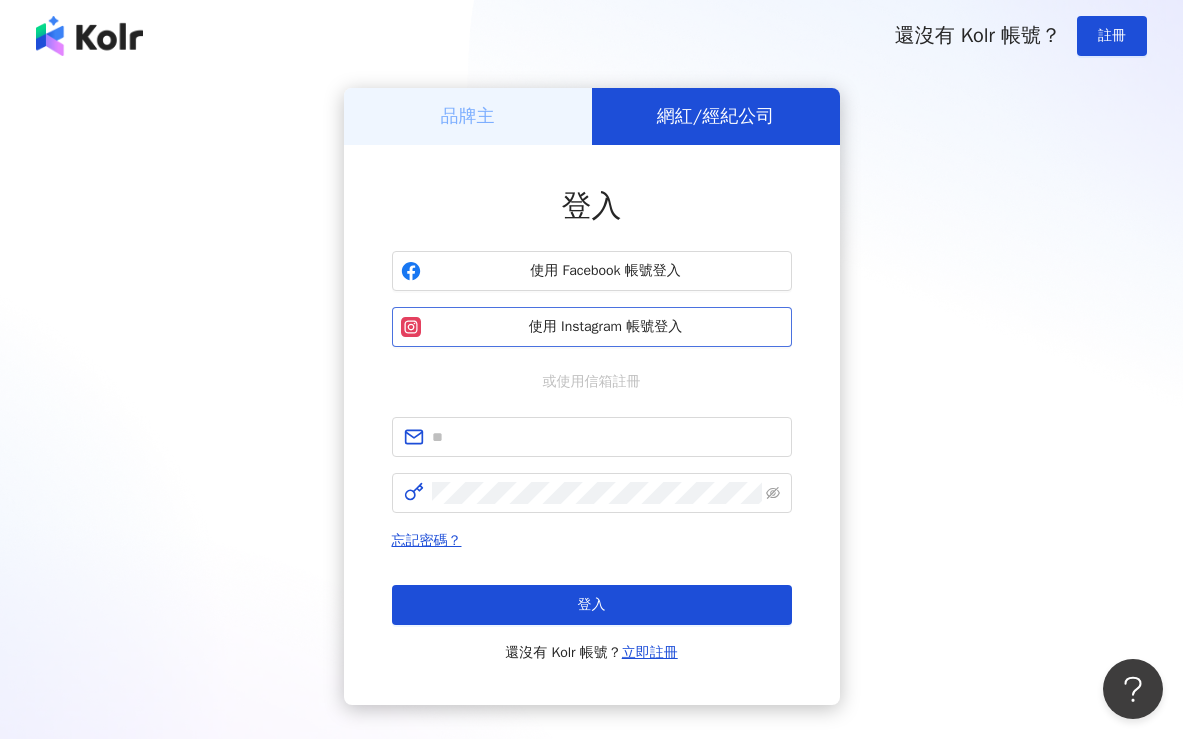 click on "使用 Instagram 帳號登入" at bounding box center (606, 327) 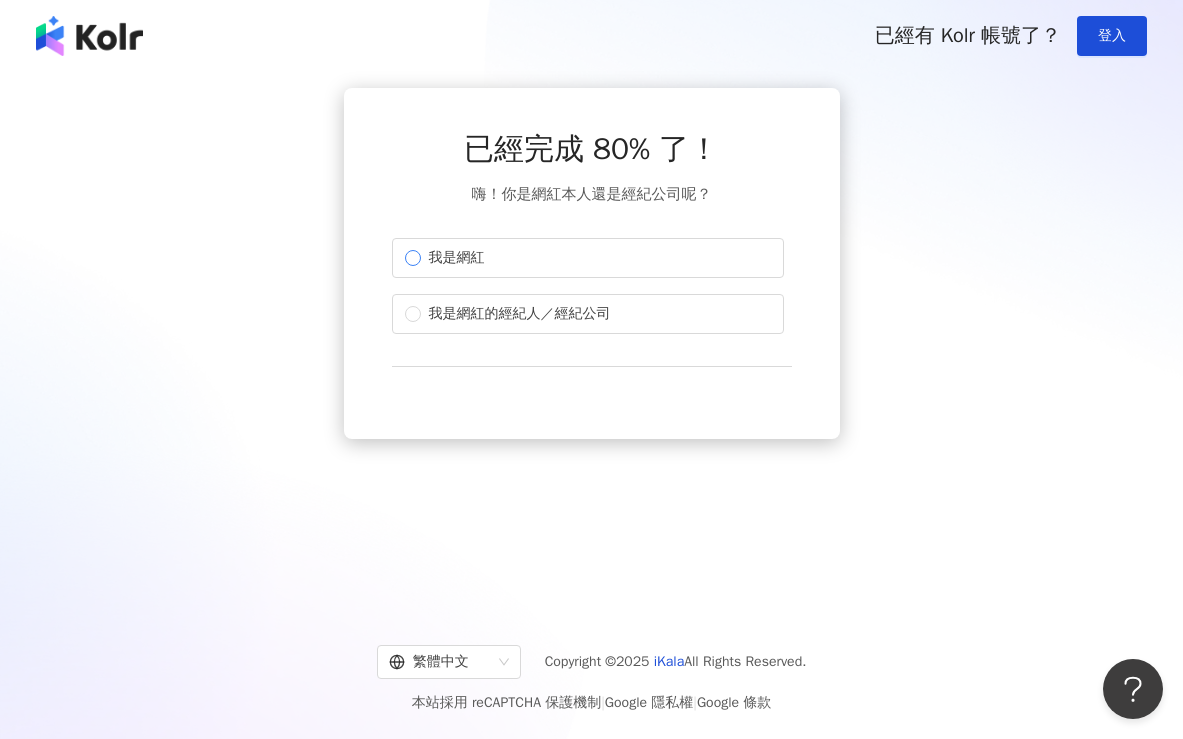 click on "我是網紅" at bounding box center [457, 258] 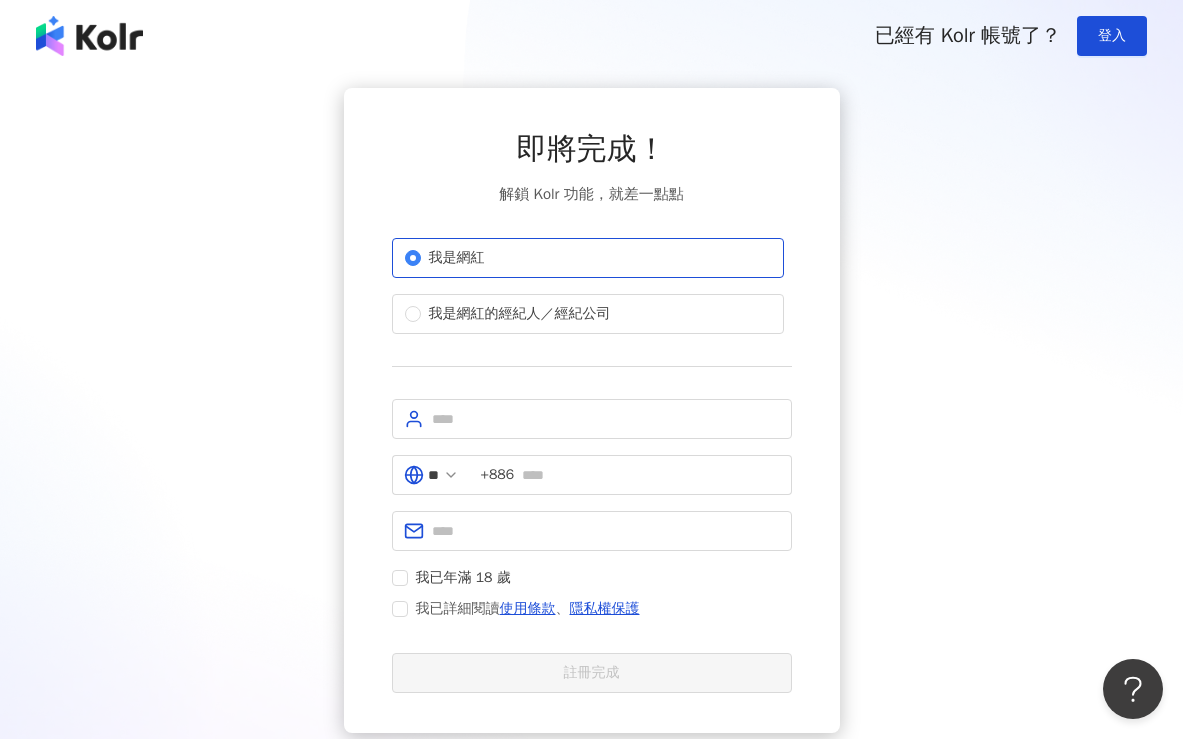scroll, scrollTop: 144, scrollLeft: 0, axis: vertical 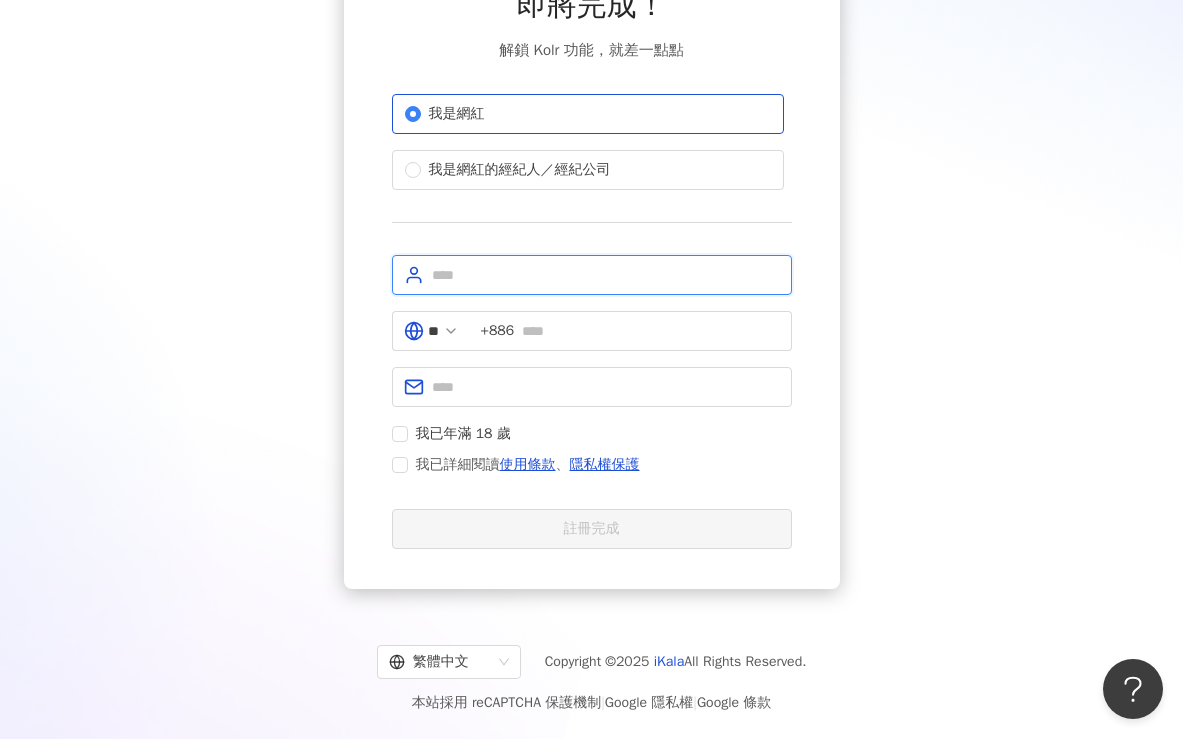 click at bounding box center [606, 275] 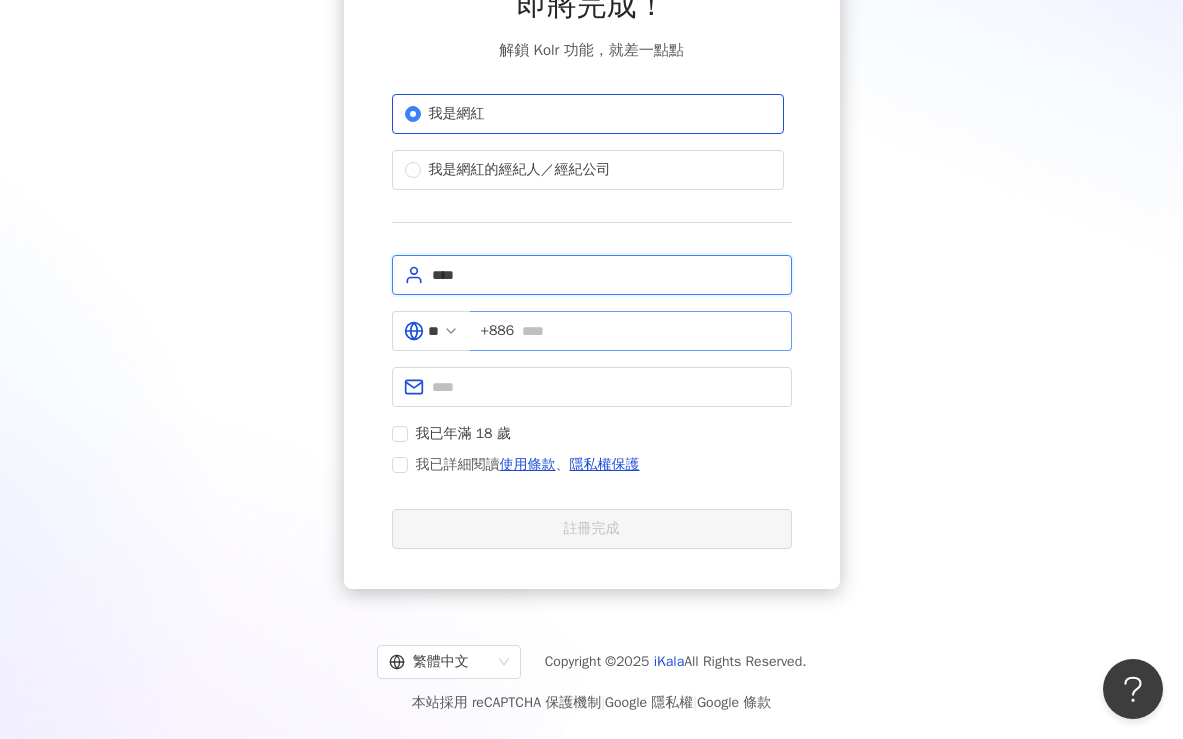 type on "****" 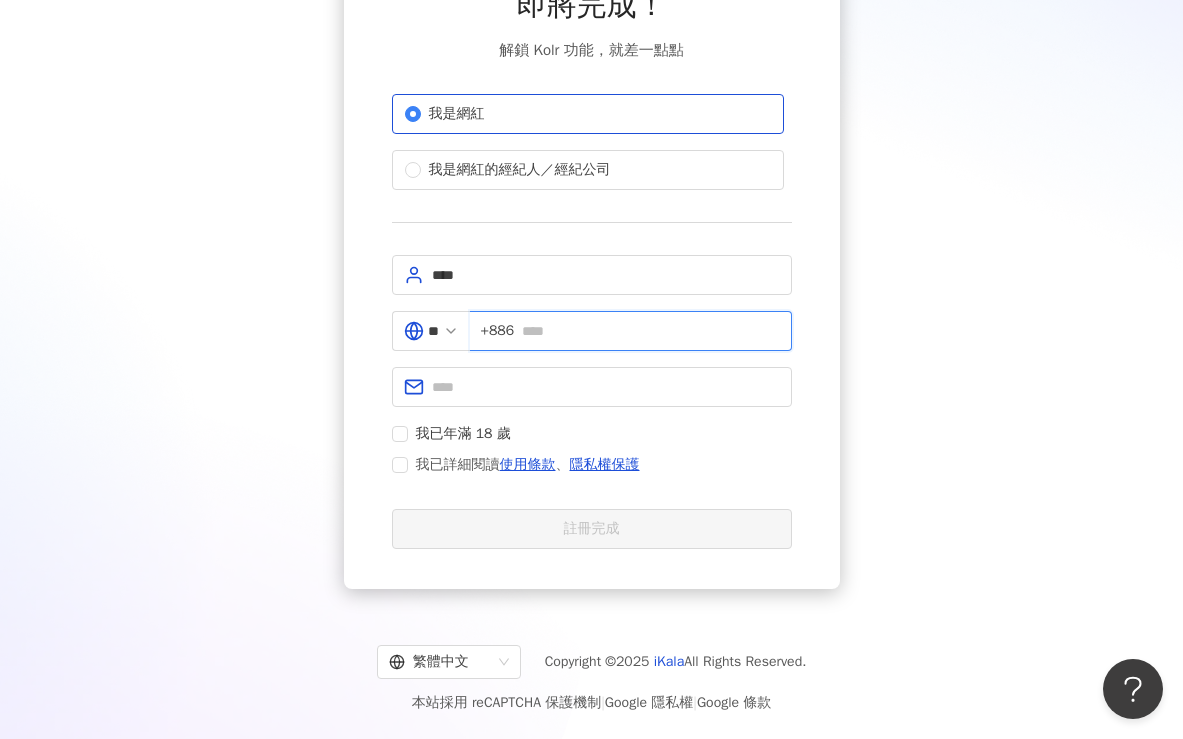 click at bounding box center [650, 331] 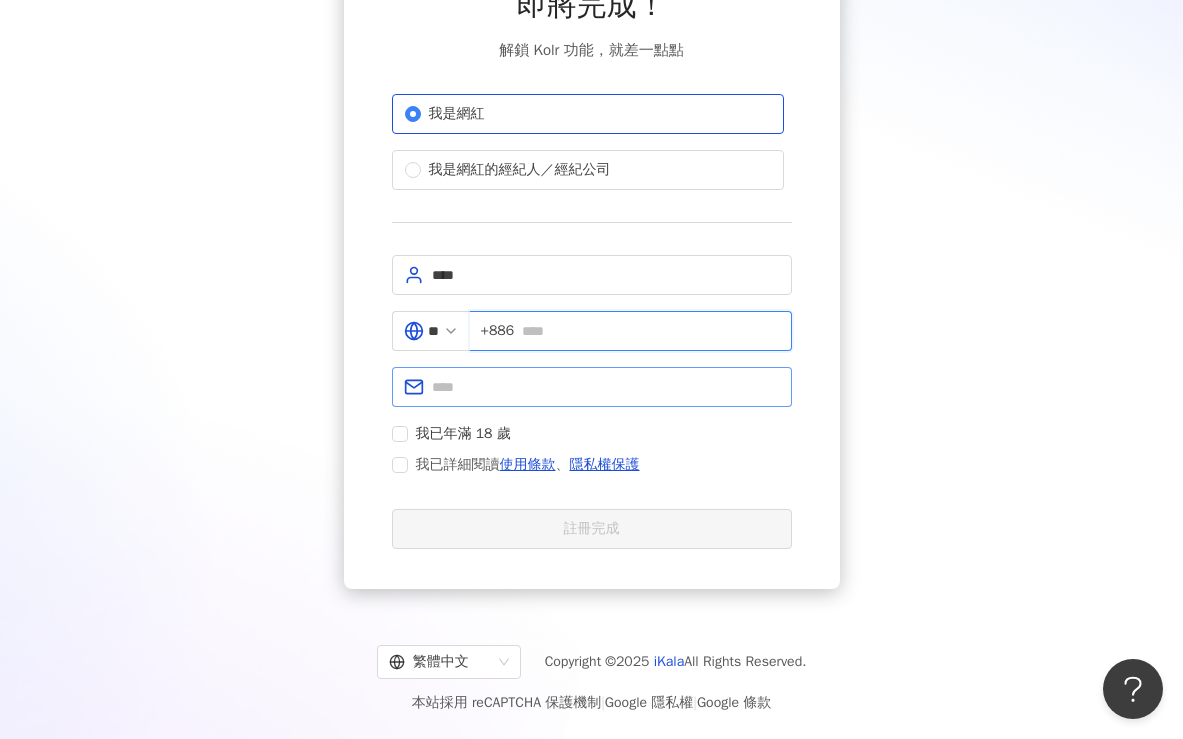 type on "**********" 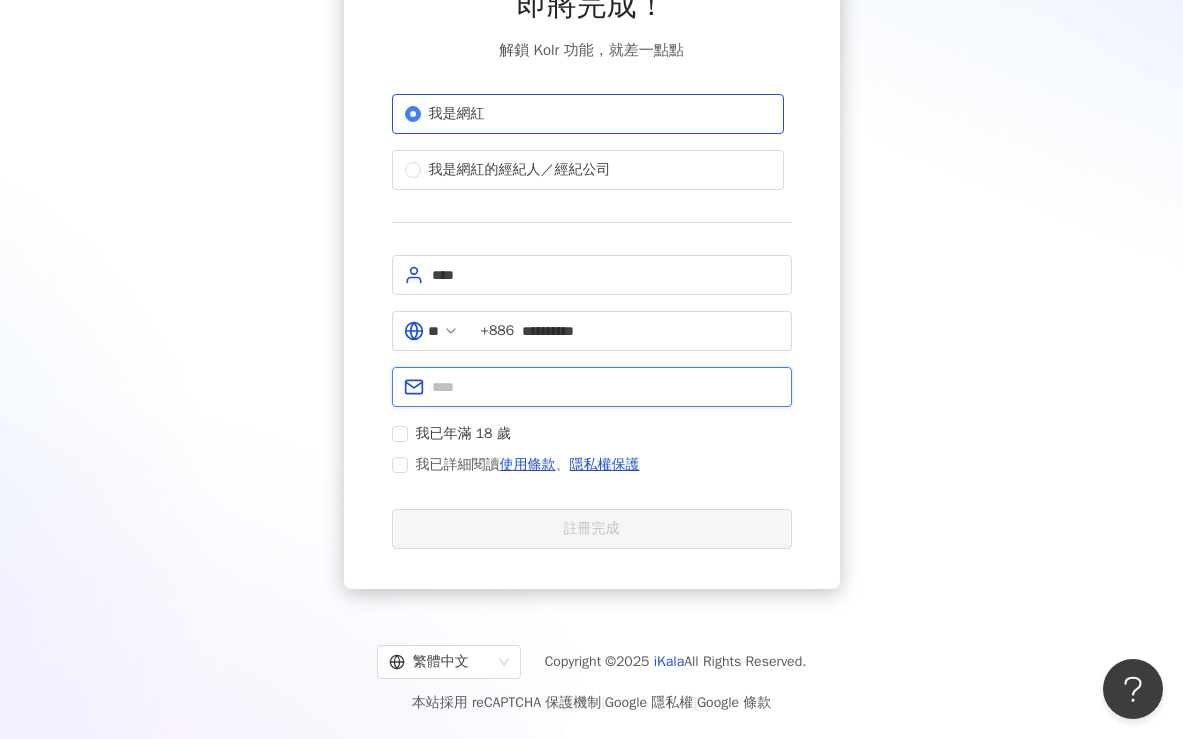 click at bounding box center (606, 387) 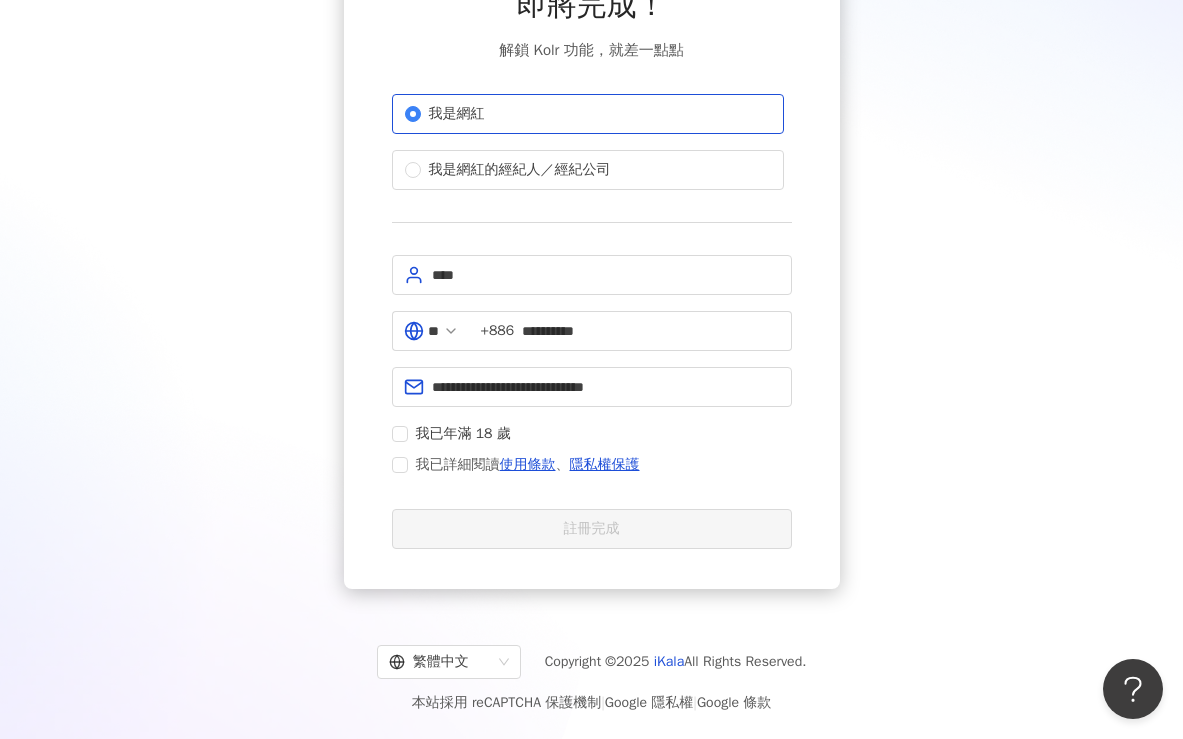click on "即將完成！ 解鎖 Kolr 功能，就差一點點 我是網紅 我是網紅的經紀人／經紀公司 [PHONE] 我已年滿 18 歲 我已詳細閱讀 使用條款 、 隱私權保護 註冊完成" at bounding box center [592, 266] 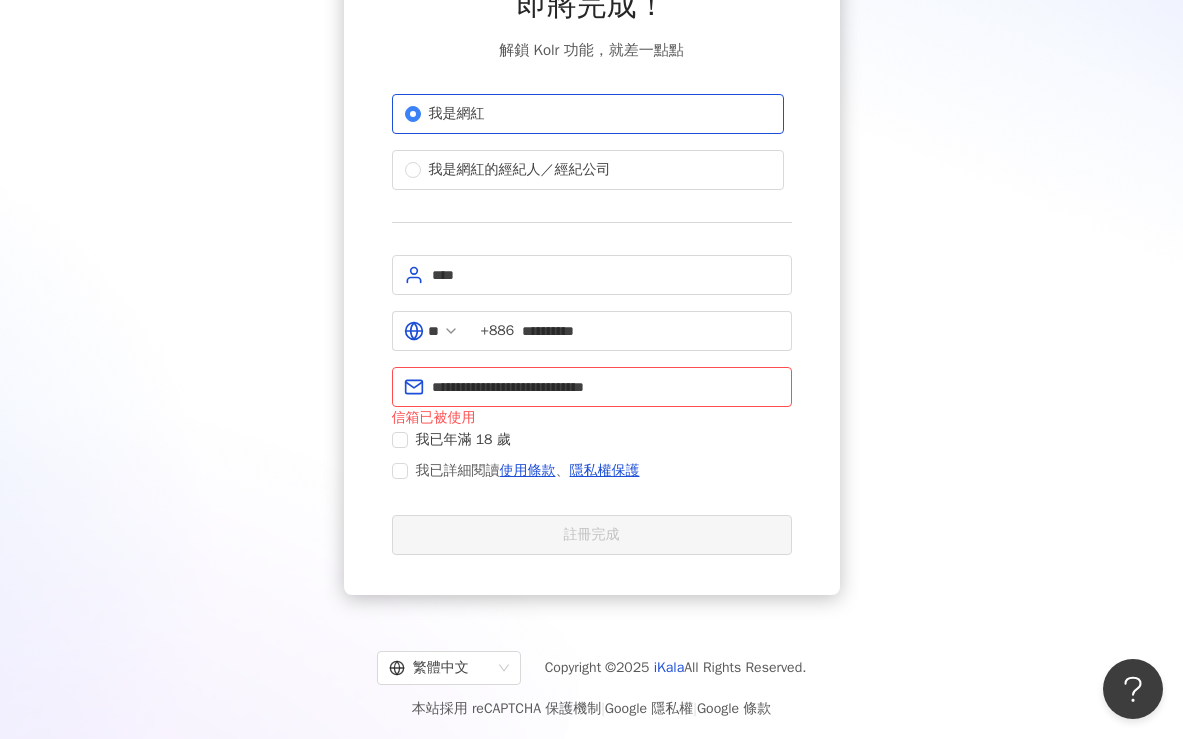 scroll, scrollTop: 150, scrollLeft: 0, axis: vertical 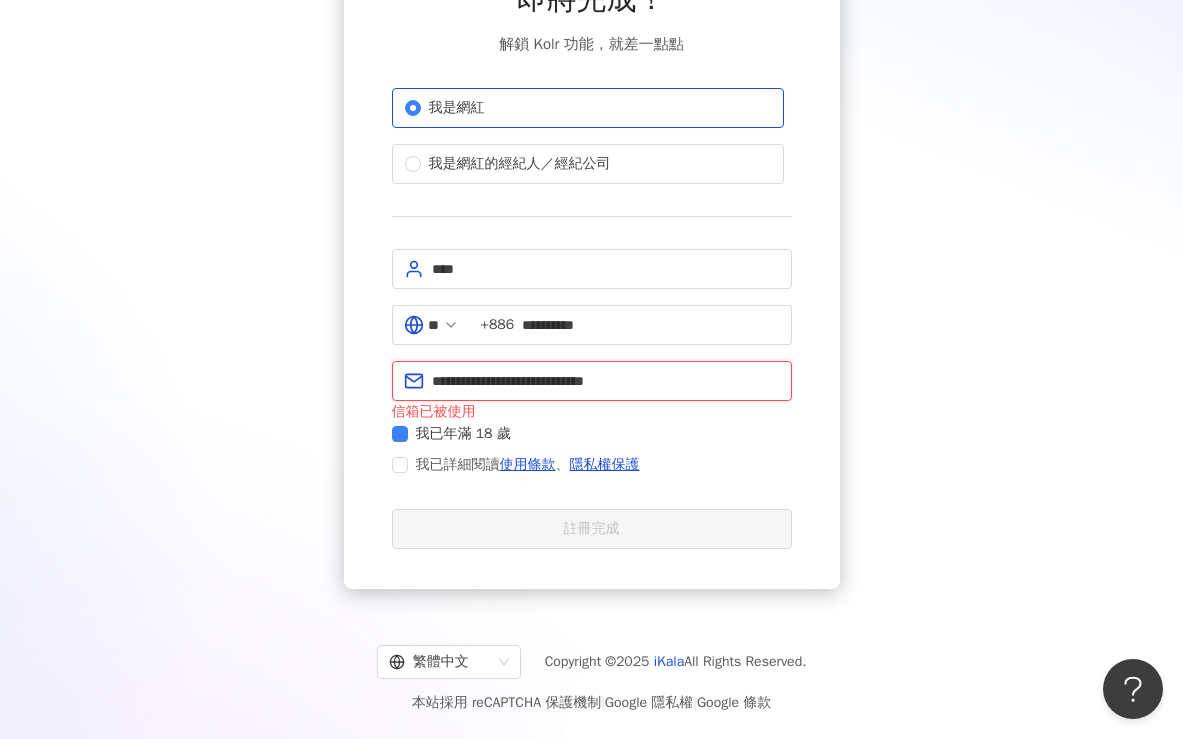 click on "**********" at bounding box center (606, 381) 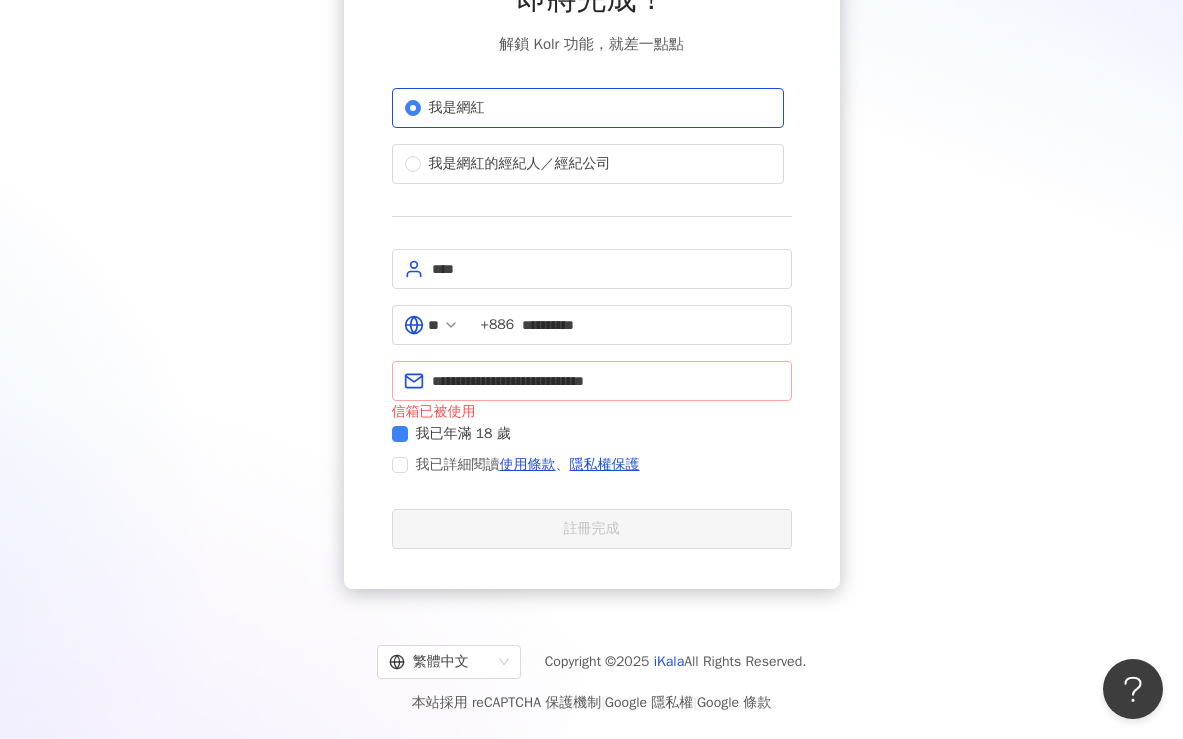 drag, startPoint x: 428, startPoint y: 377, endPoint x: 740, endPoint y: 375, distance: 312.0064 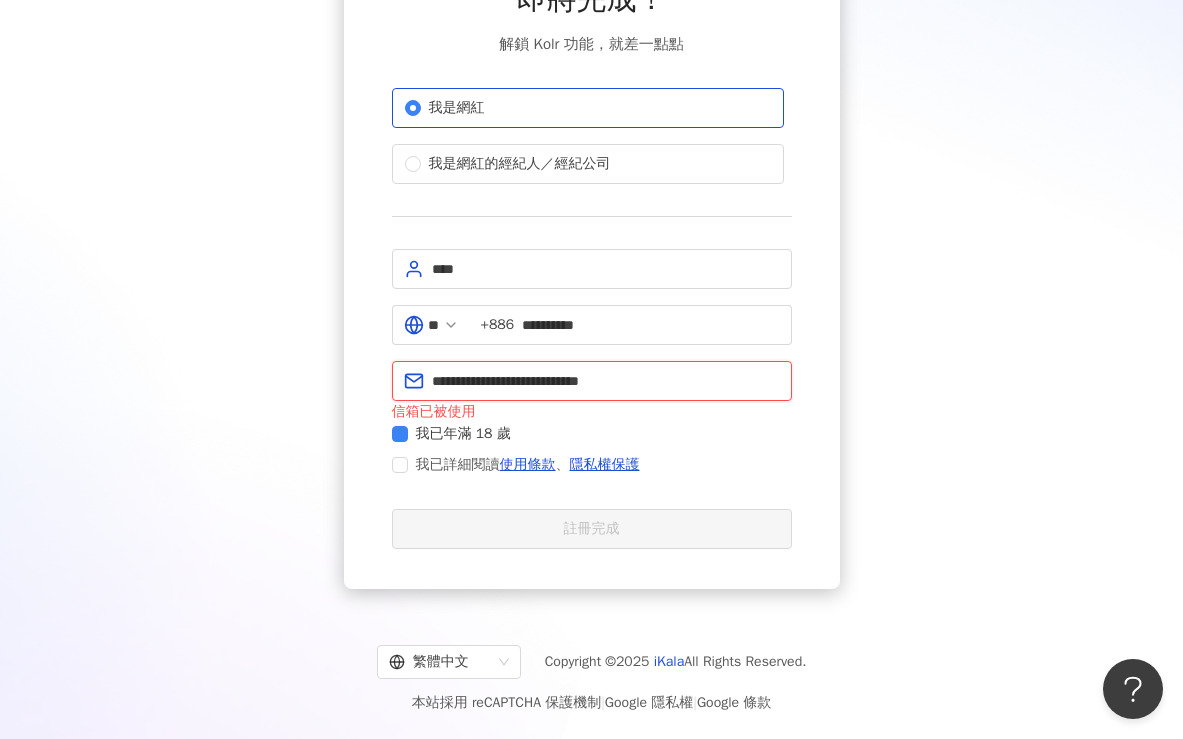 drag, startPoint x: 654, startPoint y: 385, endPoint x: 425, endPoint y: 377, distance: 229.1397 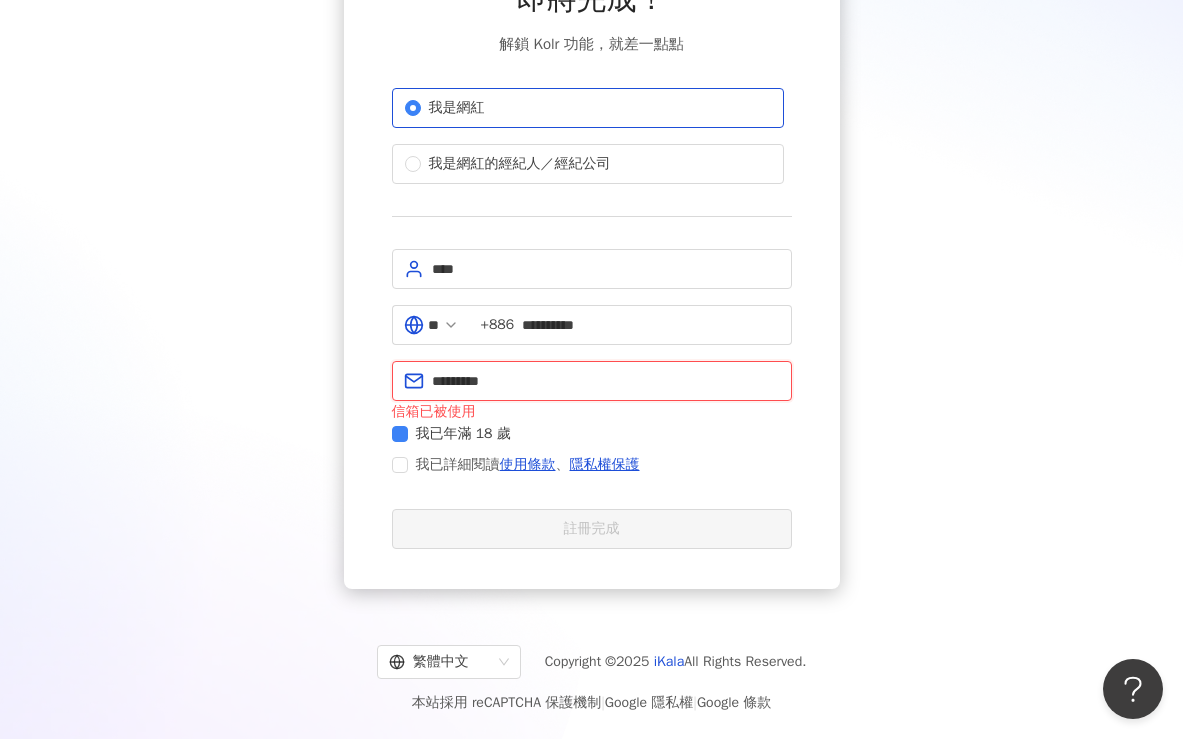 type on "**********" 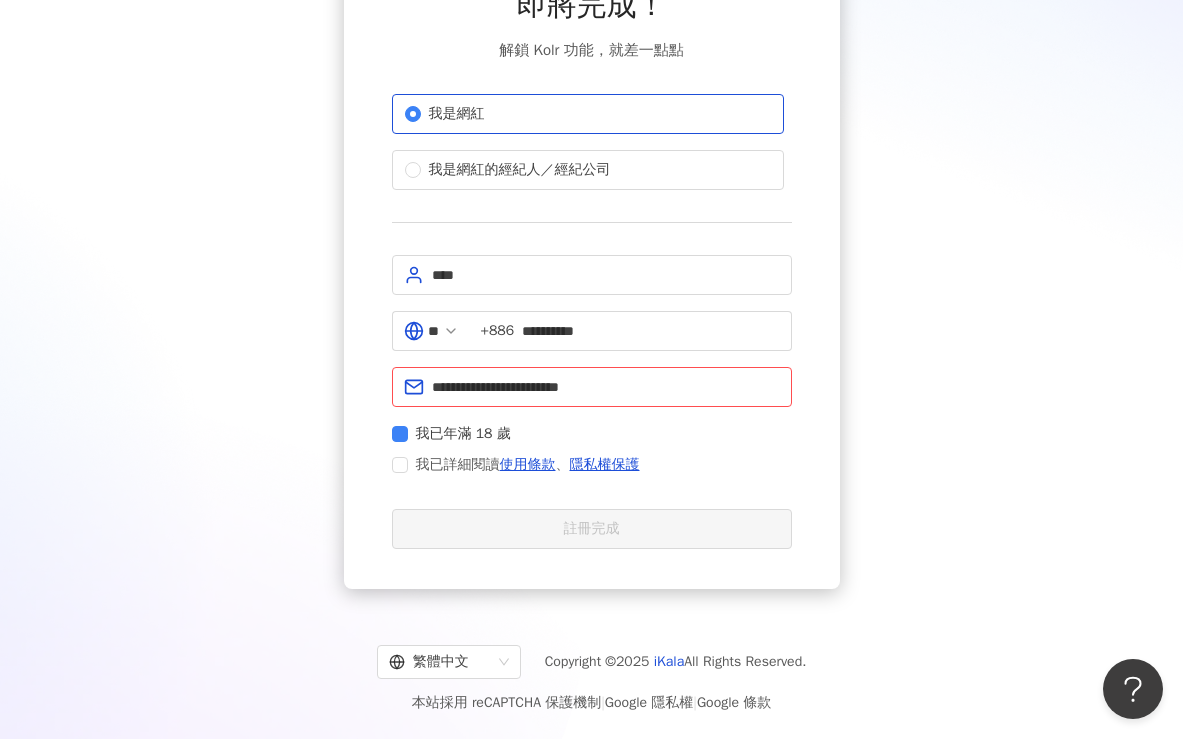 click on "[PHONE] [EMAIL] 我已年滿 18 歲 我已詳細閱讀 使用條款 、 隱私權保護 註冊完成" at bounding box center [592, 402] 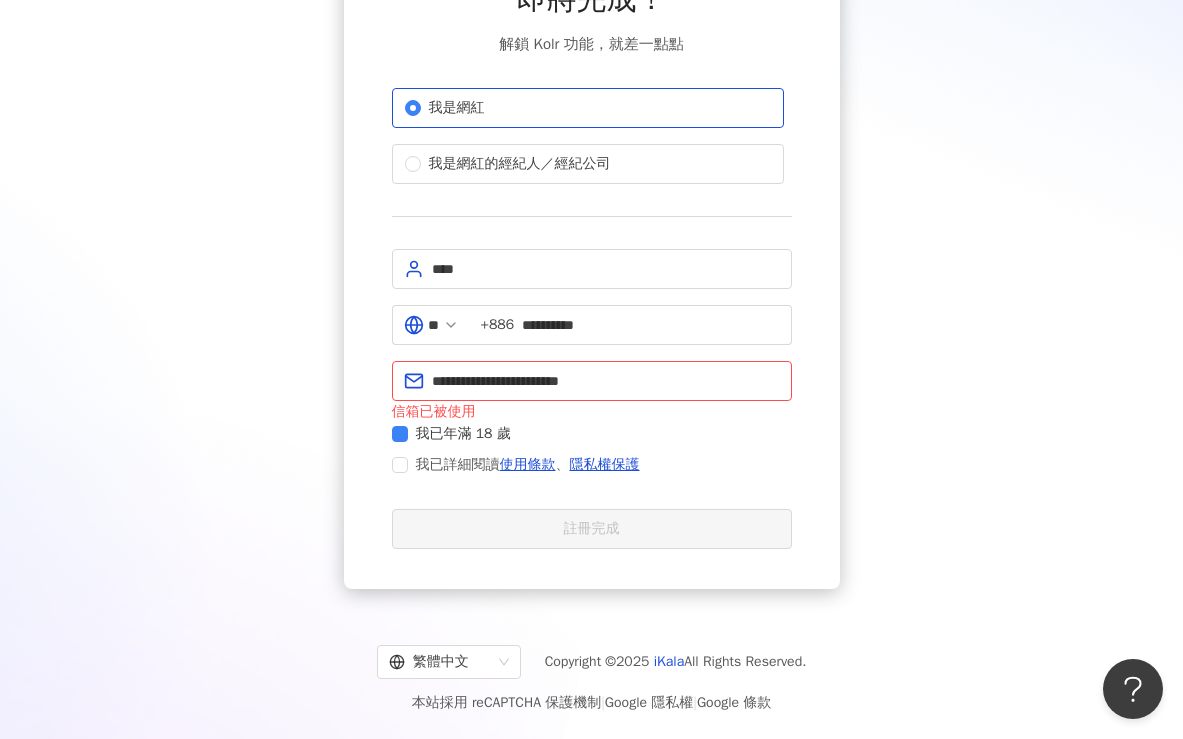 scroll, scrollTop: 0, scrollLeft: 0, axis: both 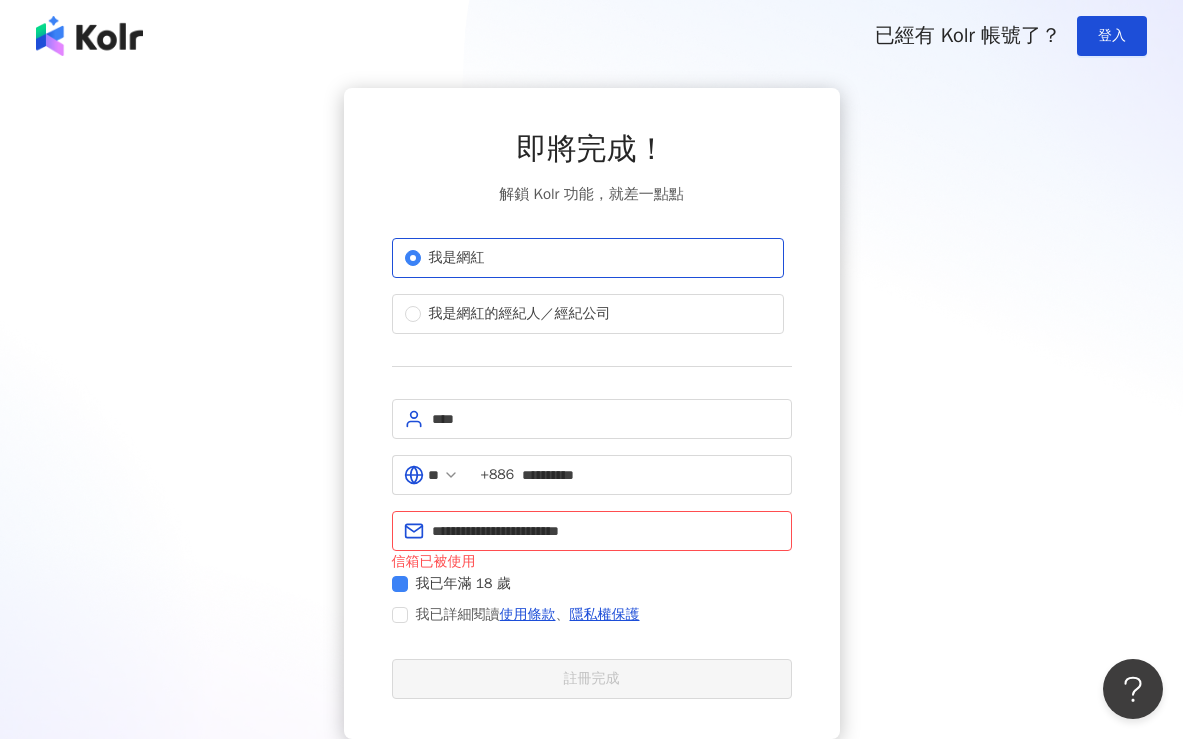 click at bounding box center (89, 36) 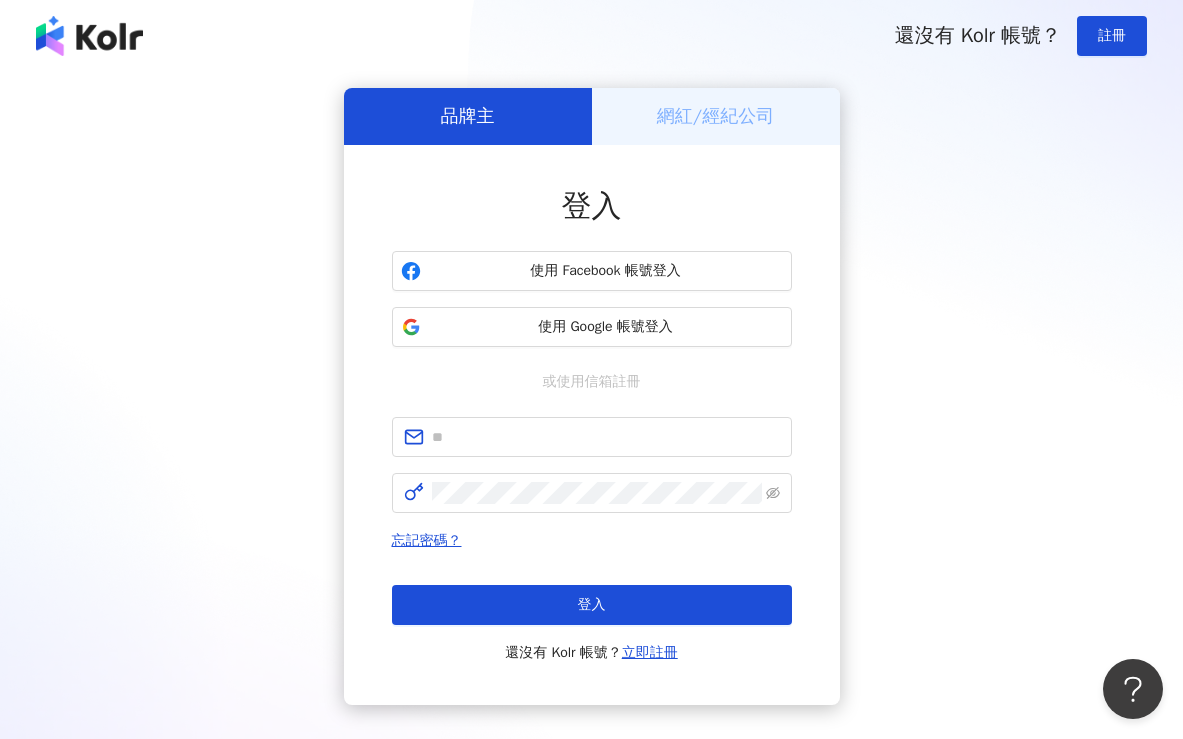 click at bounding box center (89, 36) 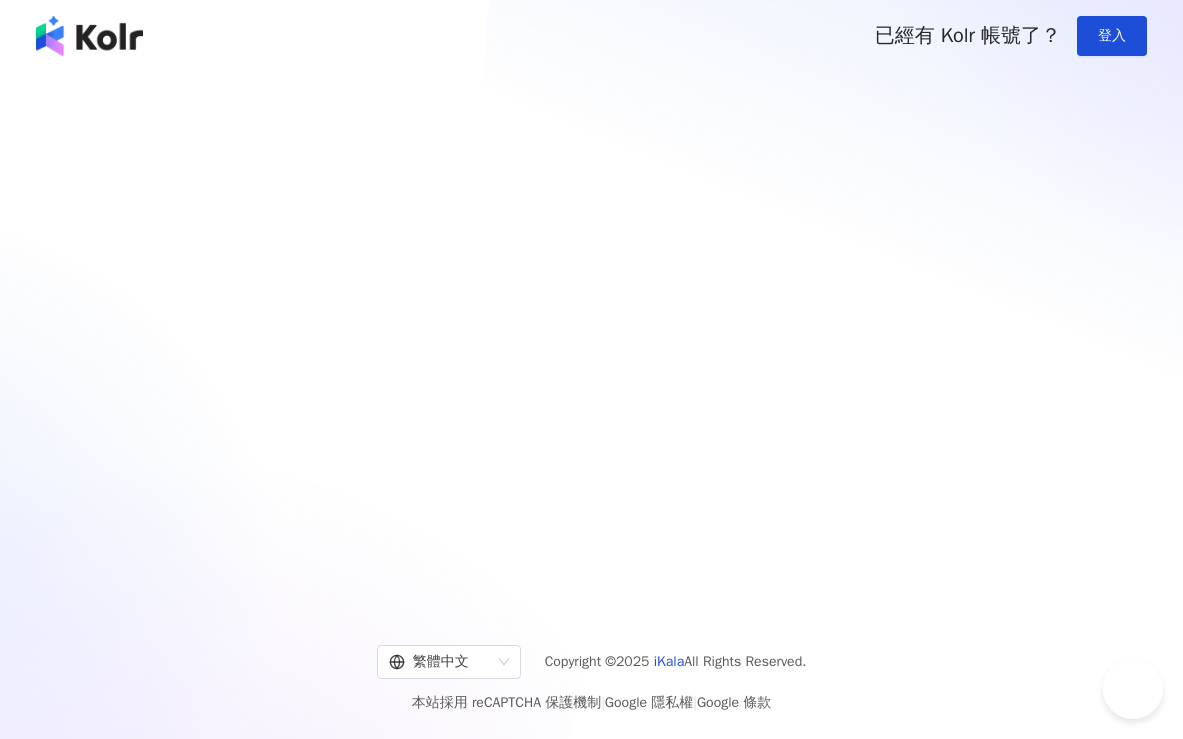 scroll, scrollTop: 0, scrollLeft: 0, axis: both 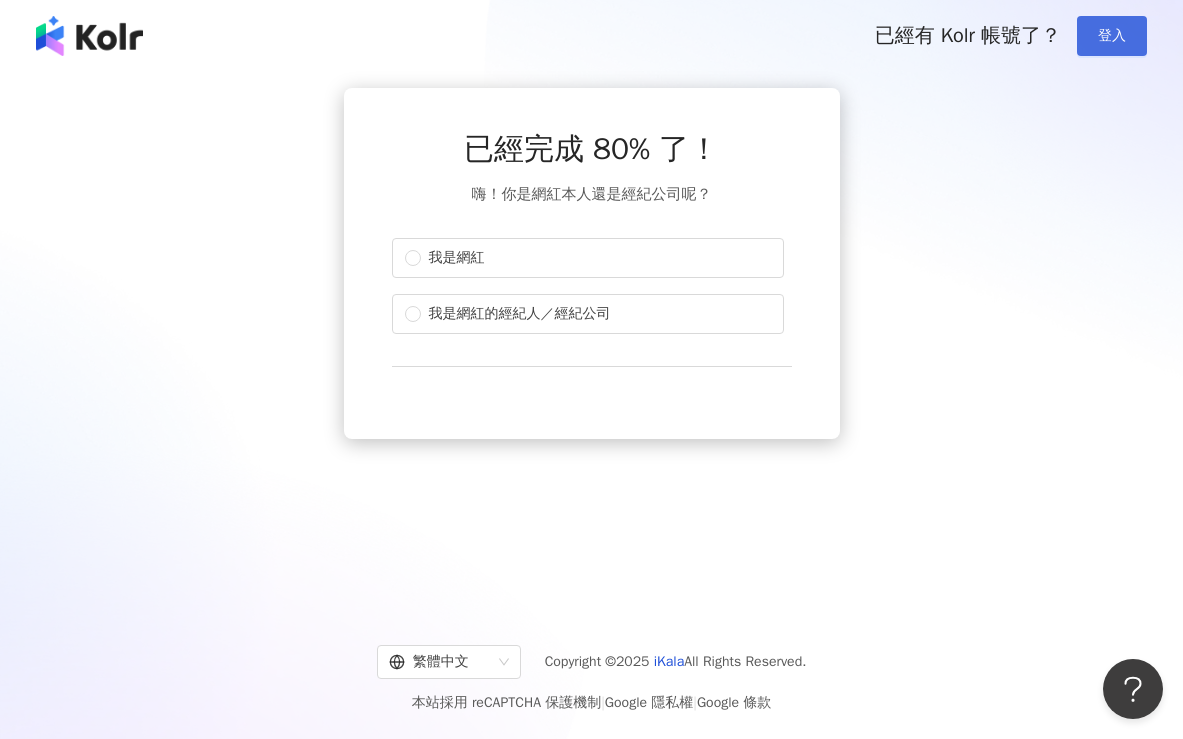 click on "登入" at bounding box center (1112, 36) 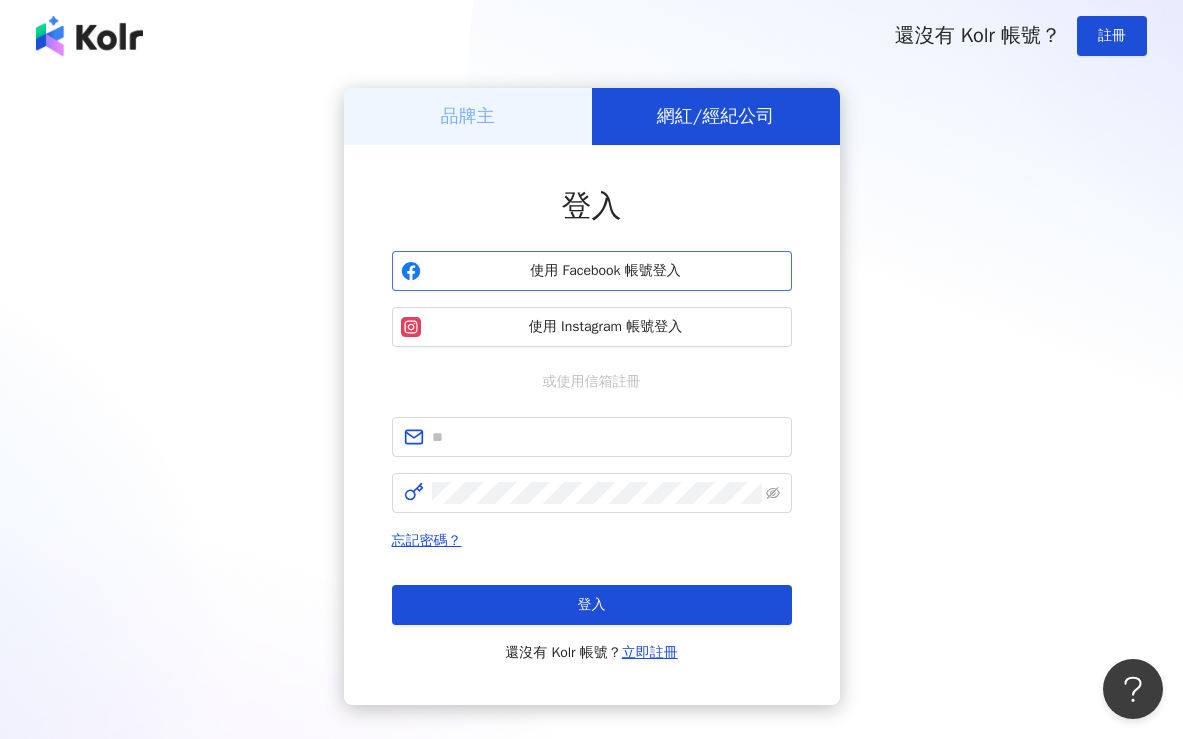 scroll, scrollTop: 116, scrollLeft: 0, axis: vertical 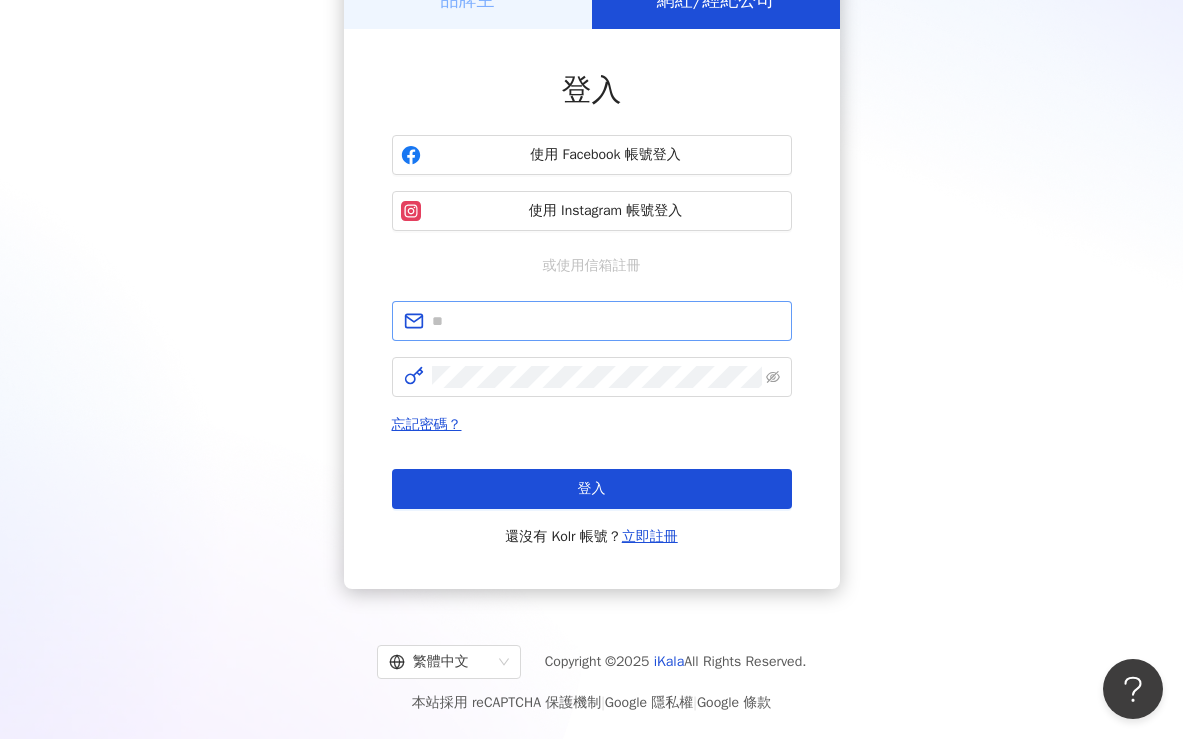click at bounding box center (592, 321) 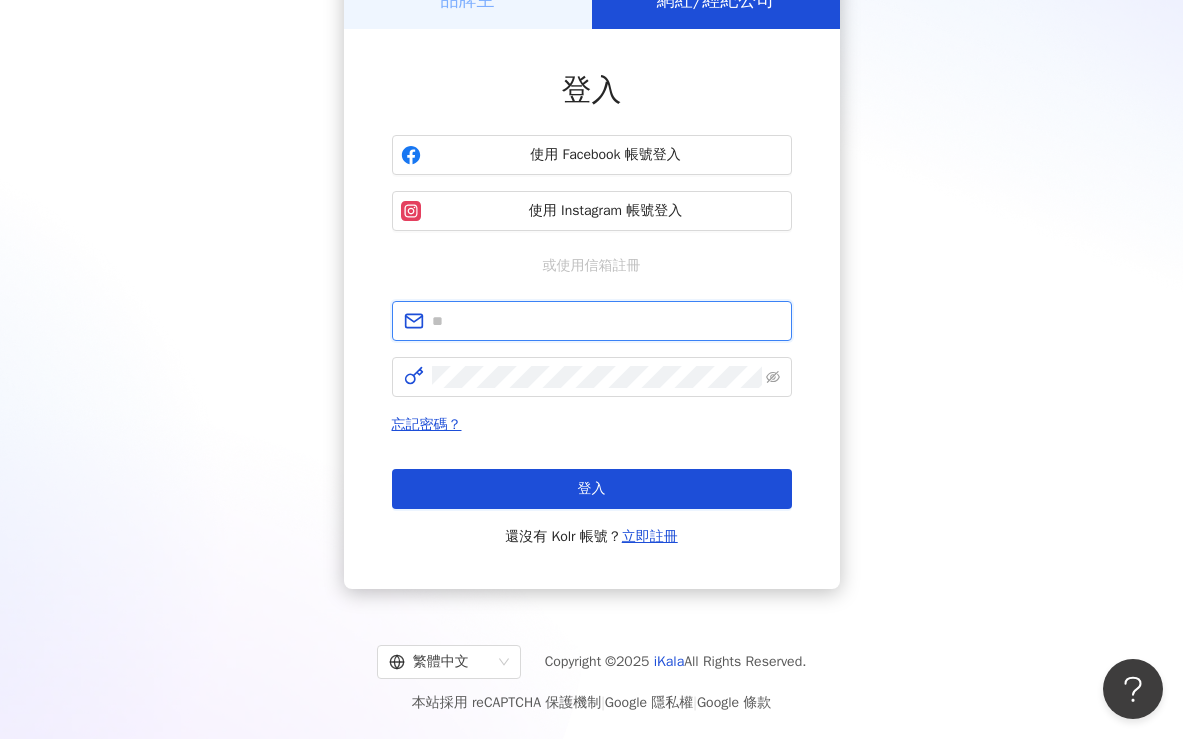 click at bounding box center (606, 321) 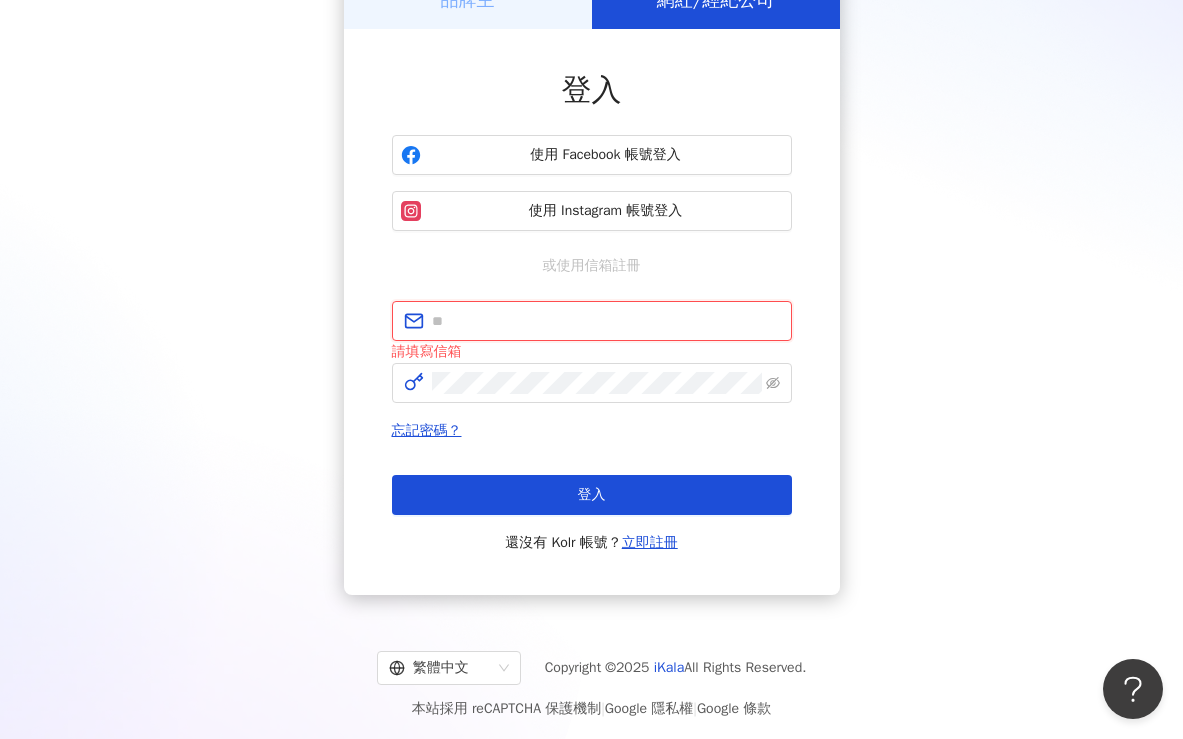 type on "**********" 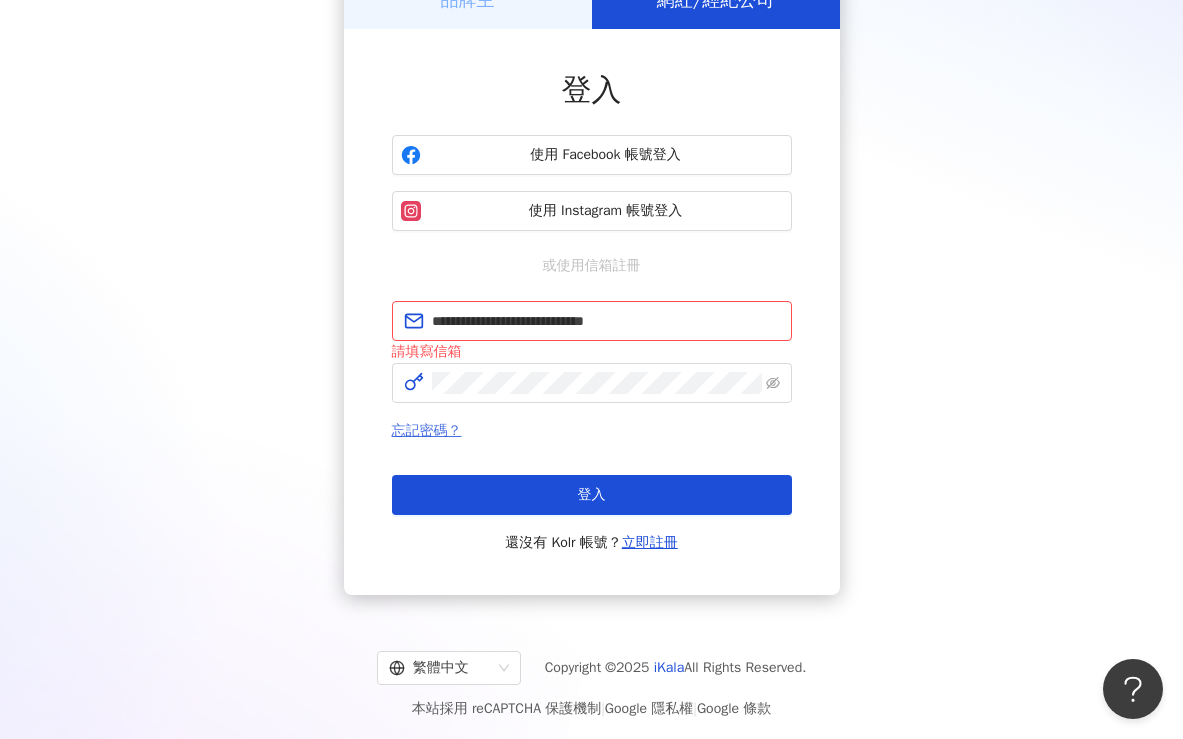 click on "忘記密碼？" at bounding box center [427, 430] 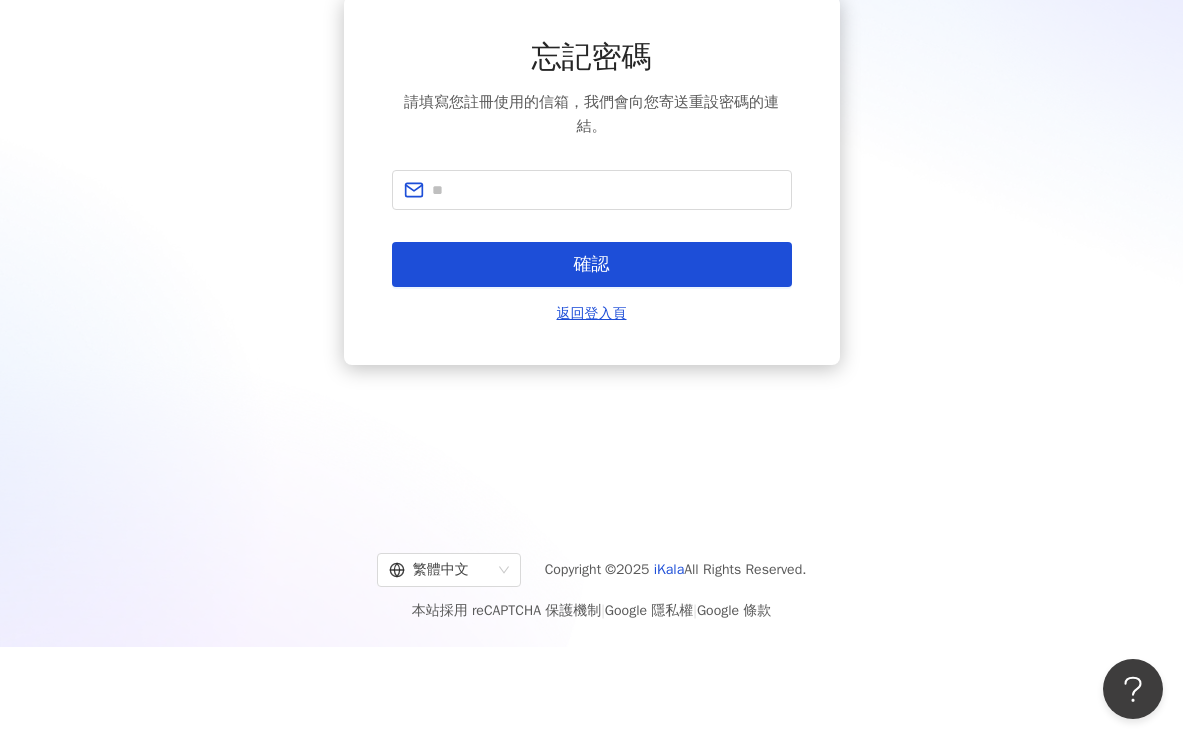 scroll, scrollTop: 0, scrollLeft: 0, axis: both 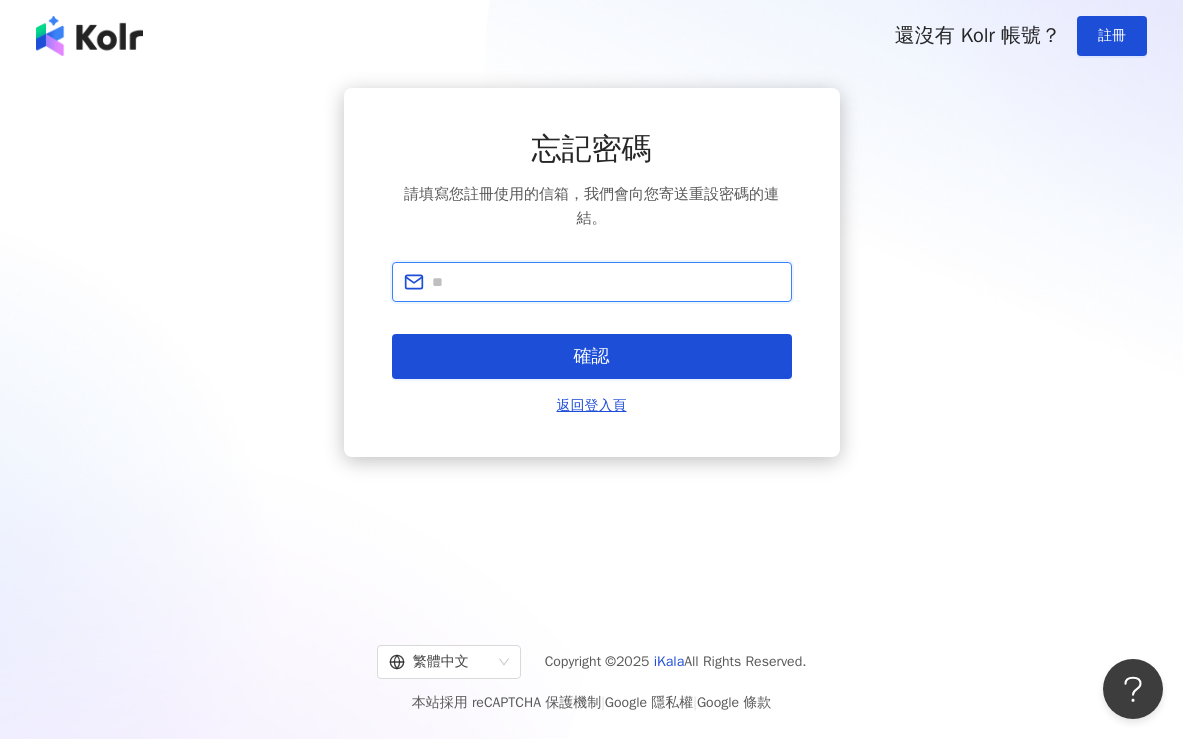 click at bounding box center [606, 282] 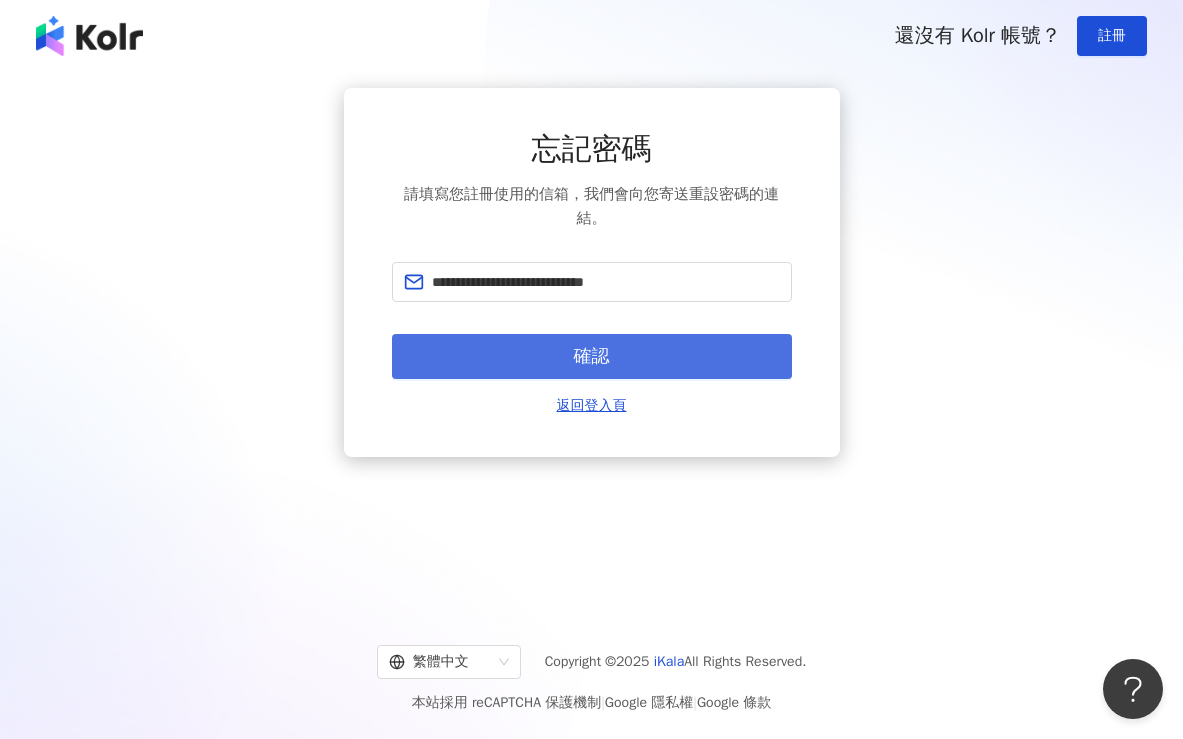 click on "確認" at bounding box center [592, 356] 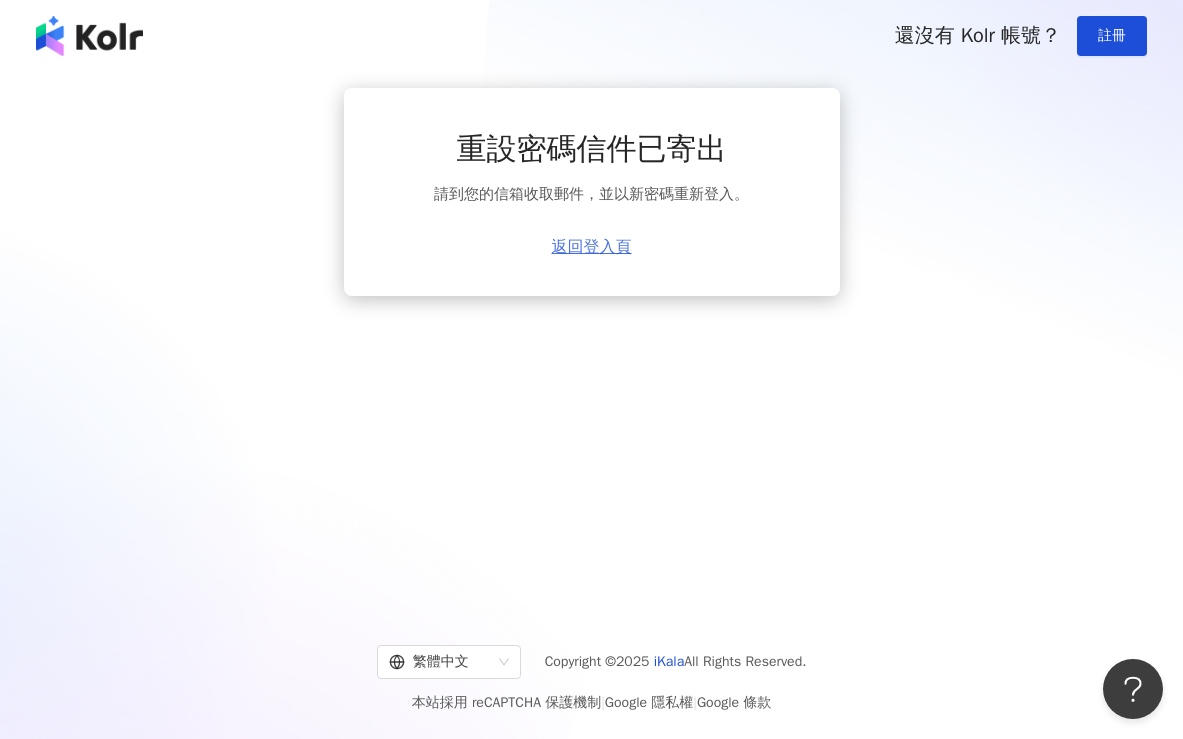 click on "返回登入頁" at bounding box center [592, 247] 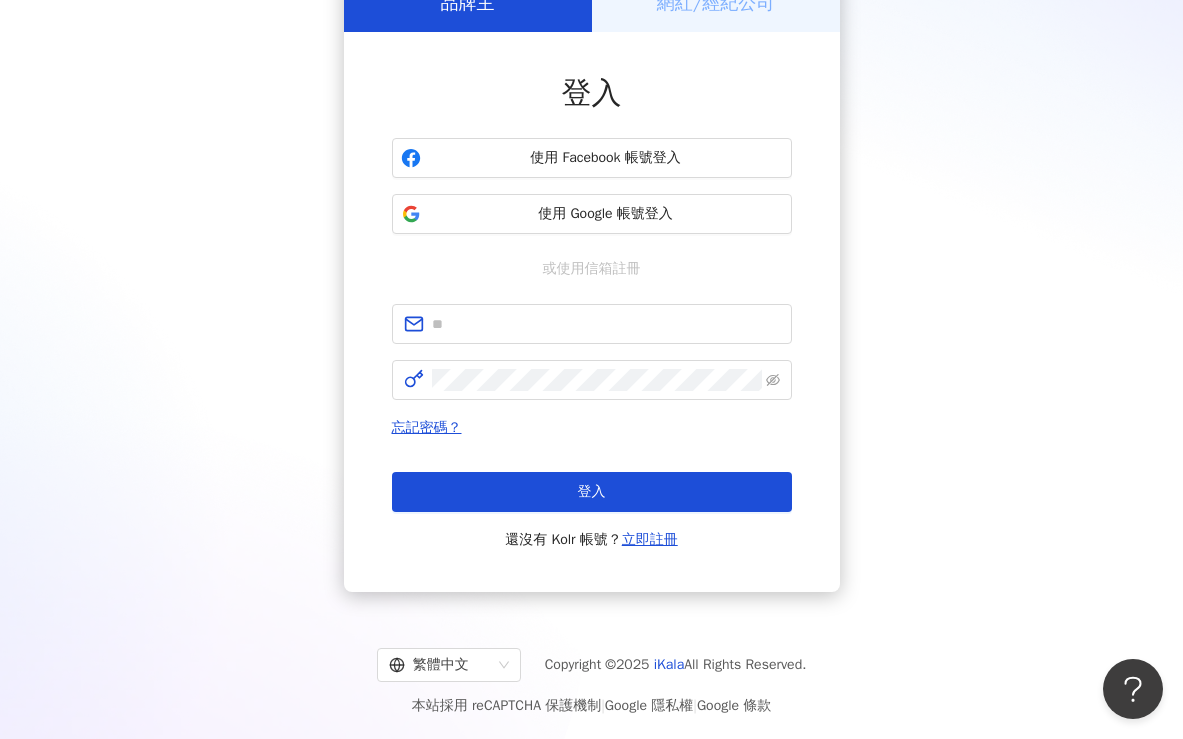 scroll, scrollTop: 116, scrollLeft: 0, axis: vertical 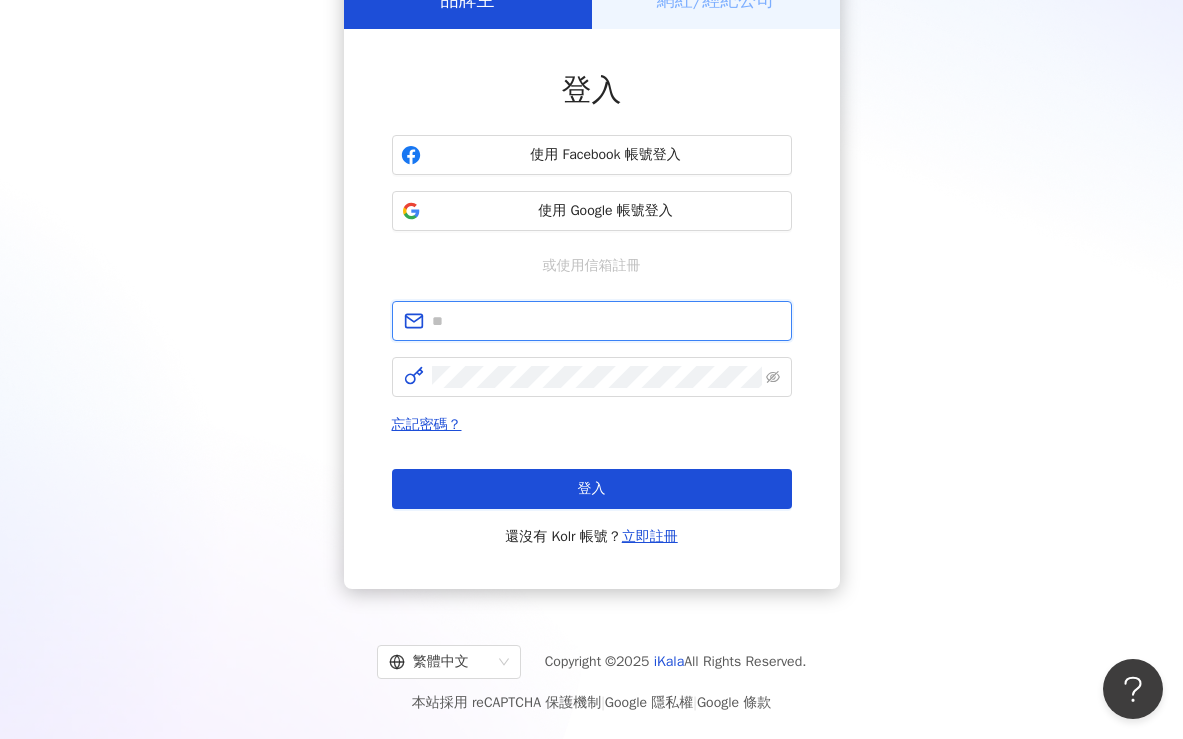 click at bounding box center [606, 321] 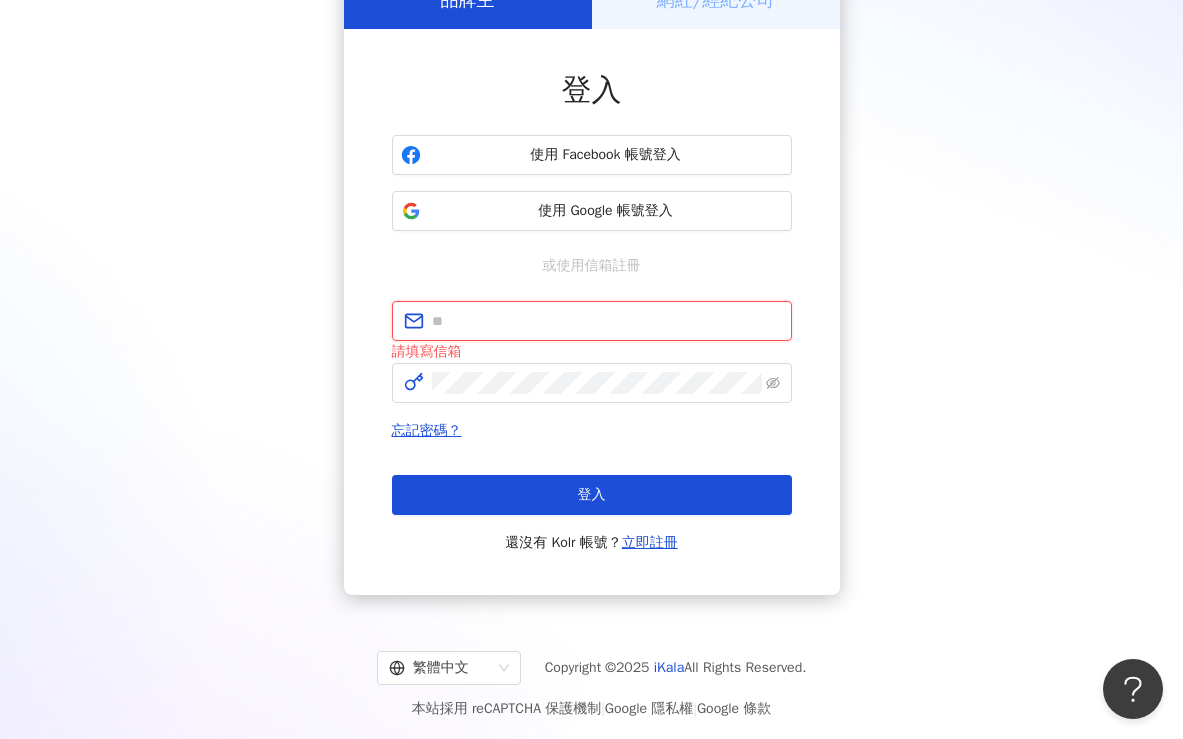 click at bounding box center (606, 321) 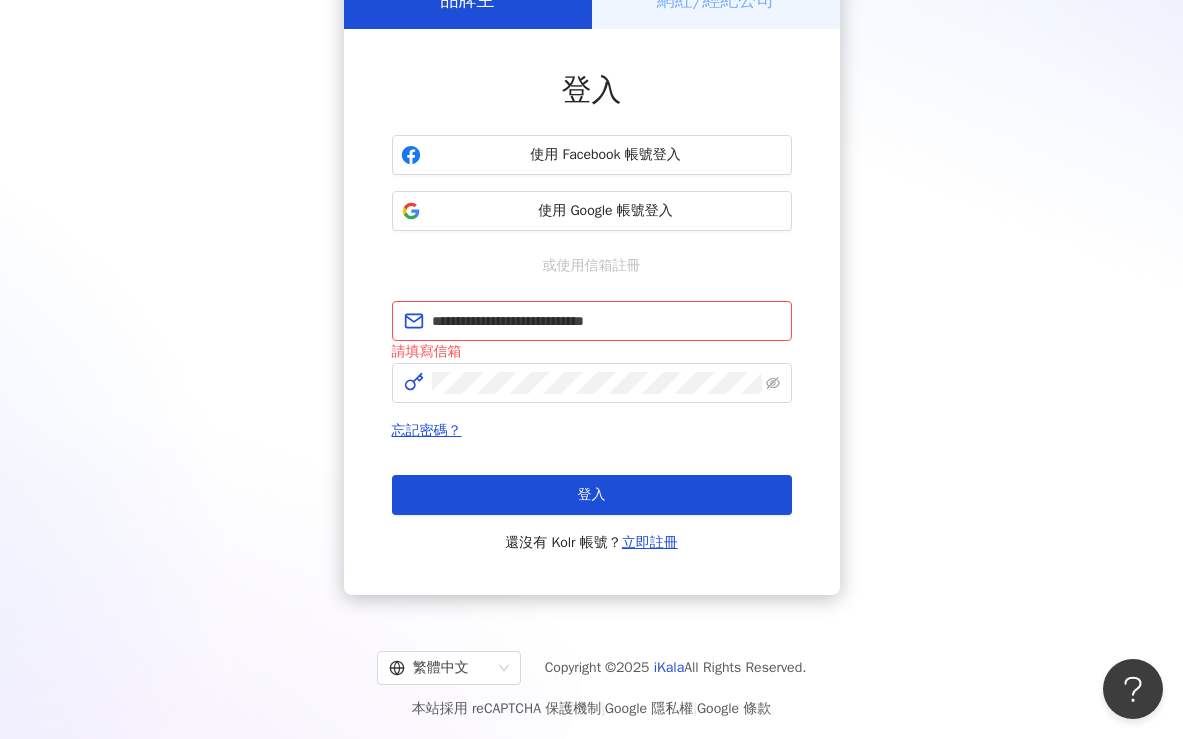 click on "登入" at bounding box center (592, 495) 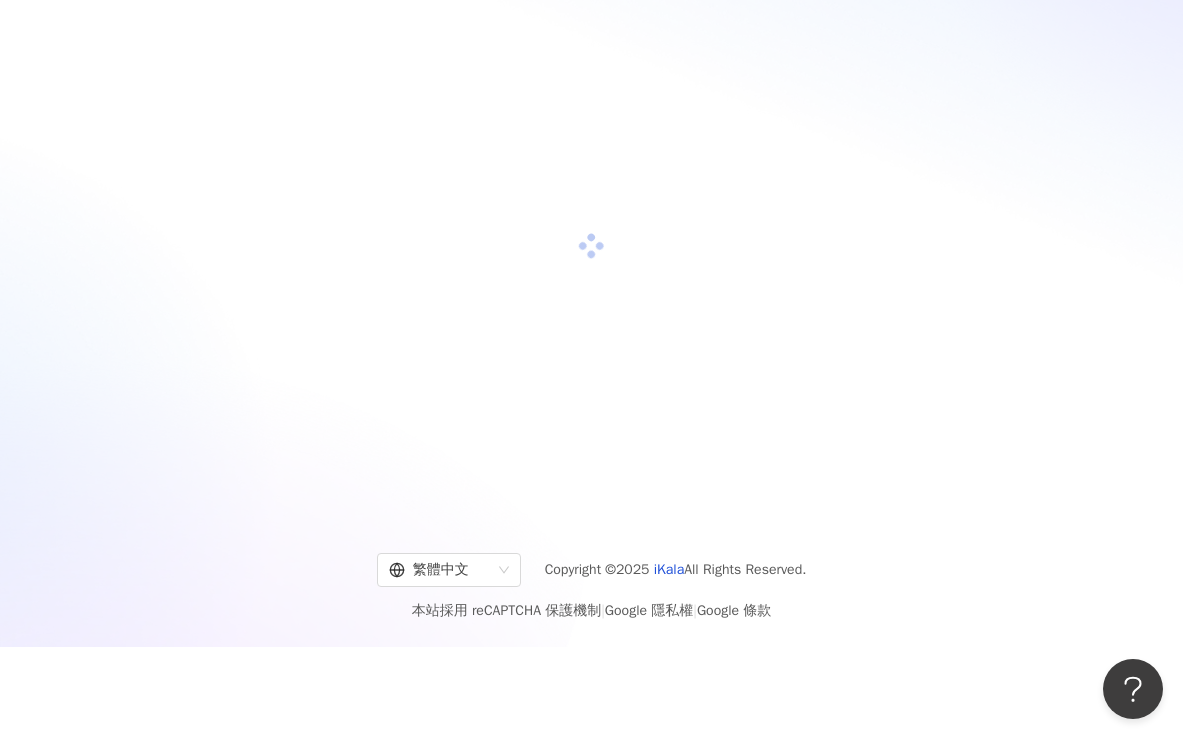 scroll, scrollTop: 116, scrollLeft: 0, axis: vertical 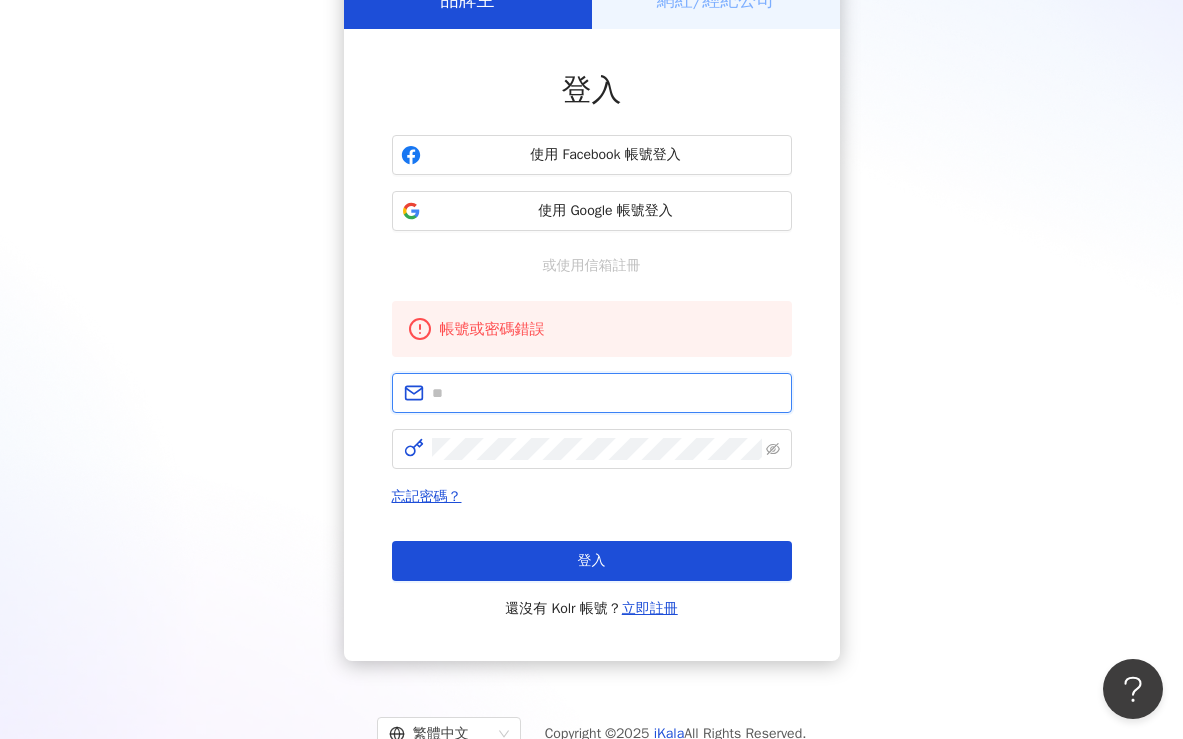 click at bounding box center (606, 393) 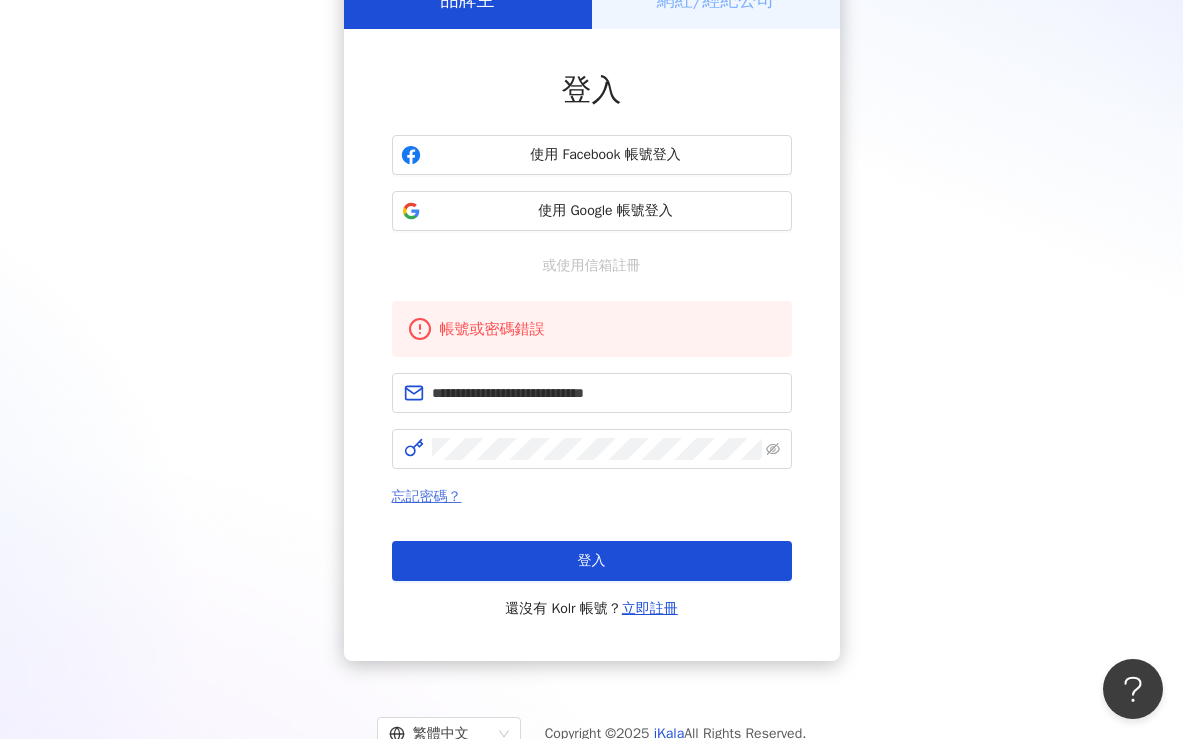 click on "忘記密碼？" at bounding box center [427, 496] 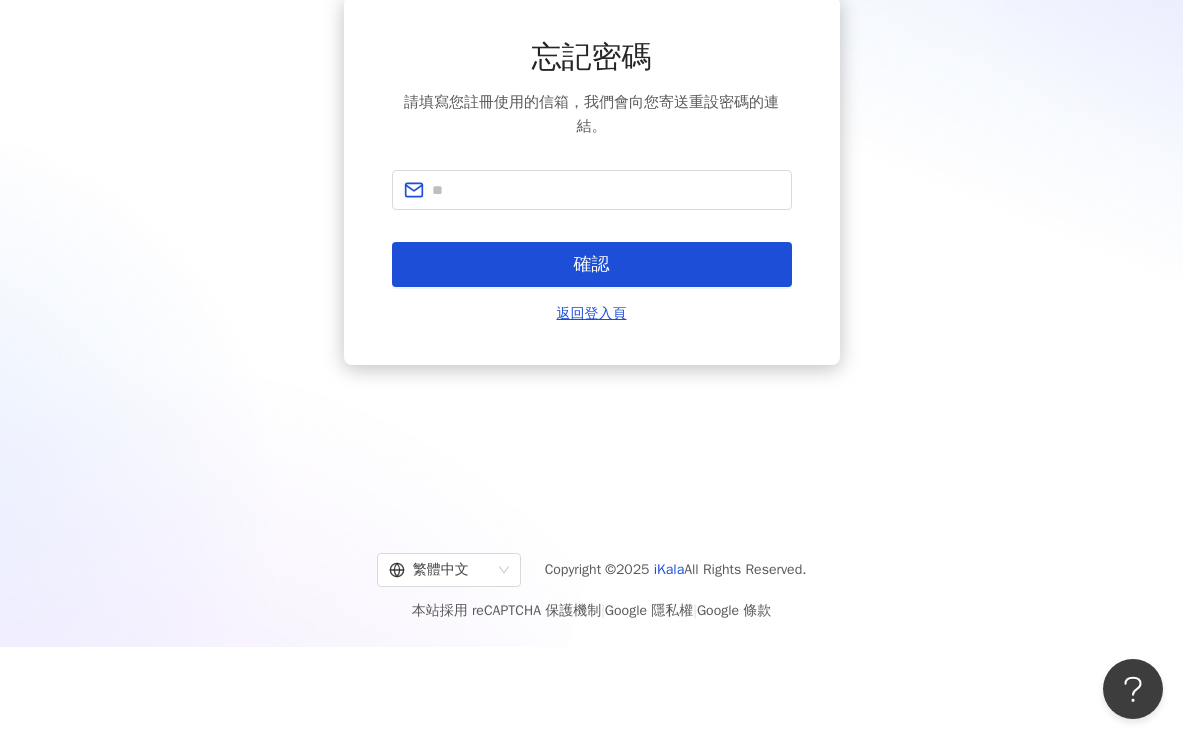 scroll, scrollTop: 0, scrollLeft: 0, axis: both 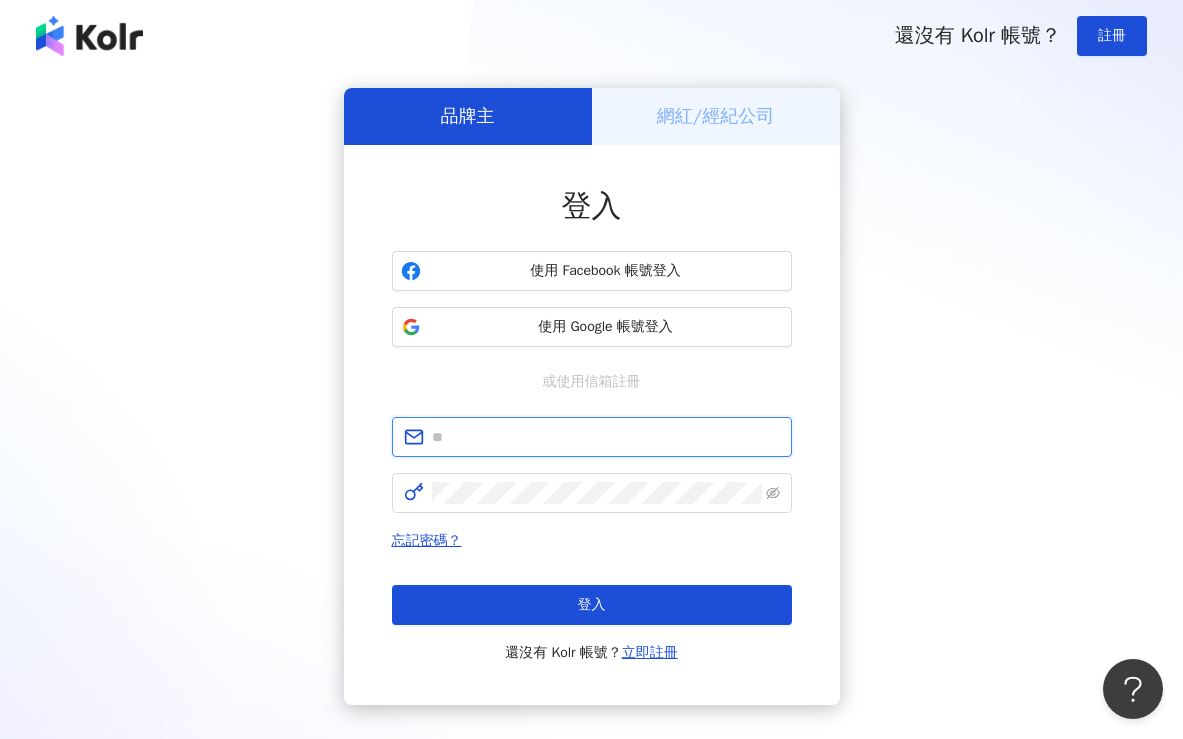 click at bounding box center (606, 437) 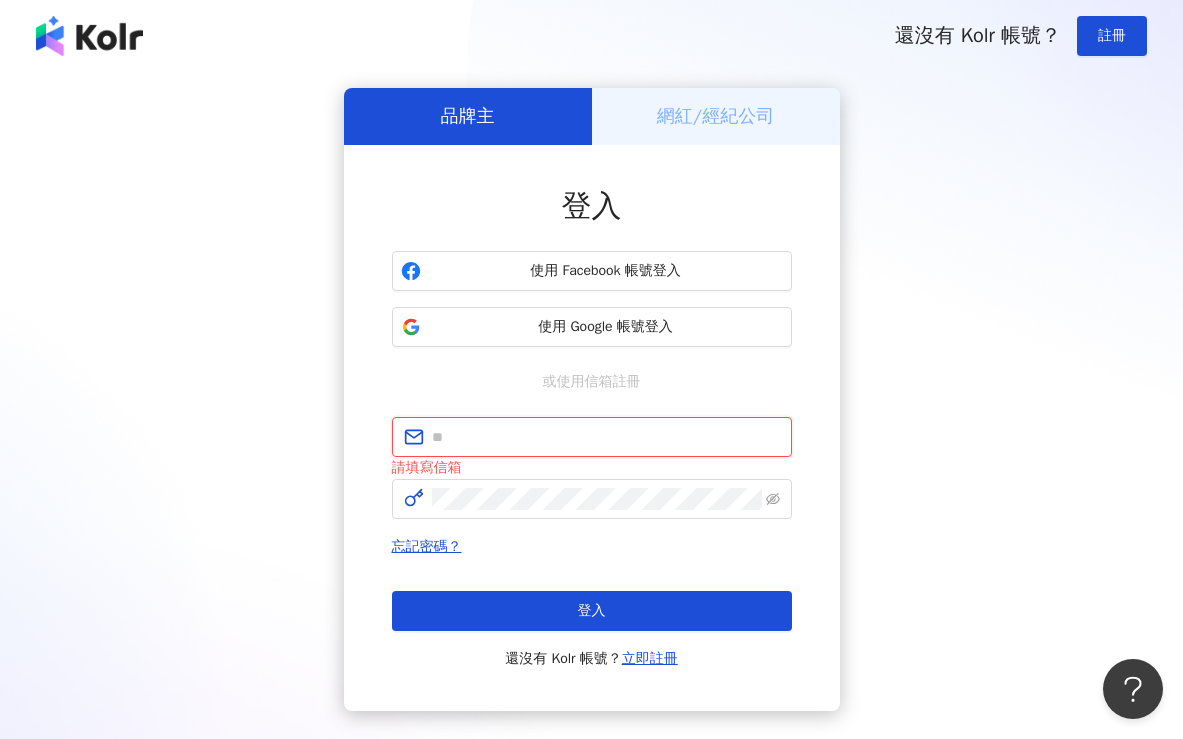 click at bounding box center [606, 437] 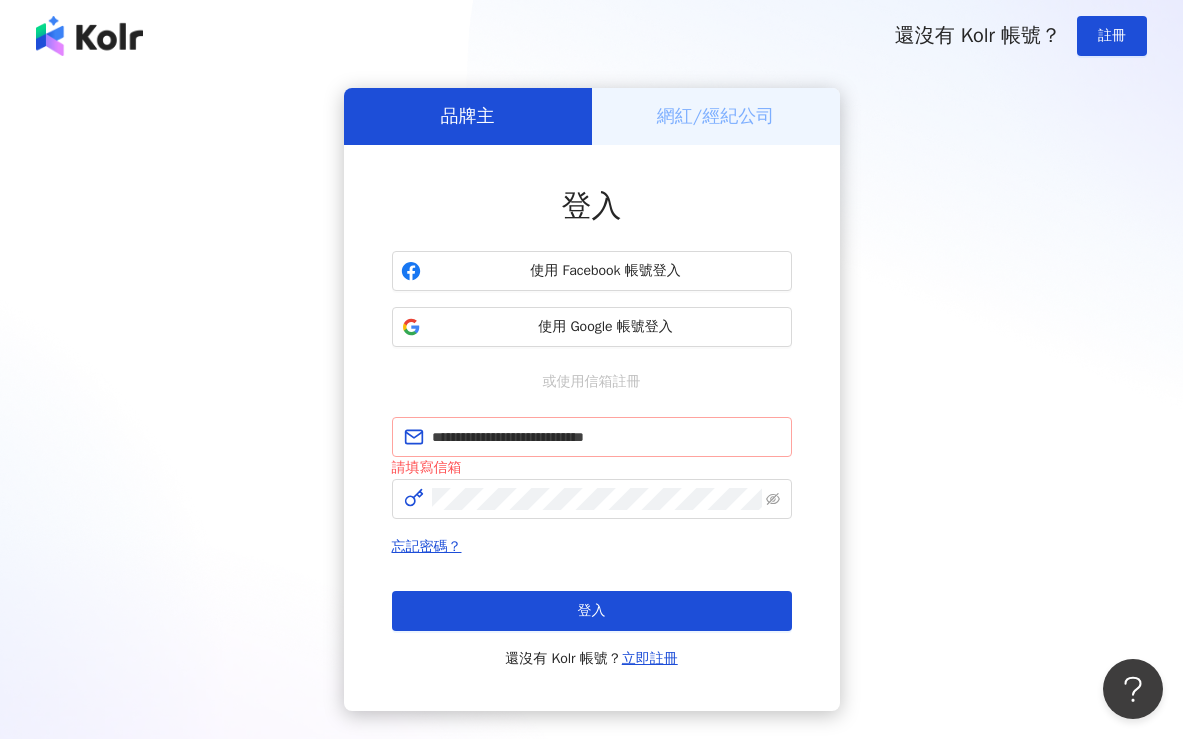 scroll, scrollTop: 122, scrollLeft: 0, axis: vertical 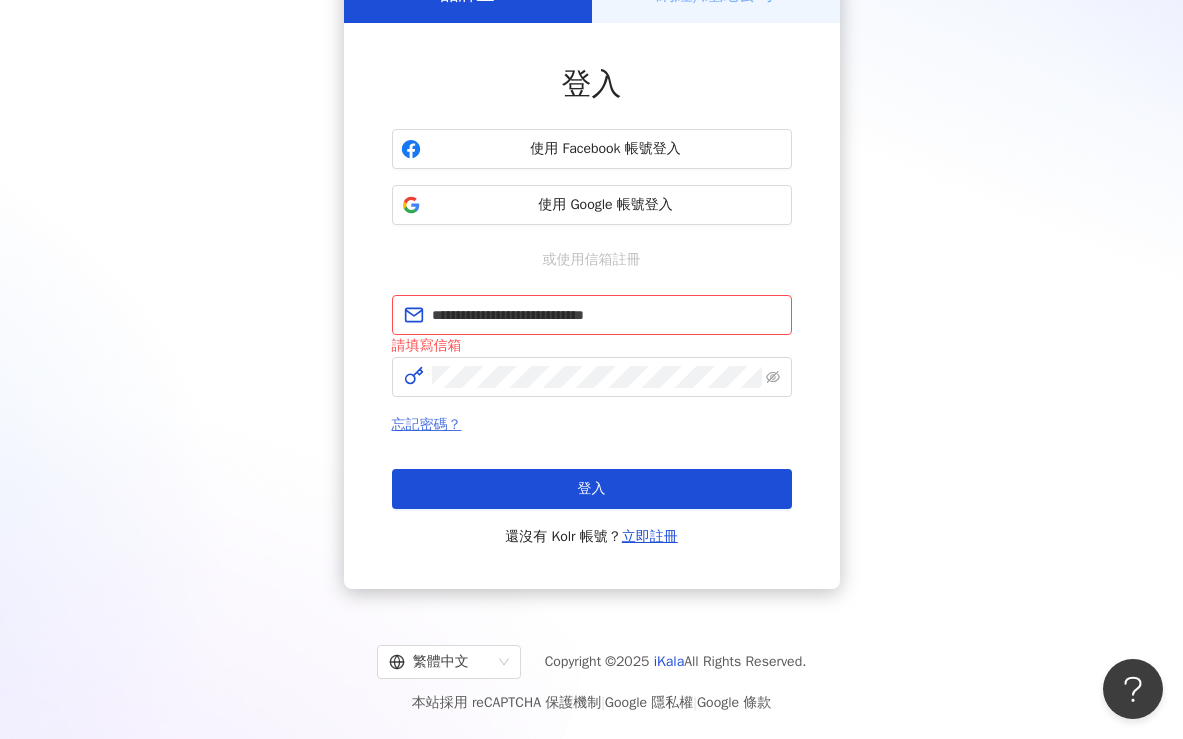 click on "忘記密碼？" at bounding box center [427, 424] 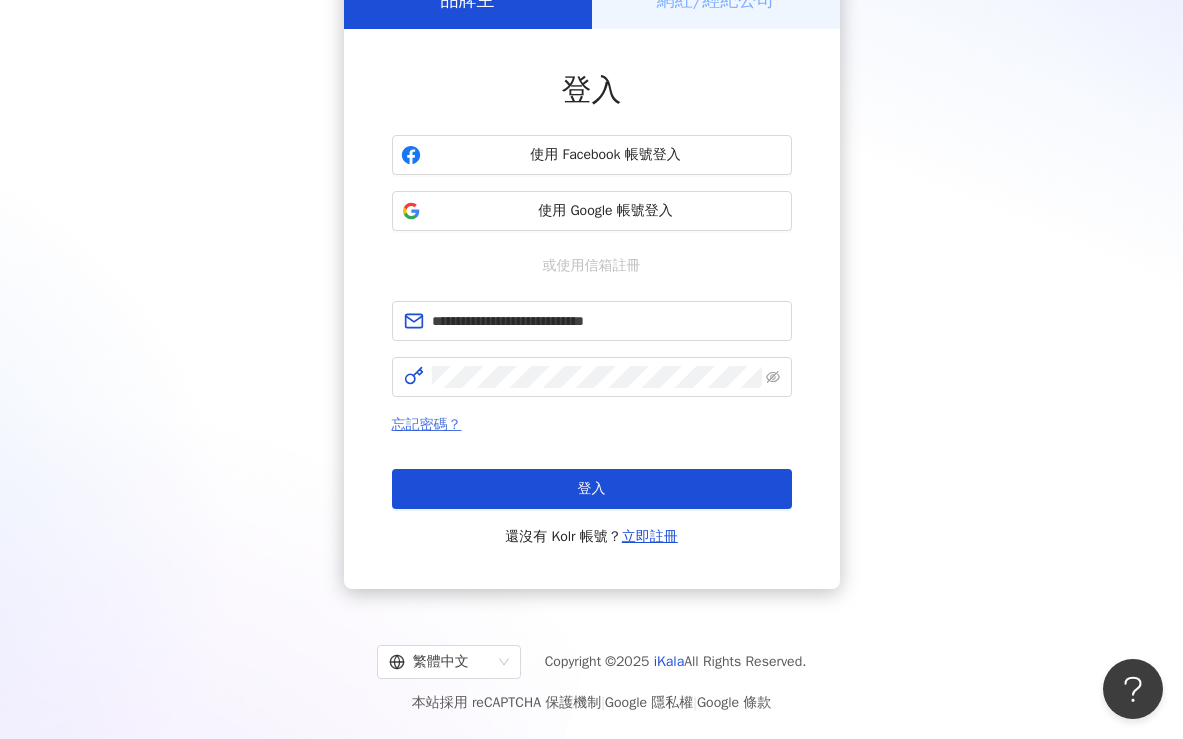 scroll, scrollTop: 0, scrollLeft: 0, axis: both 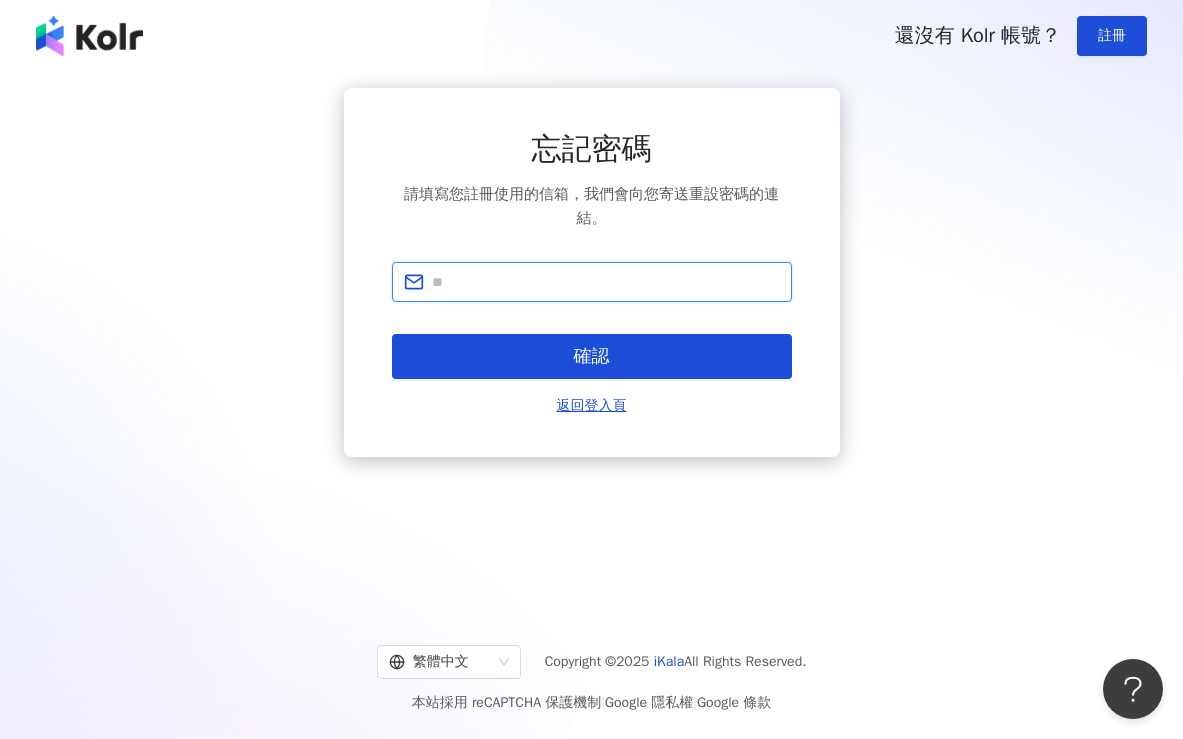 click at bounding box center (606, 282) 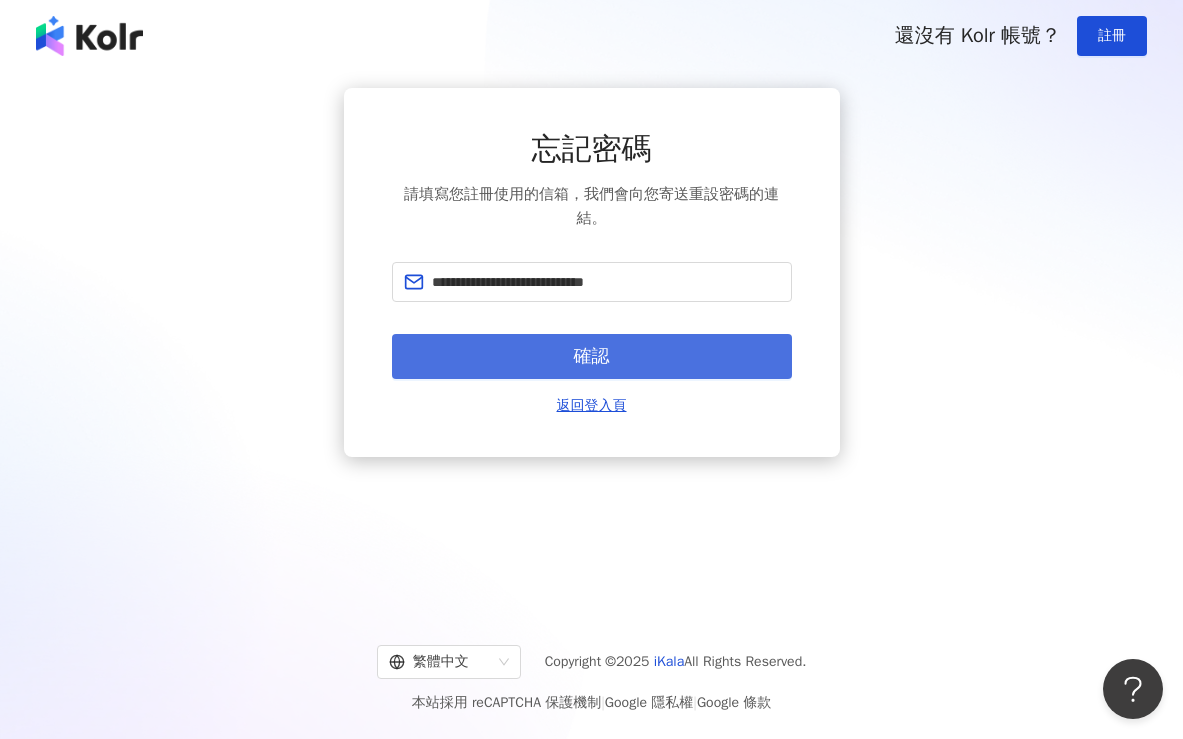 click on "確認" at bounding box center (592, 356) 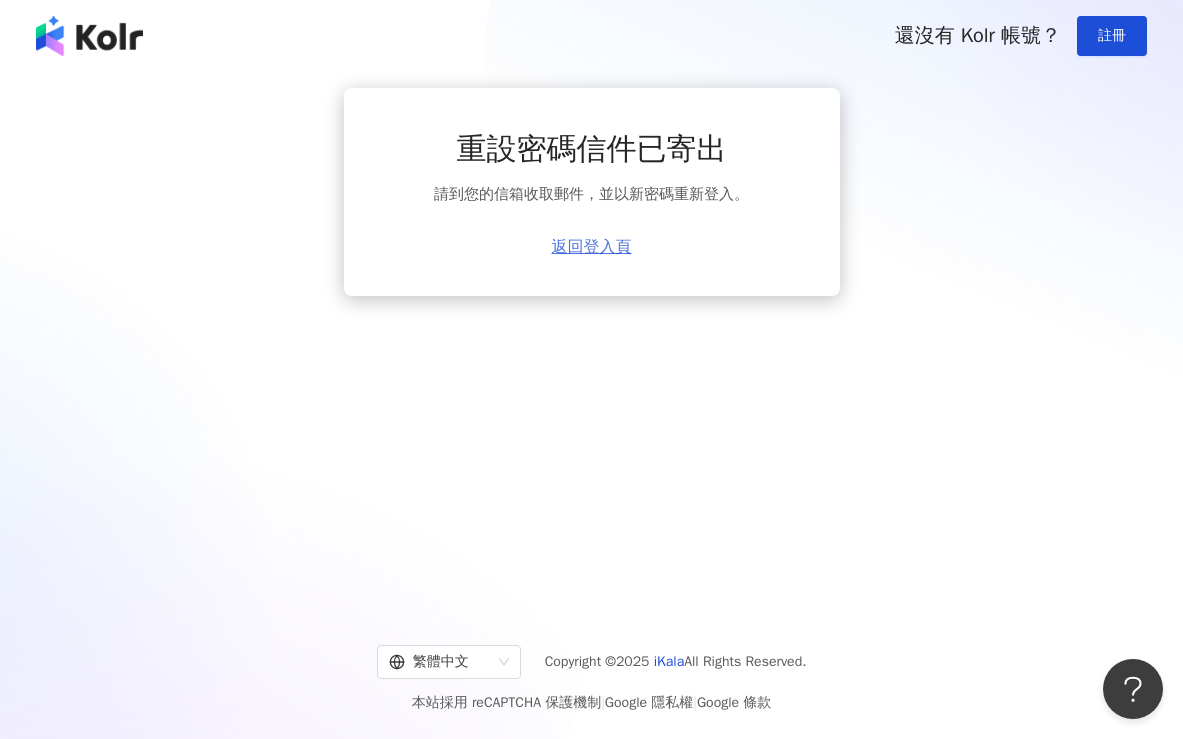 click on "返回登入頁" at bounding box center (592, 247) 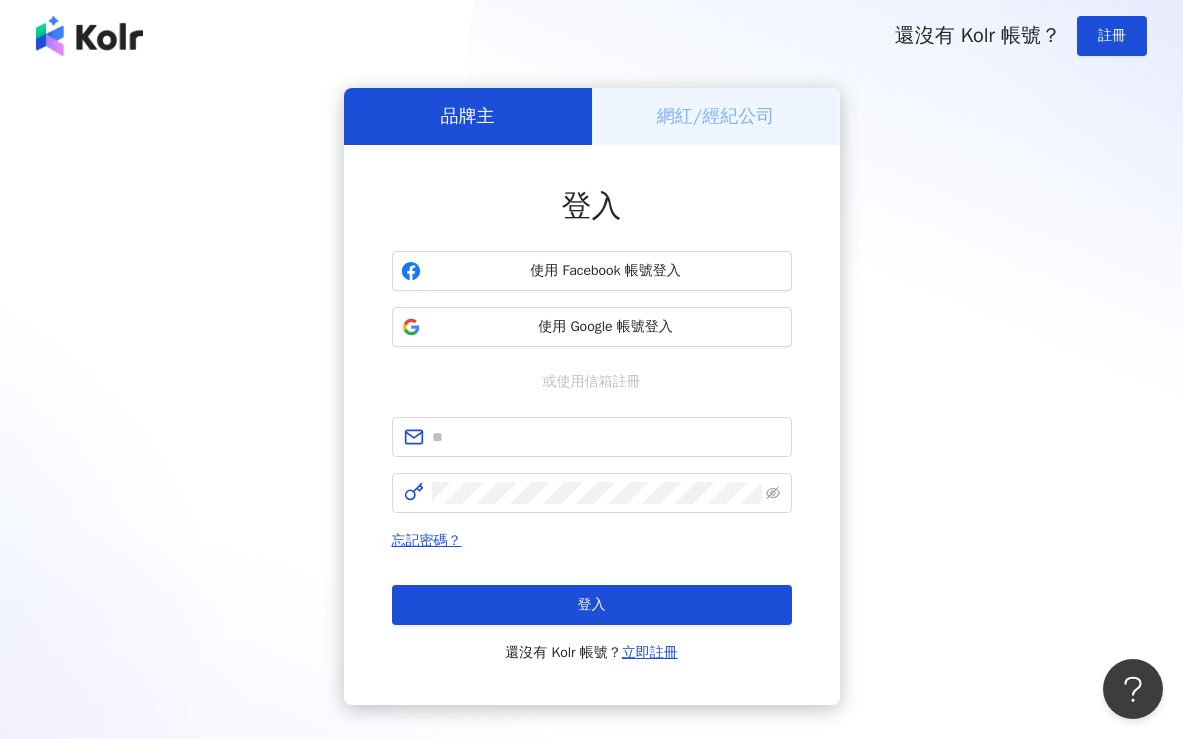 click on "網紅/經紀公司" at bounding box center [715, 116] 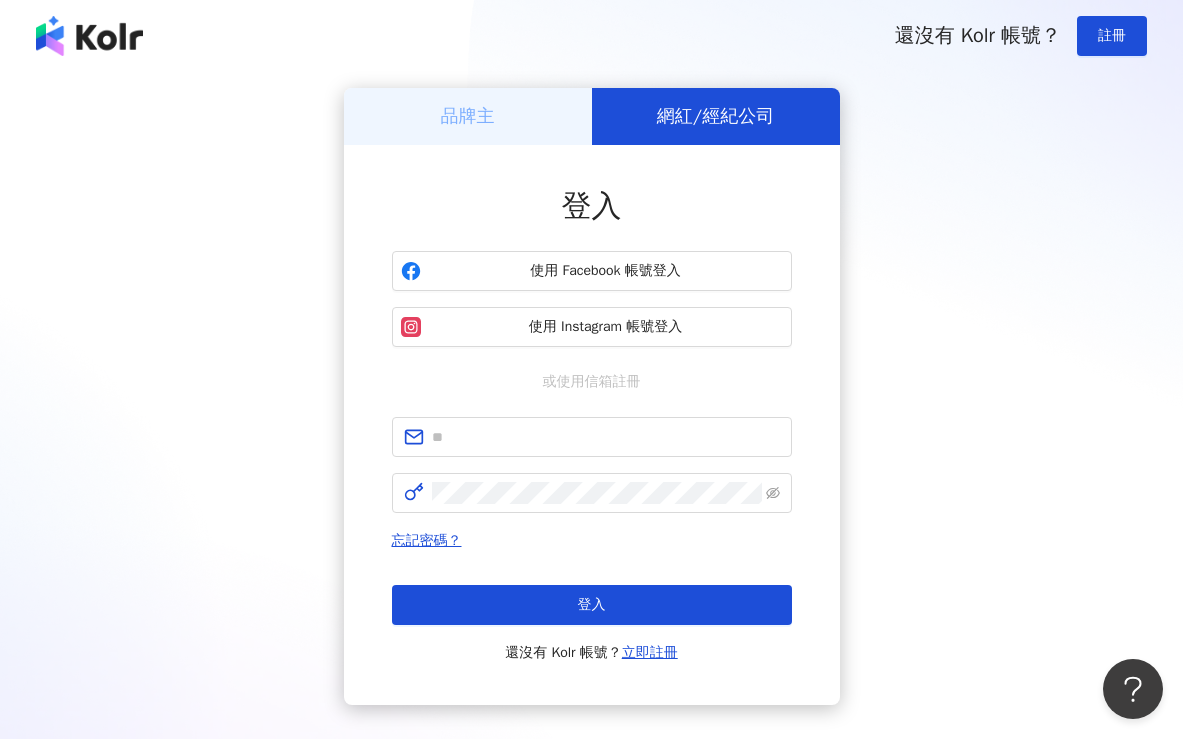 click on "品牌主" at bounding box center [468, 116] 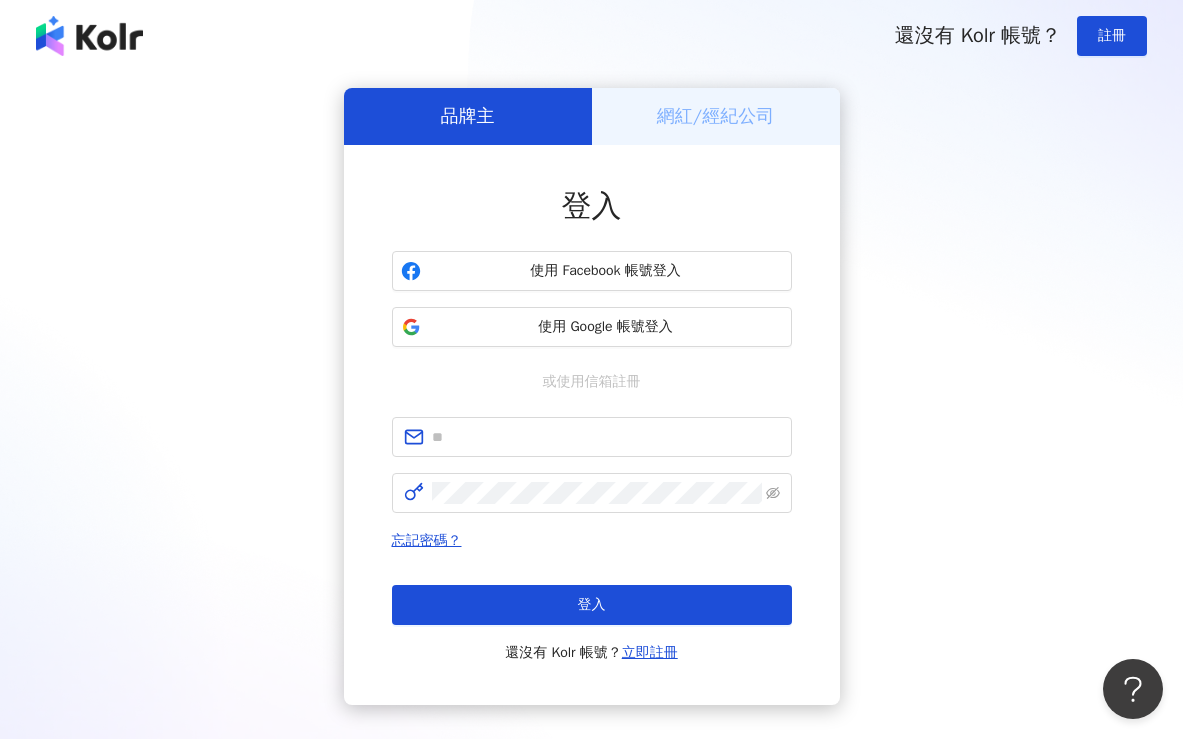 scroll, scrollTop: 116, scrollLeft: 0, axis: vertical 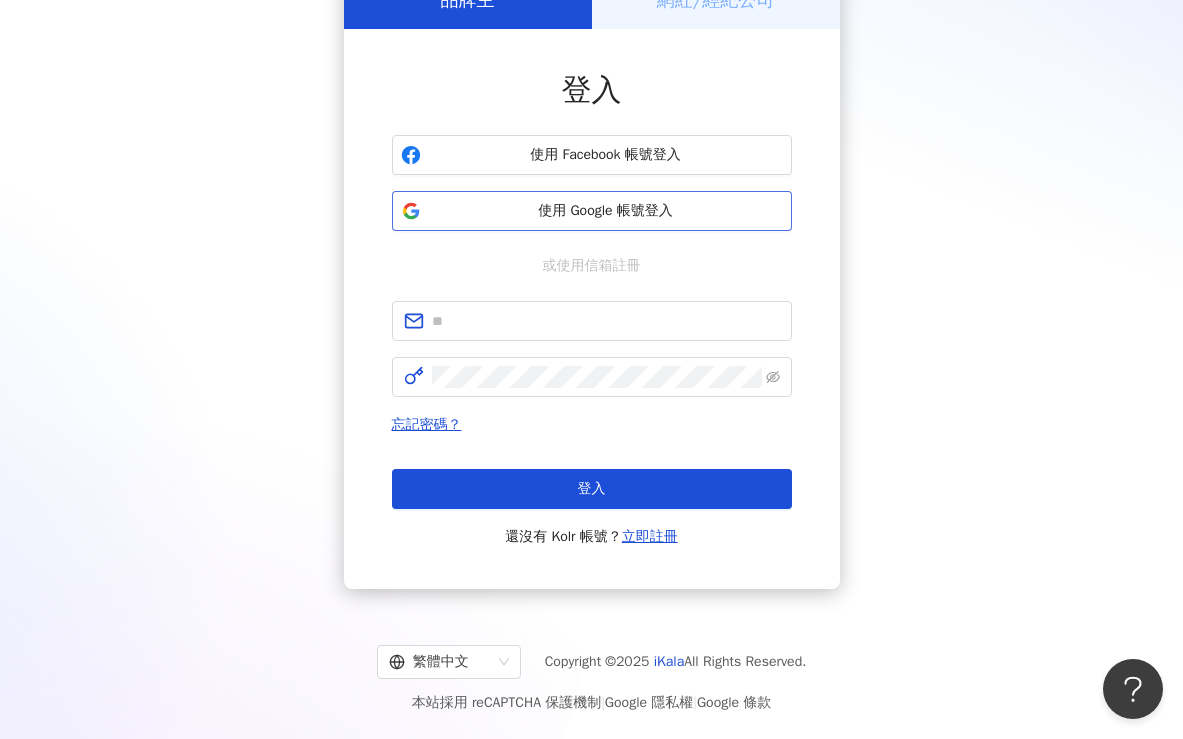 click on "使用 Google 帳號登入" at bounding box center [606, 211] 